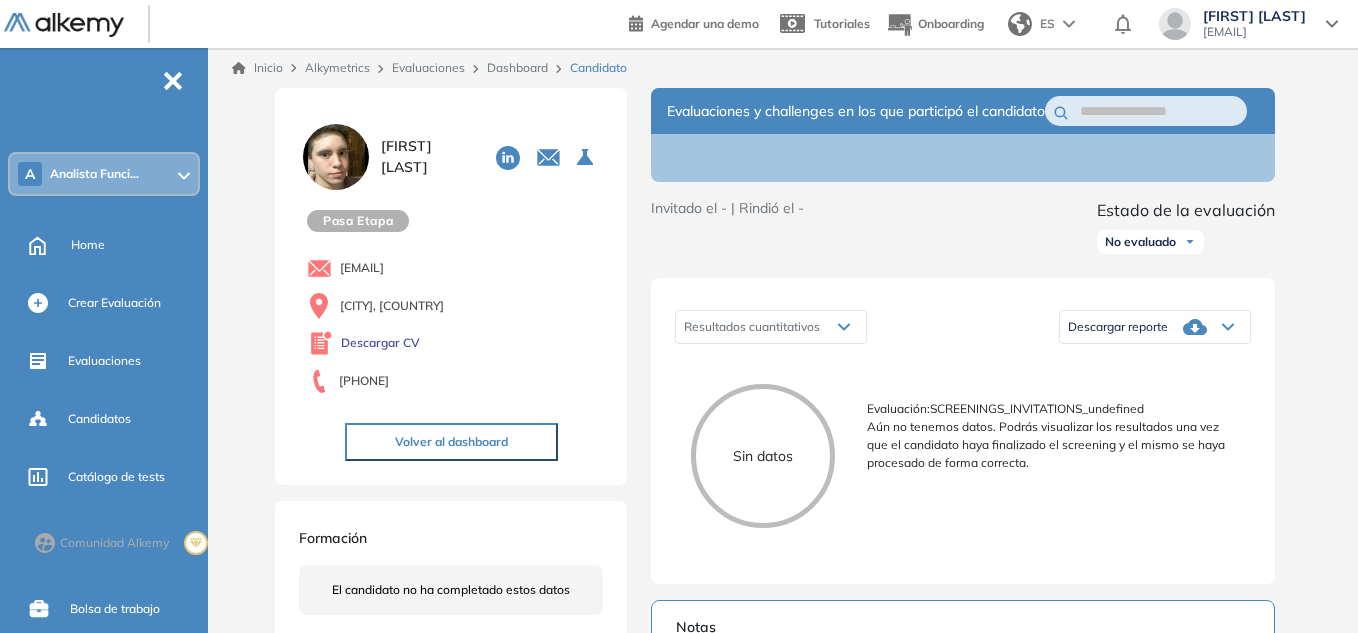 scroll, scrollTop: 0, scrollLeft: 0, axis: both 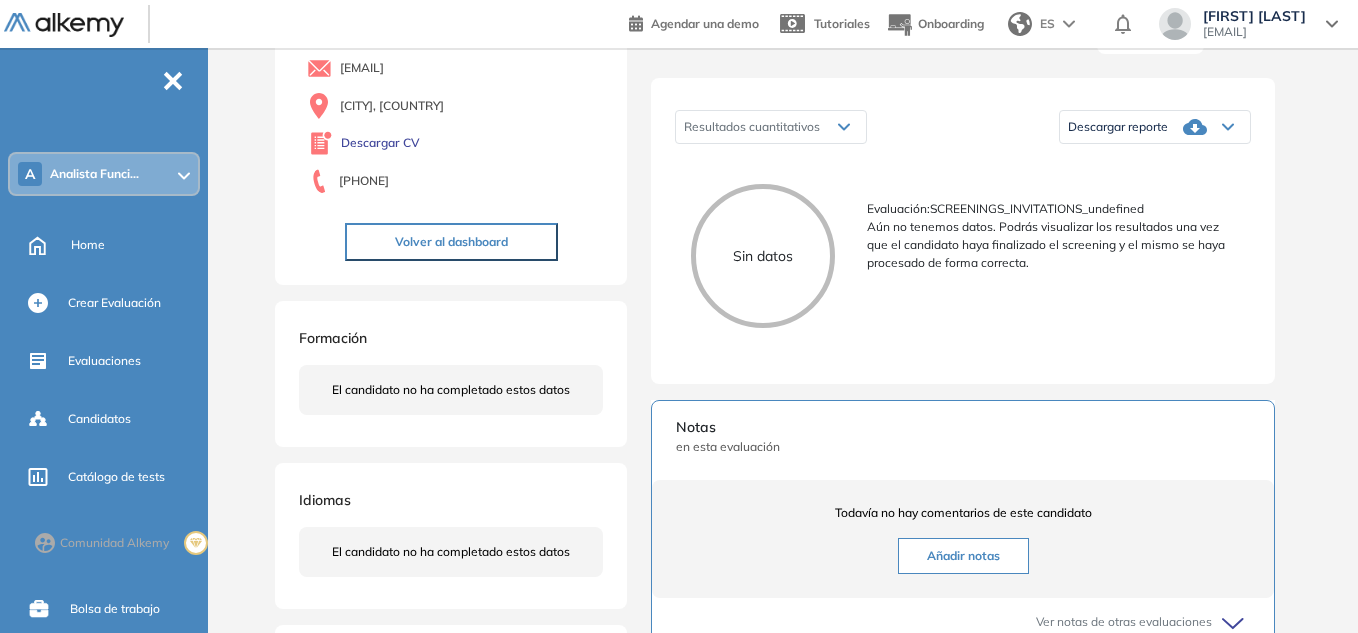 click on "A Analista Funci..." at bounding box center [104, 174] 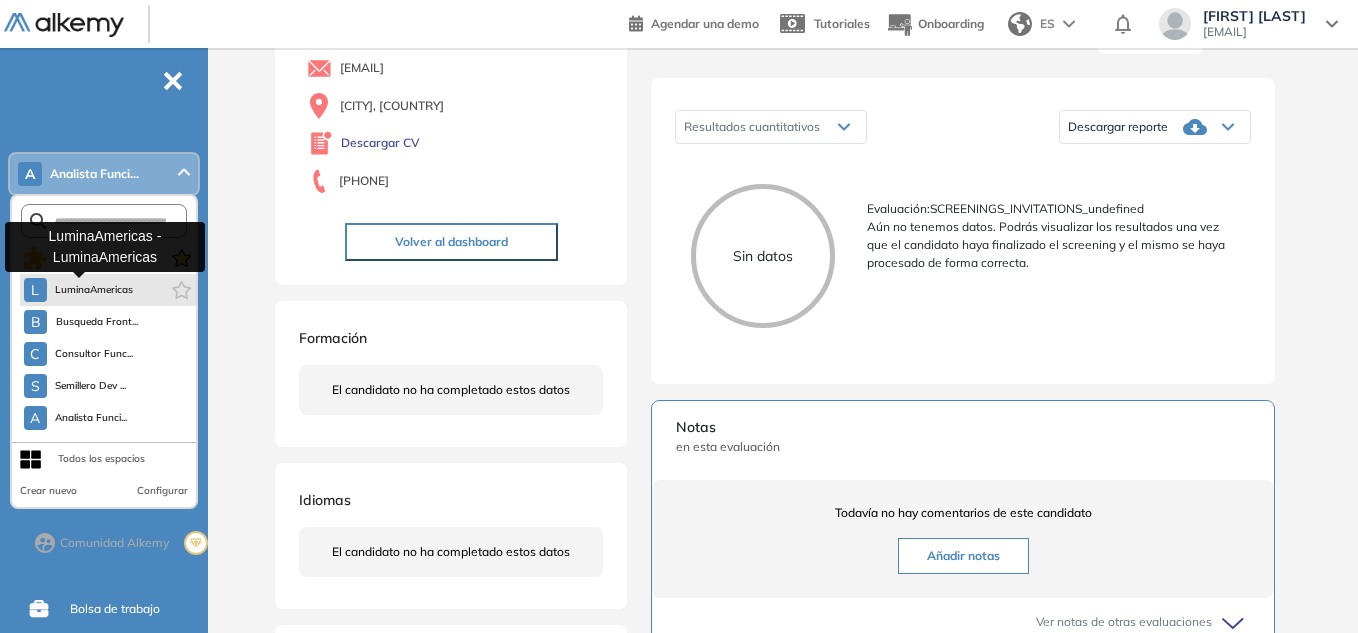 click on "LuminaAmericas" at bounding box center [94, 290] 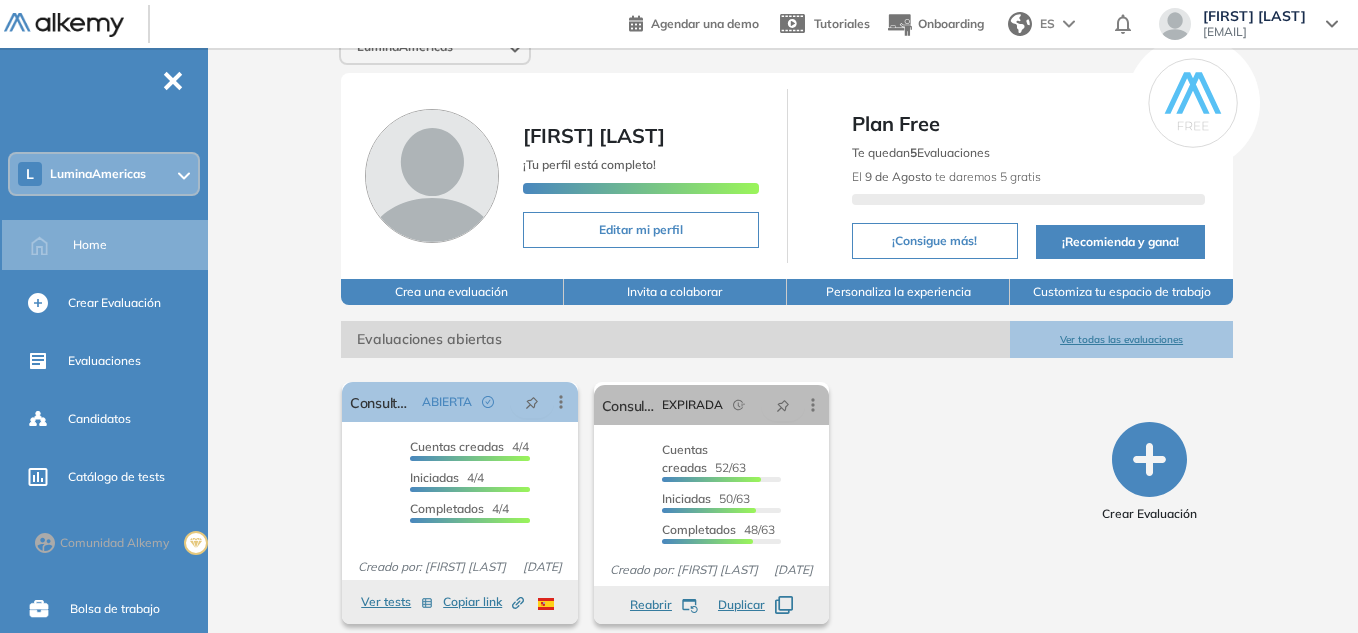 scroll, scrollTop: 42, scrollLeft: 0, axis: vertical 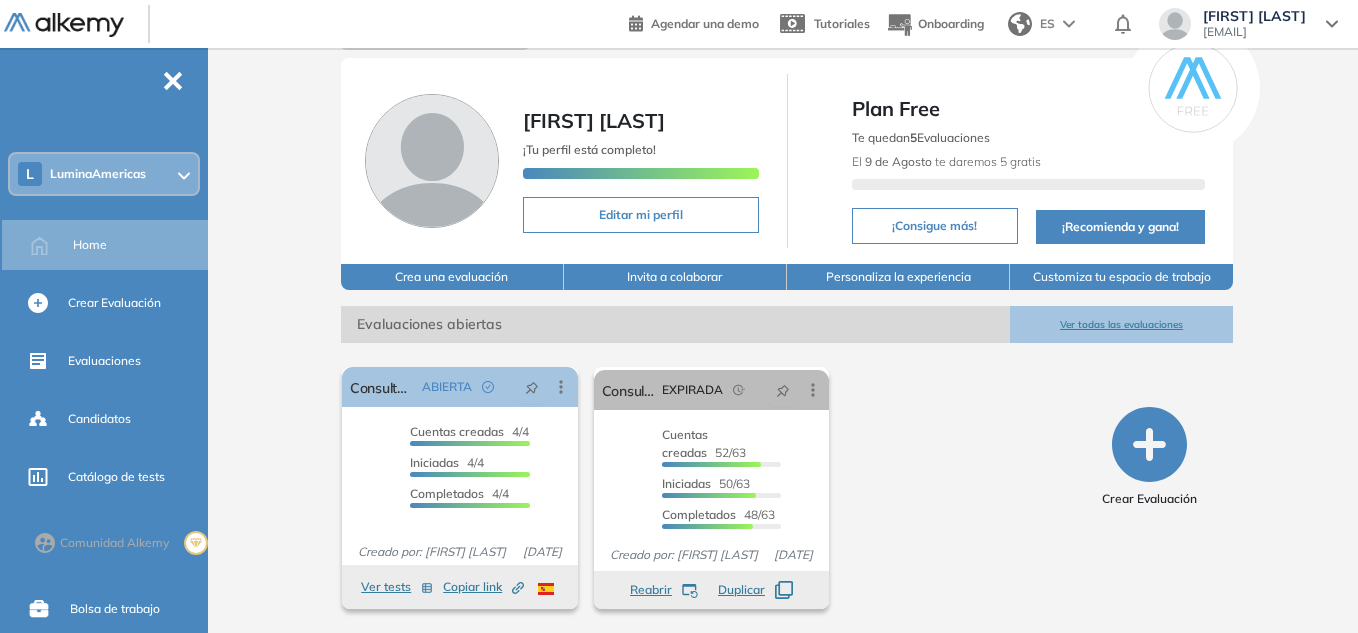 click on "LuminaAmericas" at bounding box center [98, 174] 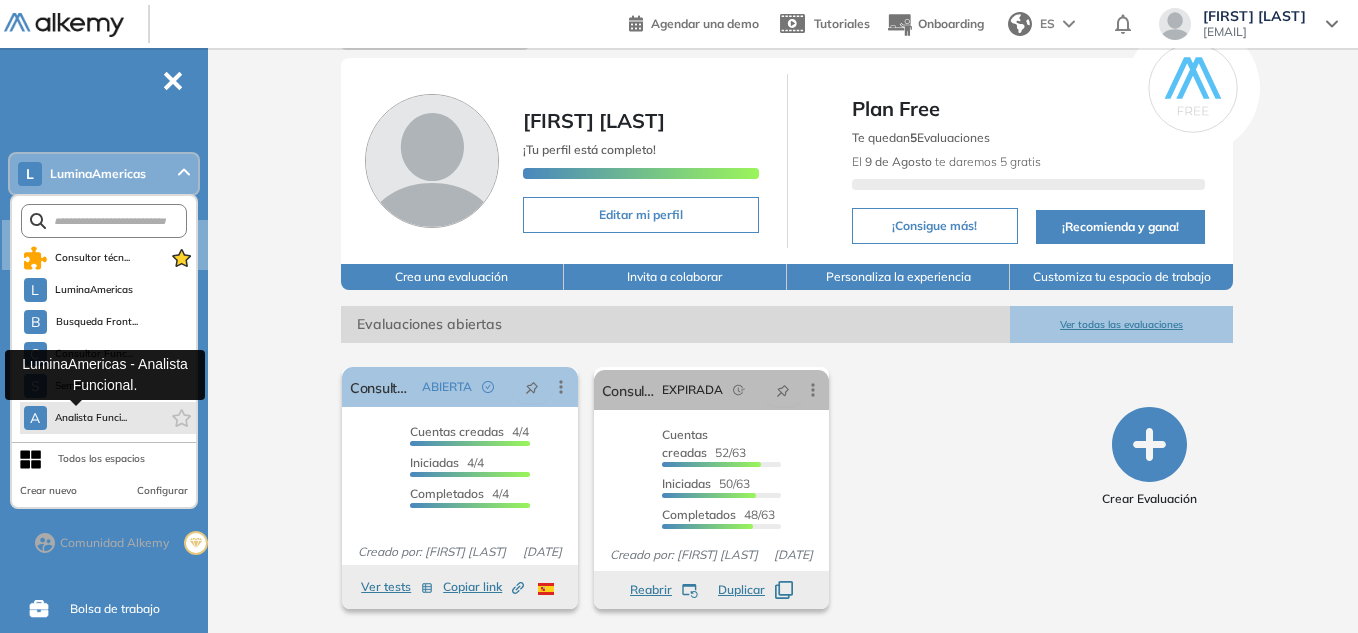 click on "Analista Funci..." at bounding box center (91, 418) 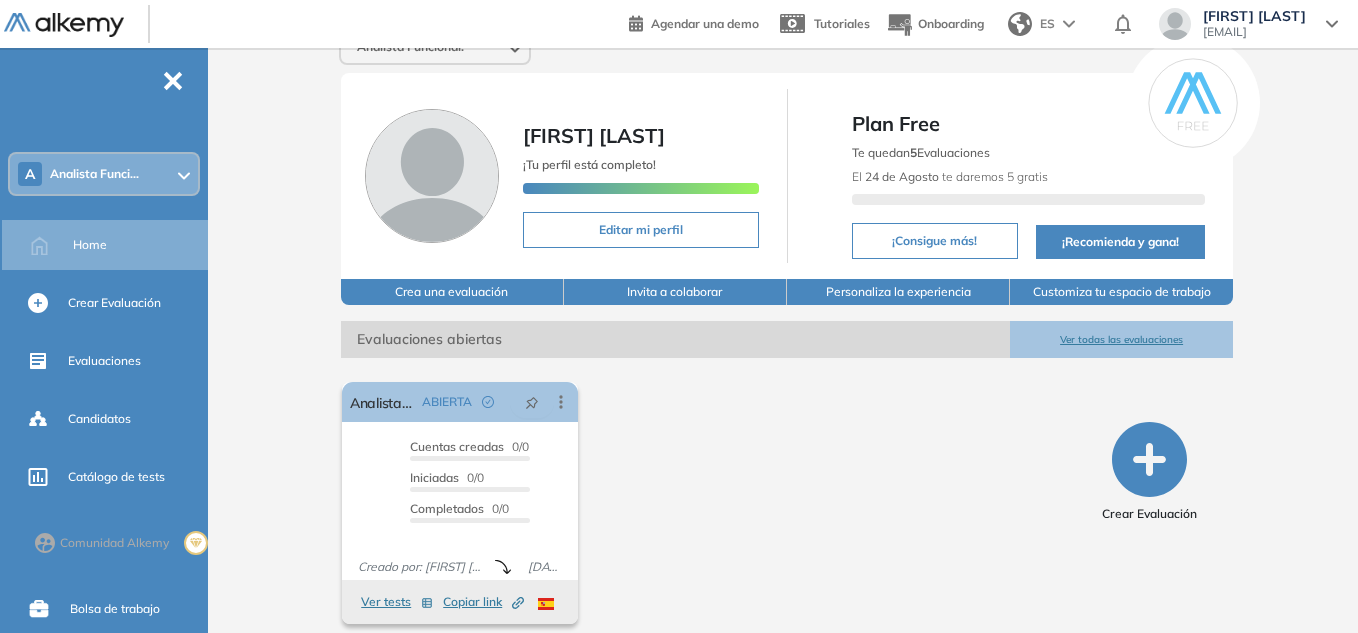 scroll, scrollTop: 42, scrollLeft: 0, axis: vertical 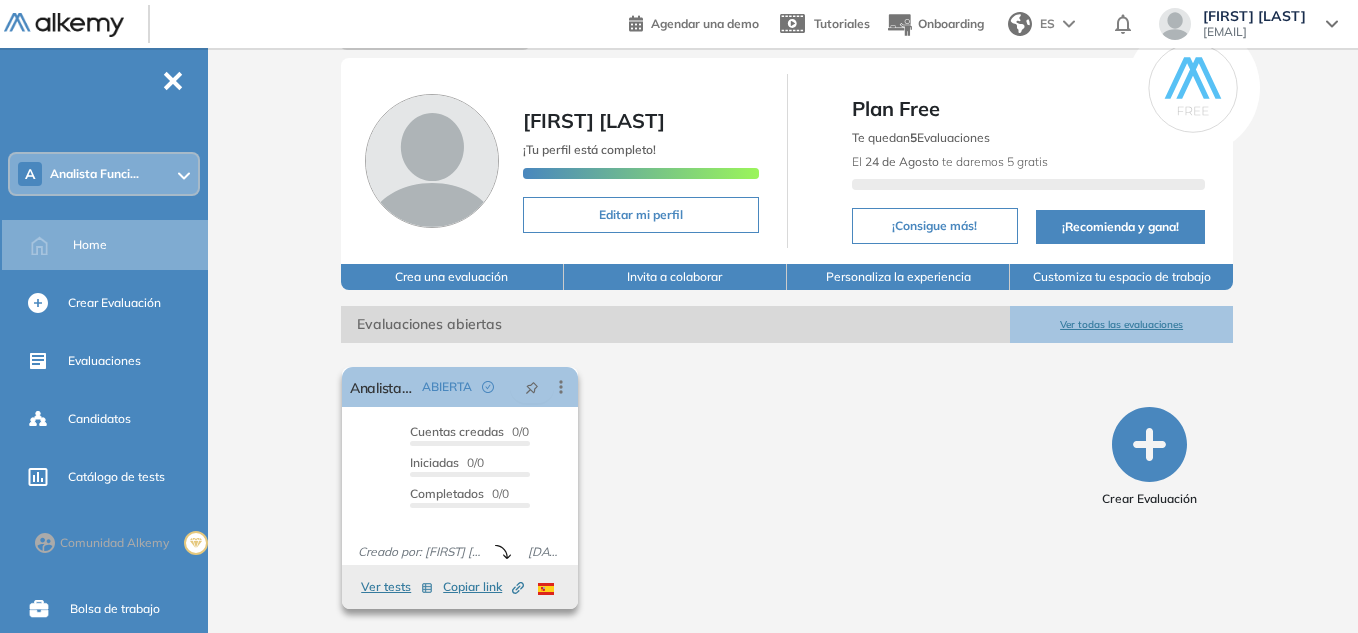click on "Ver tests" at bounding box center (397, 587) 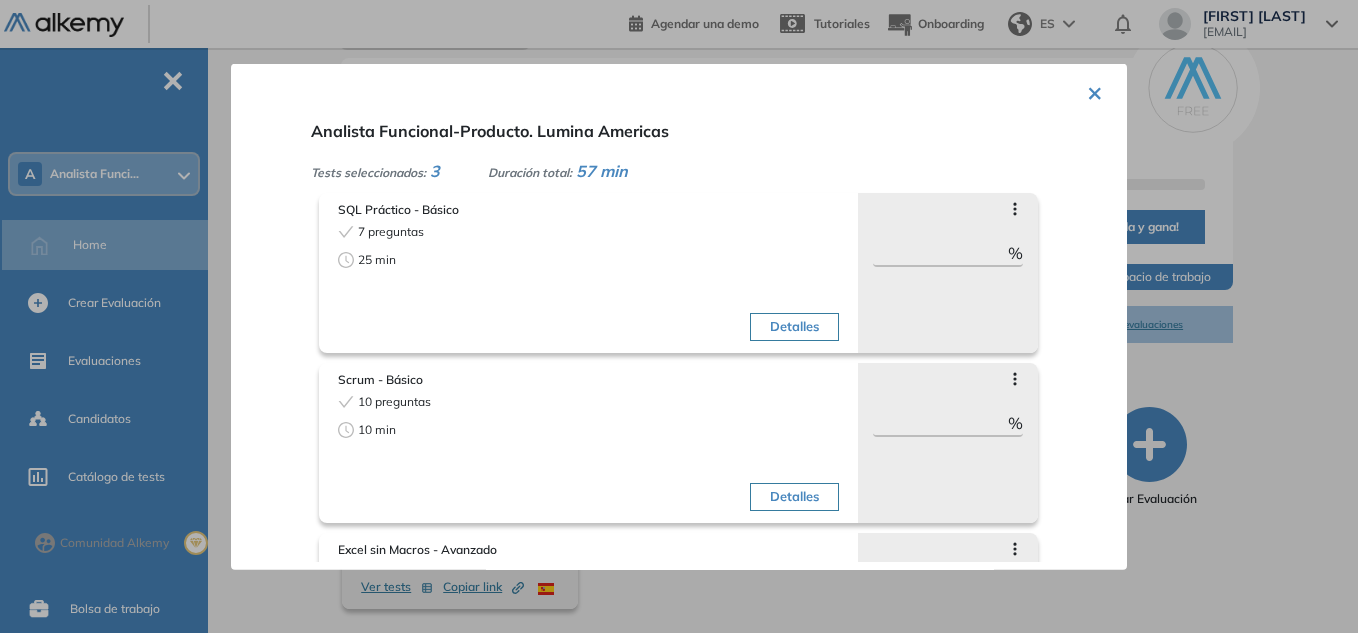 click on "×" at bounding box center [1095, 90] 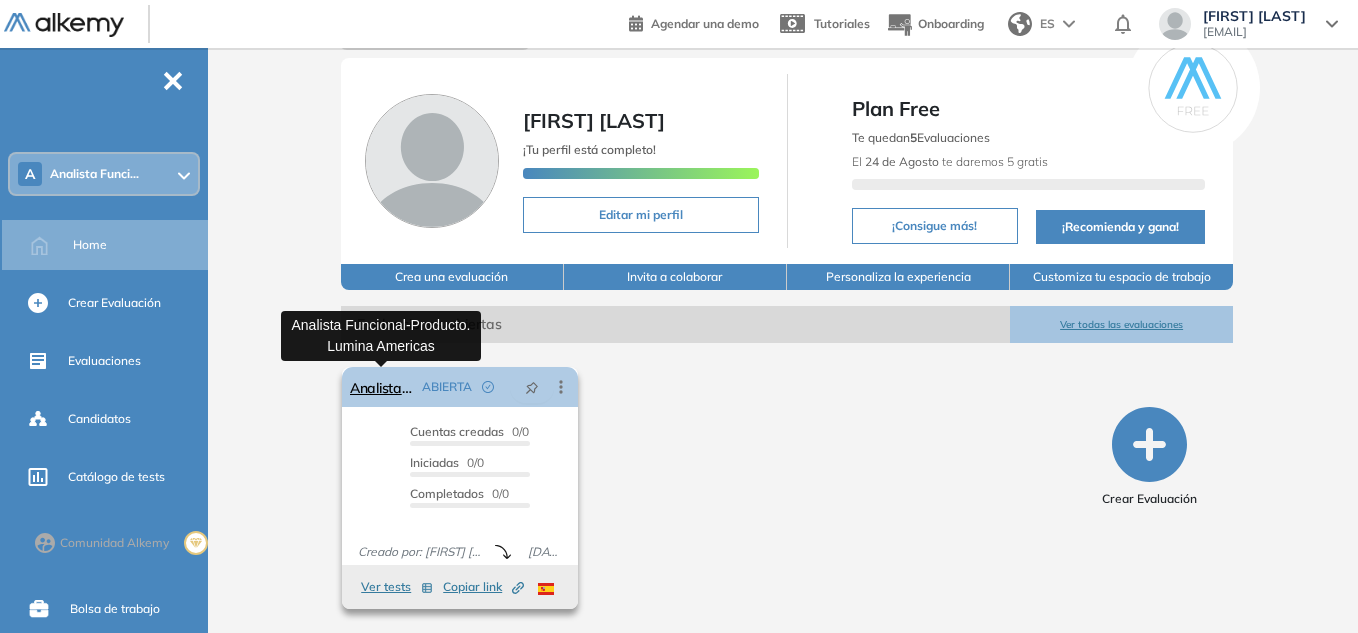 click on "Analista Funcional- Producto. Lumina Americas" at bounding box center [382, 387] 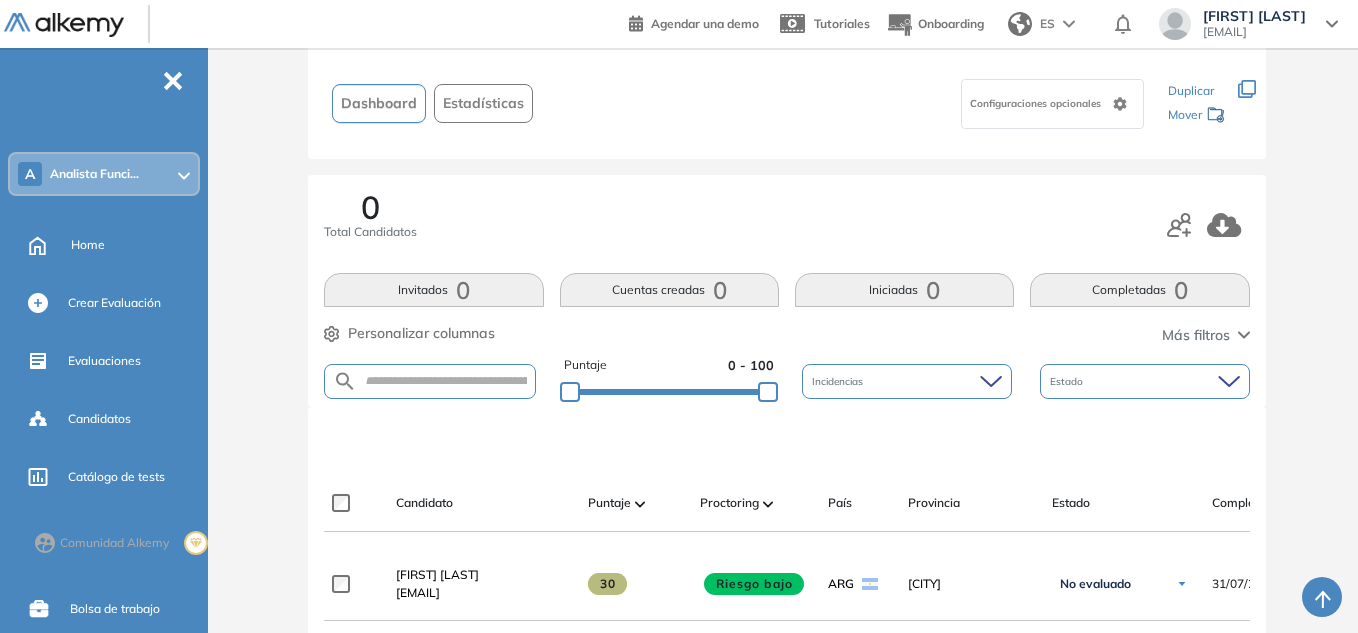 scroll, scrollTop: 0, scrollLeft: 0, axis: both 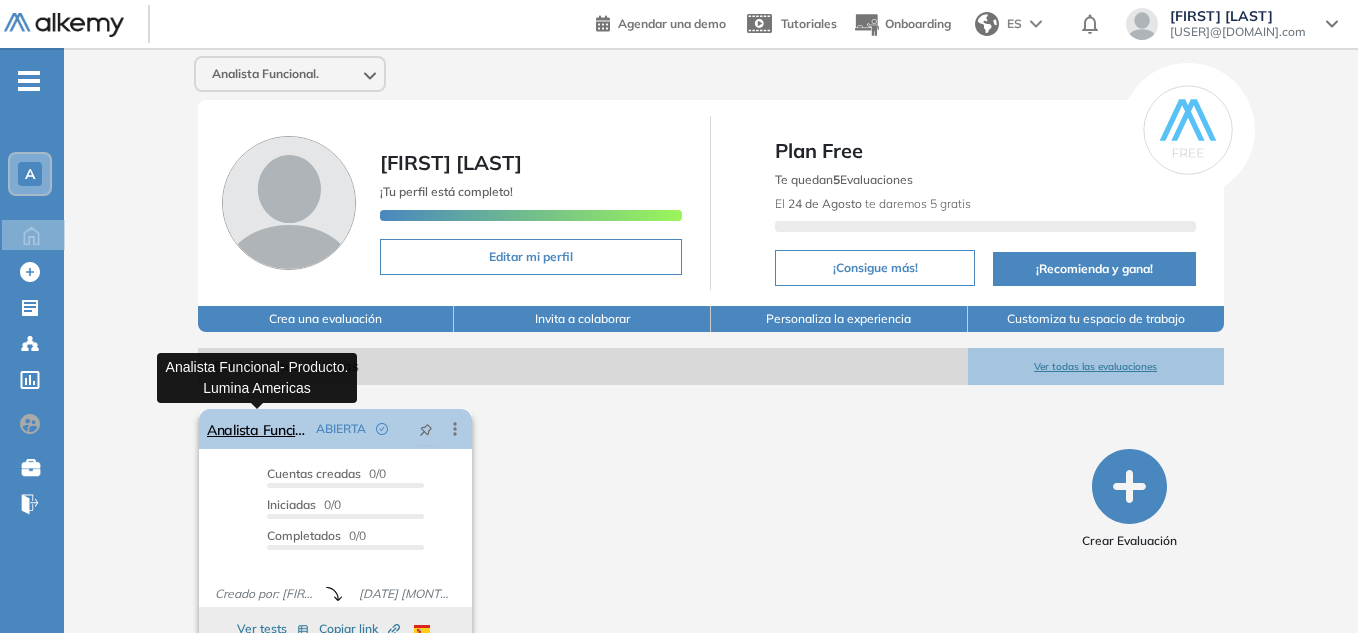 click on "Analista Funcional- Producto. Lumina Americas" at bounding box center (257, 429) 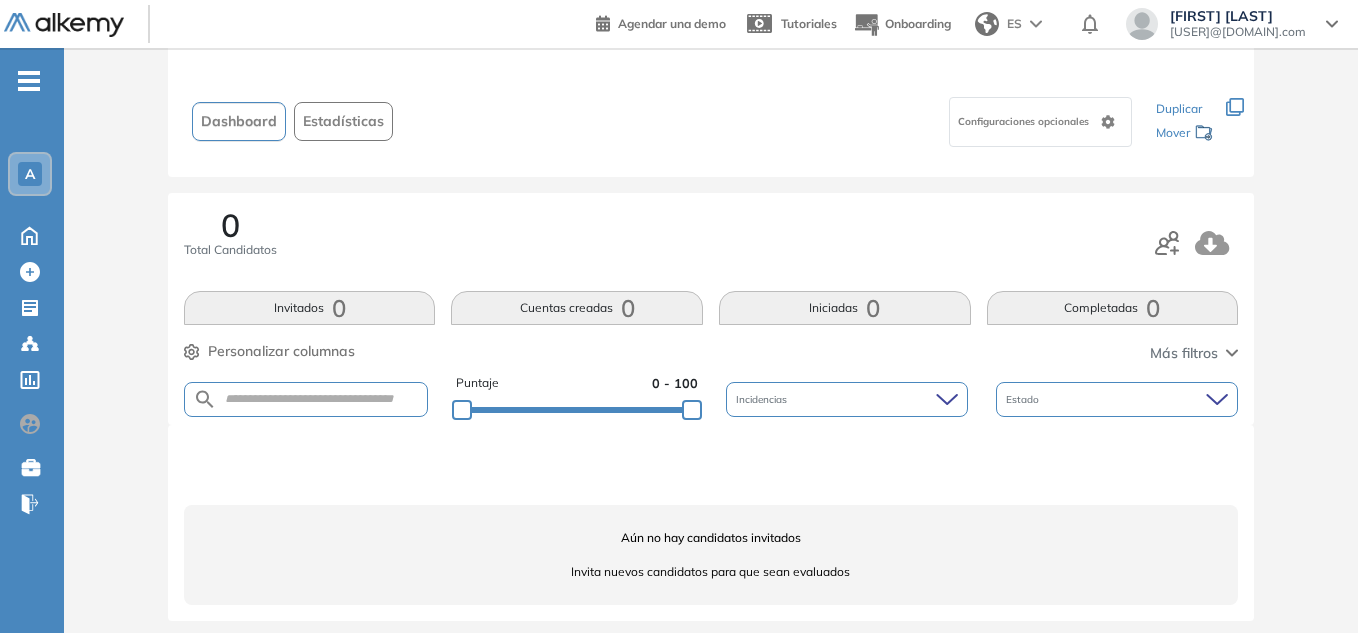 scroll, scrollTop: 108, scrollLeft: 0, axis: vertical 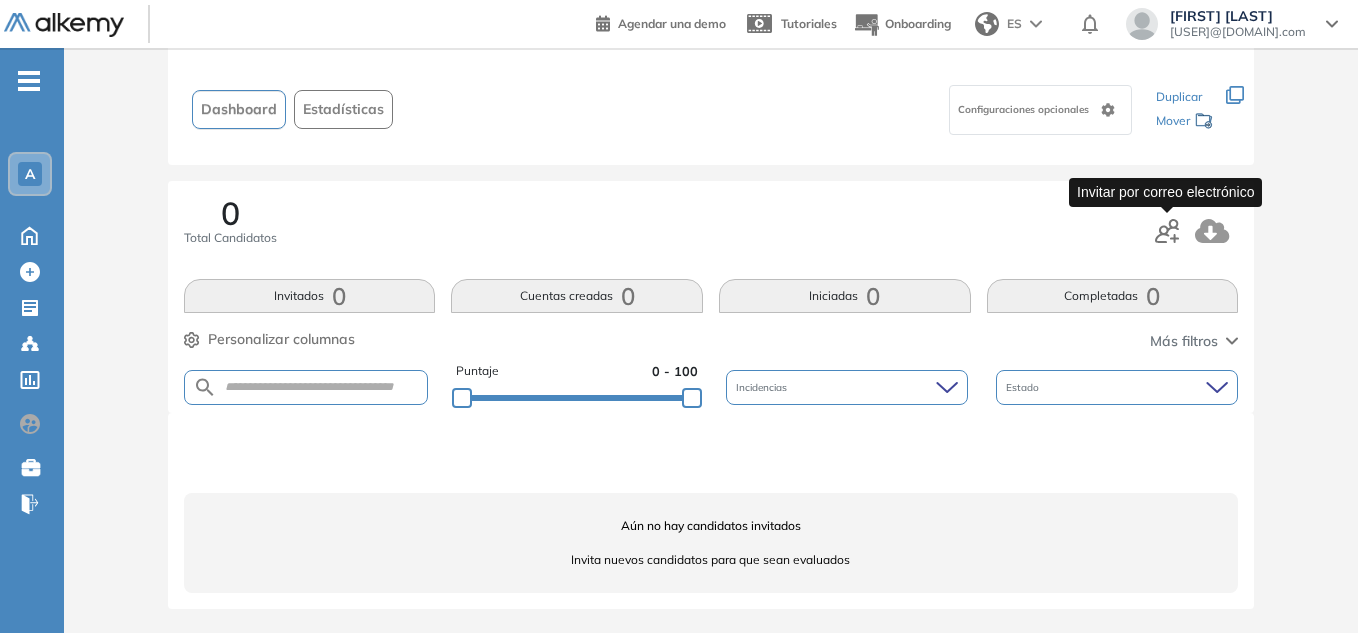 click 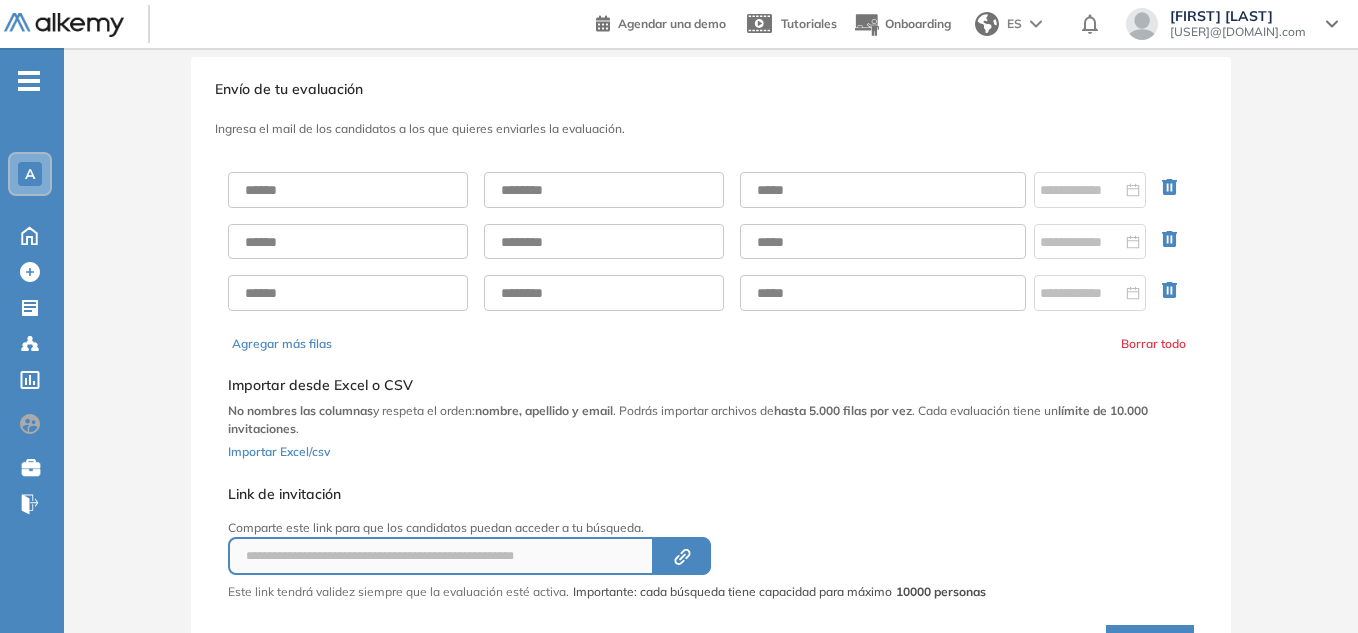 scroll, scrollTop: 0, scrollLeft: 0, axis: both 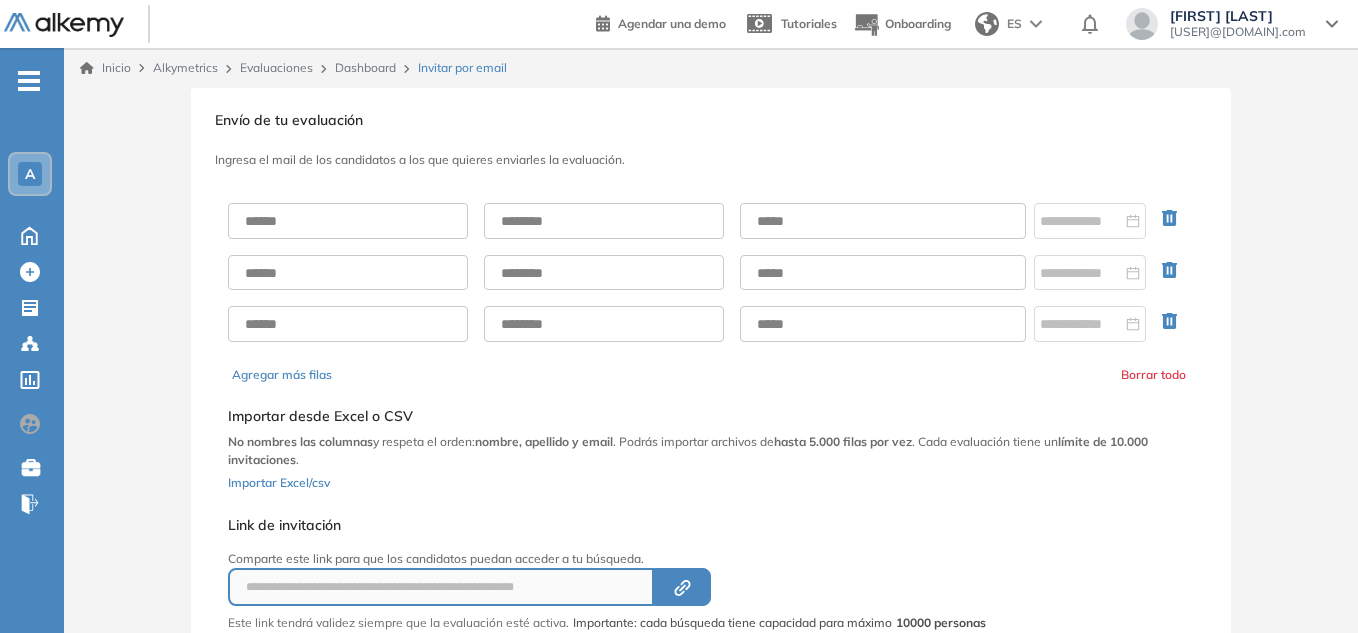 click on "Dashboard" at bounding box center [365, 67] 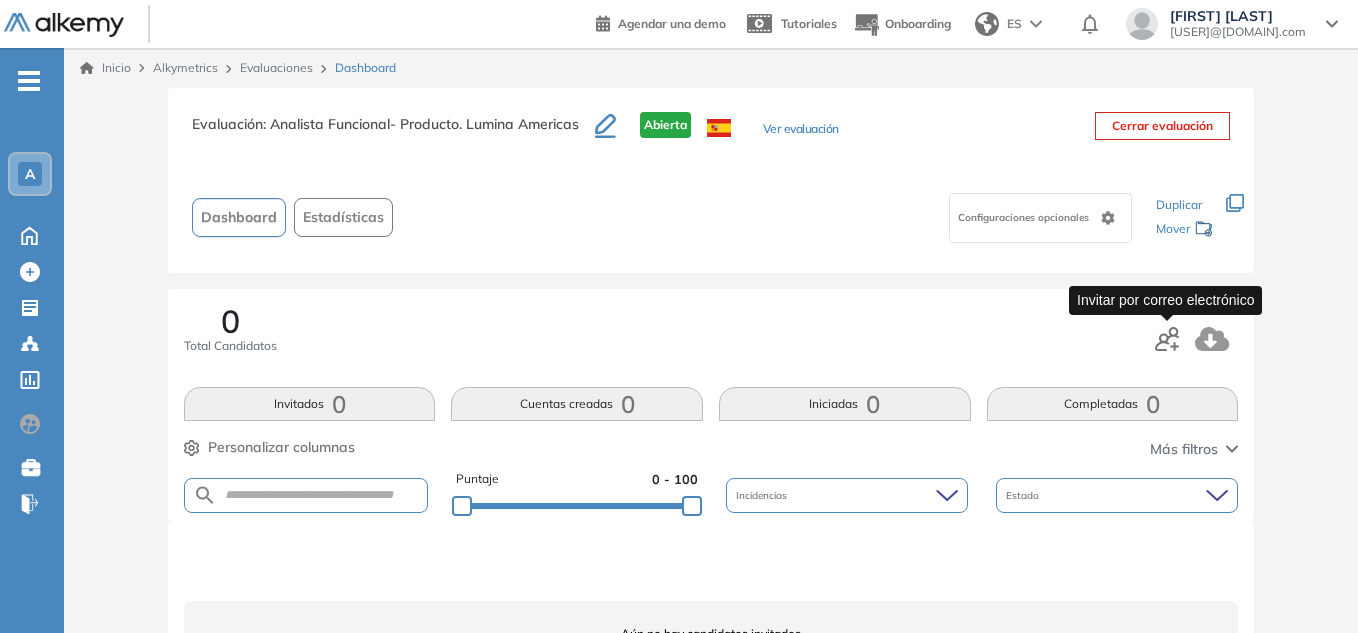 click 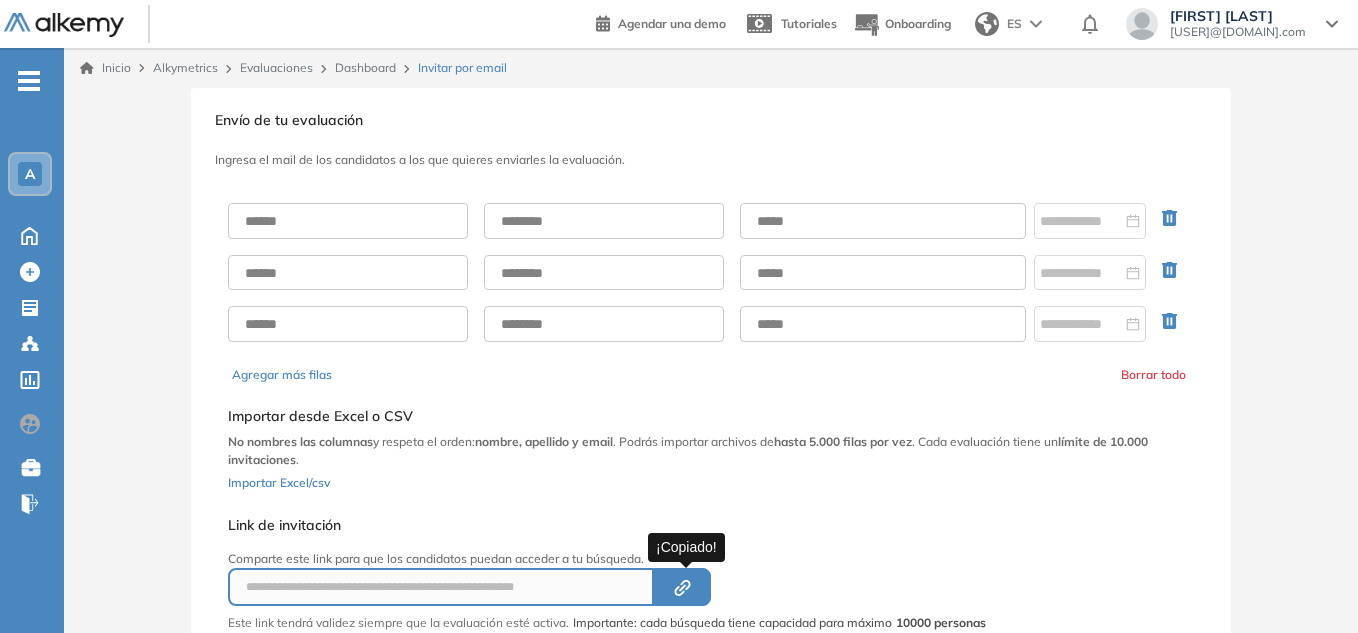 click on "Created by potrace 1.16, written by Peter Selinger 2001-2019" 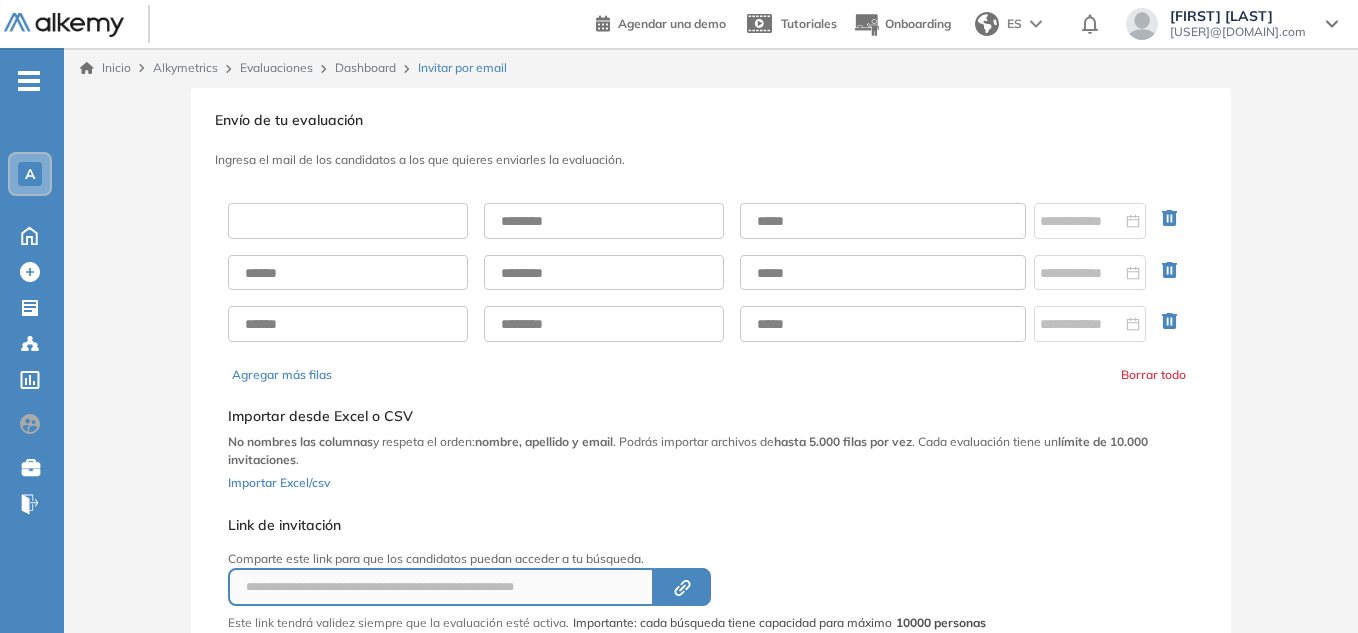 click at bounding box center (348, 221) 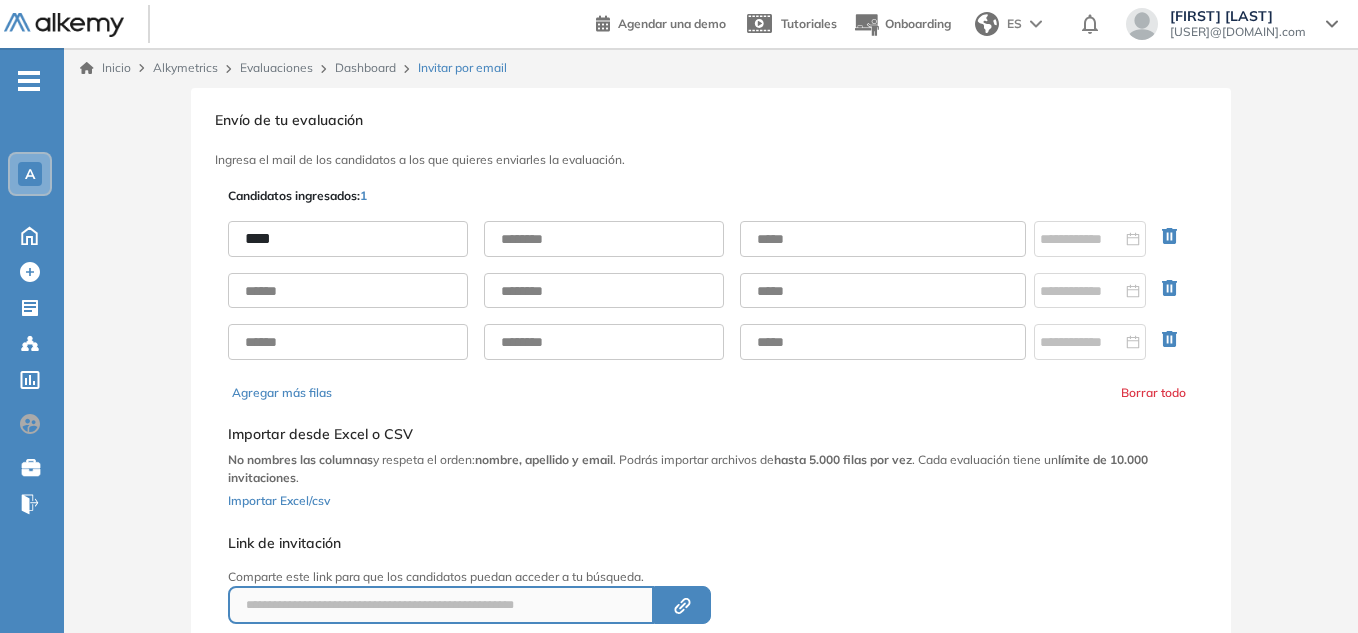 type on "****" 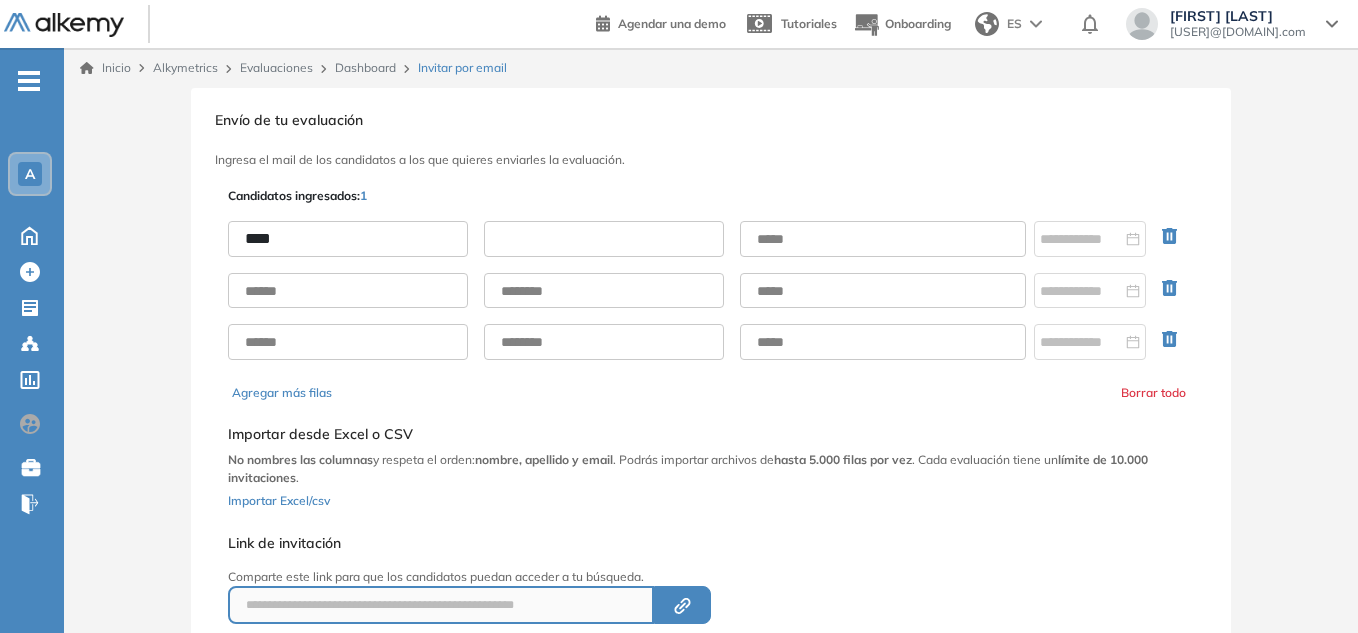 click at bounding box center [604, 239] 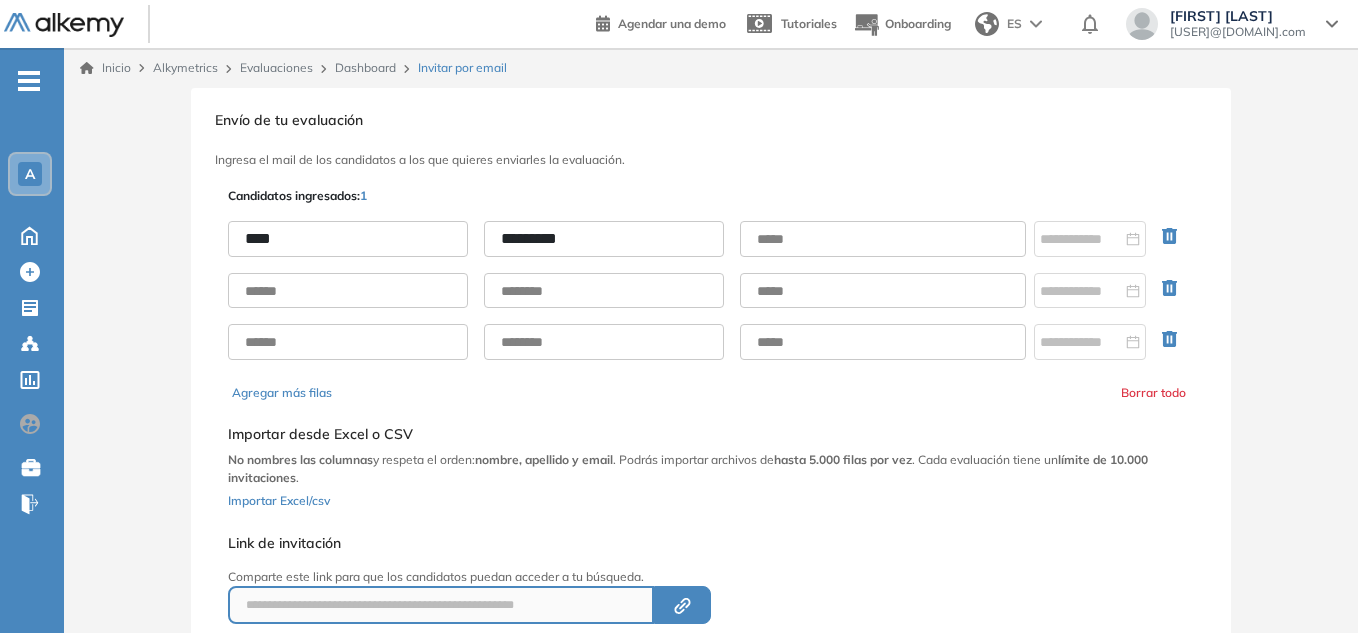 type on "*********" 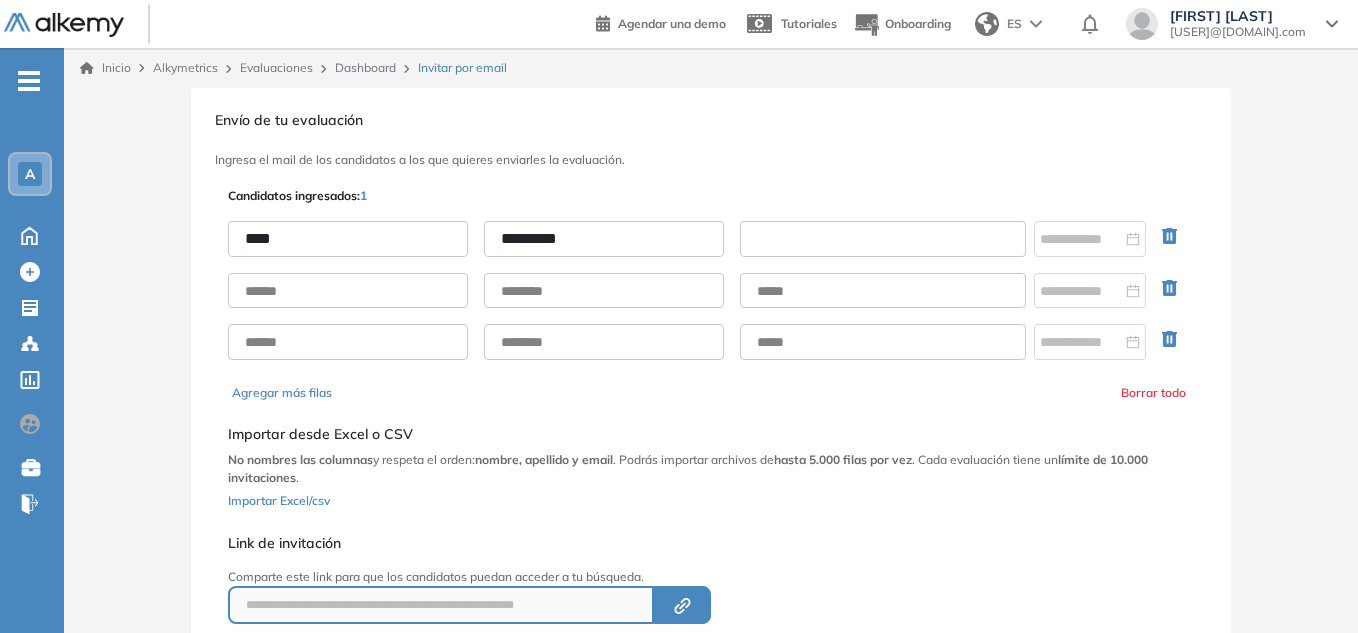 click at bounding box center (883, 239) 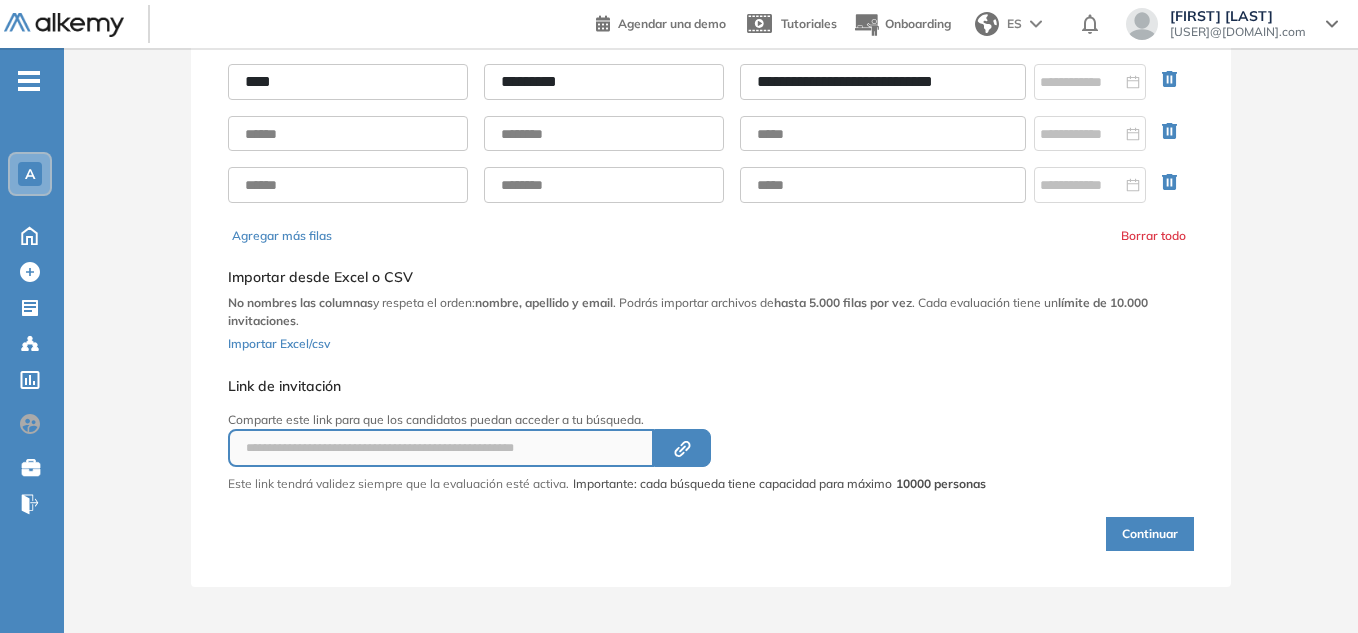 scroll, scrollTop: 159, scrollLeft: 0, axis: vertical 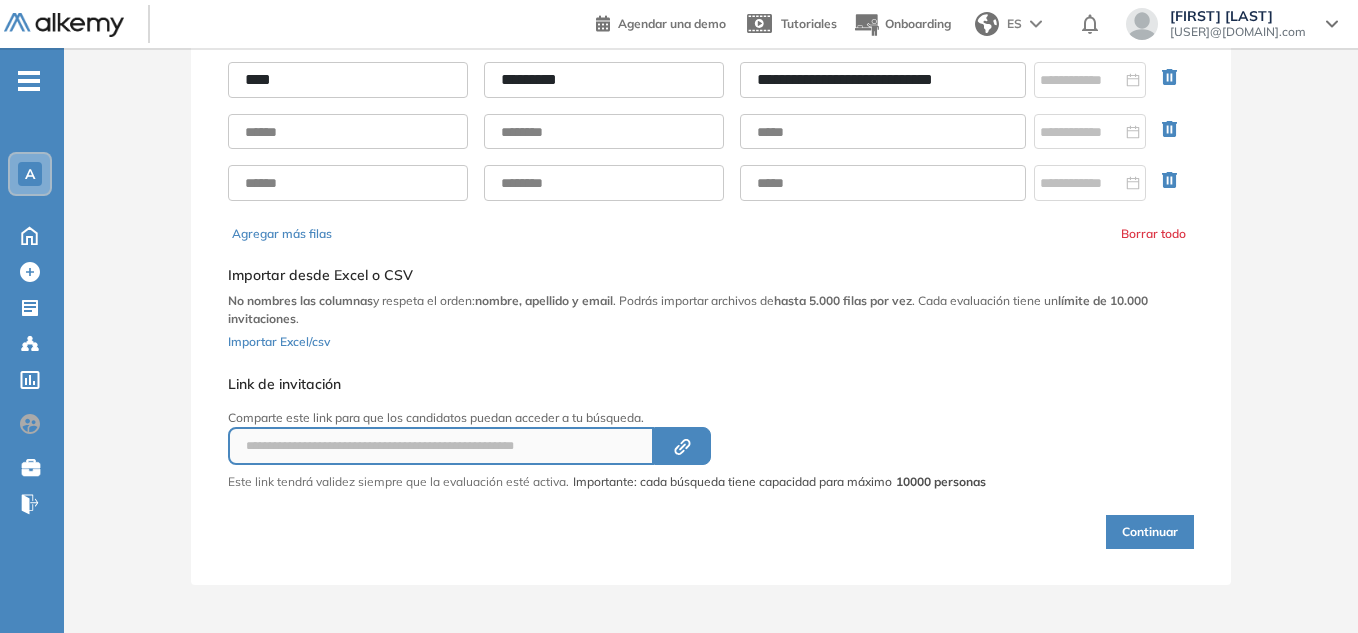 type on "**********" 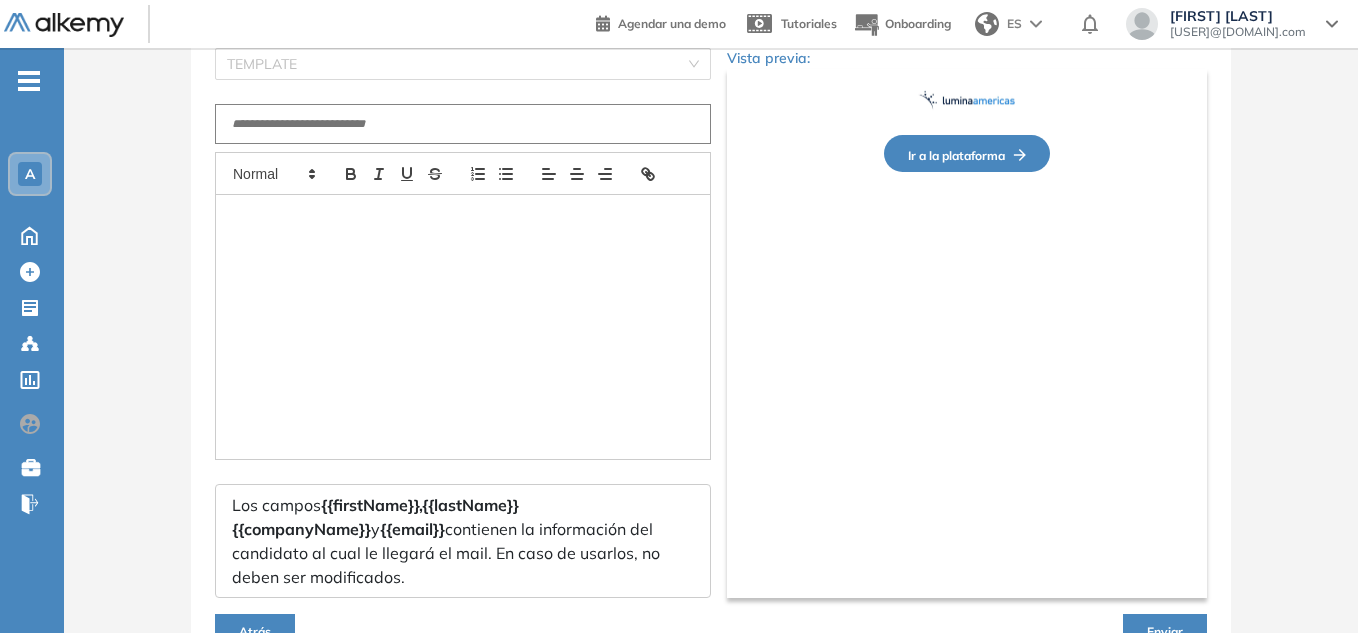 type on "**********" 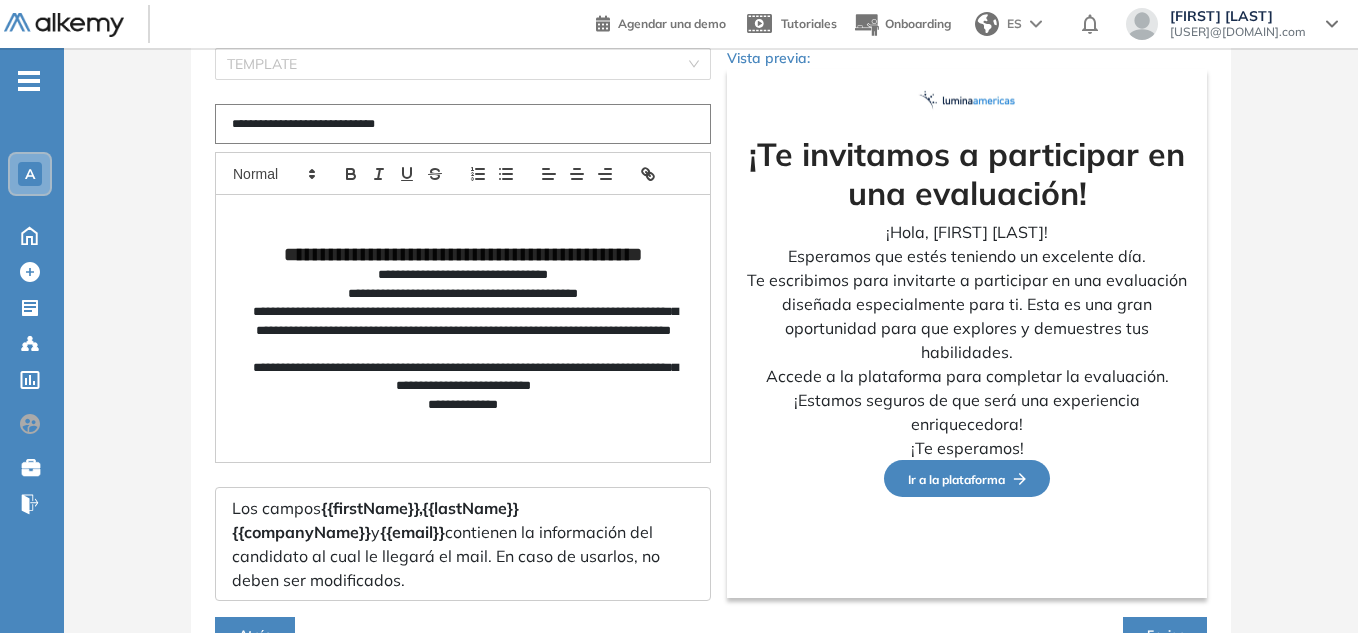 drag, startPoint x: 251, startPoint y: 267, endPoint x: 650, endPoint y: 447, distance: 437.7225 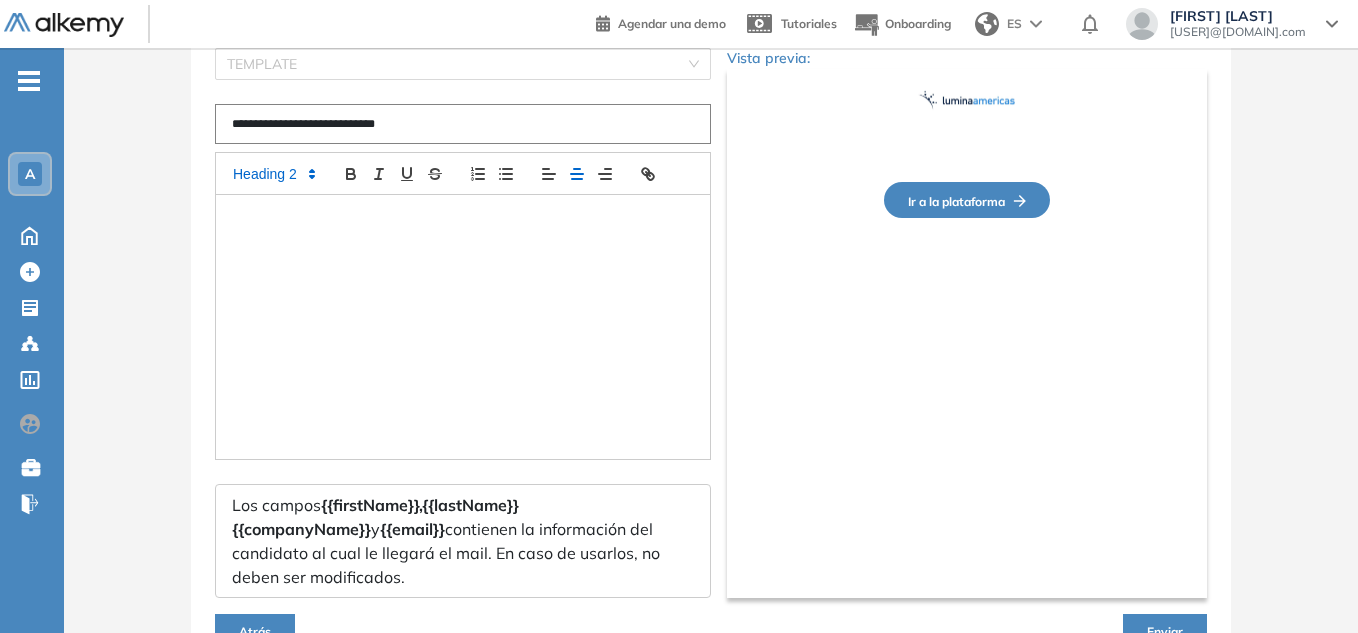 click on "**********" at bounding box center [463, 124] 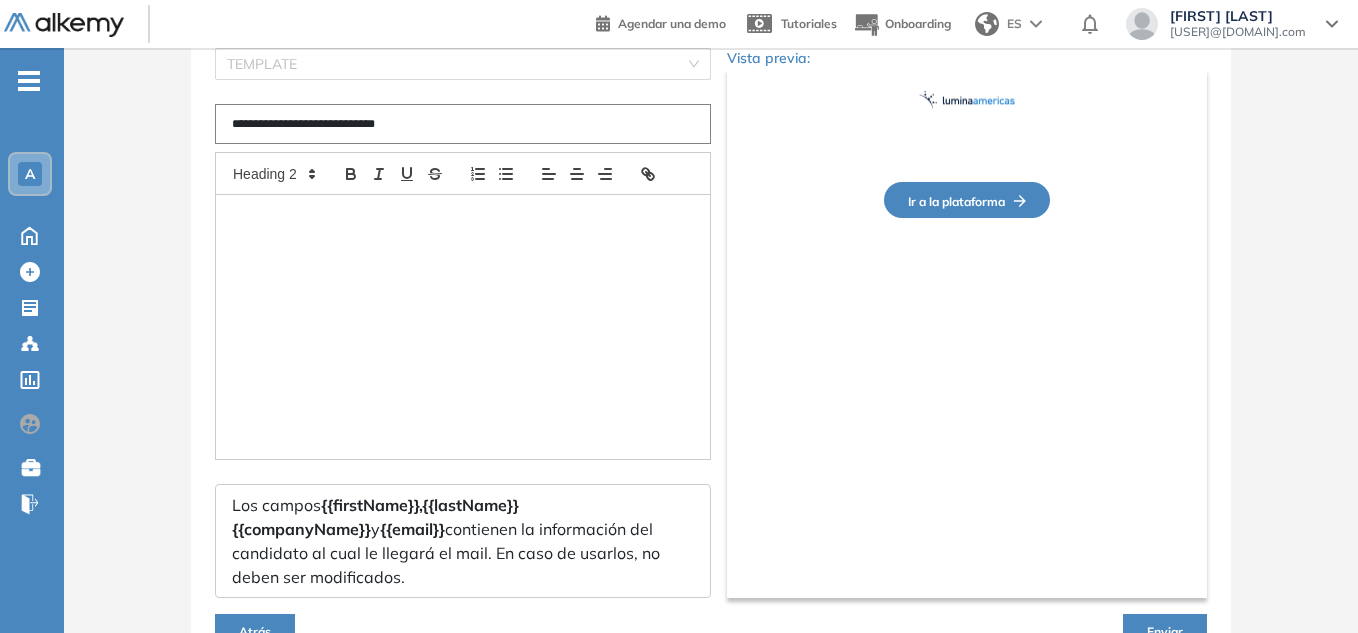 click on "**********" at bounding box center [463, 124] 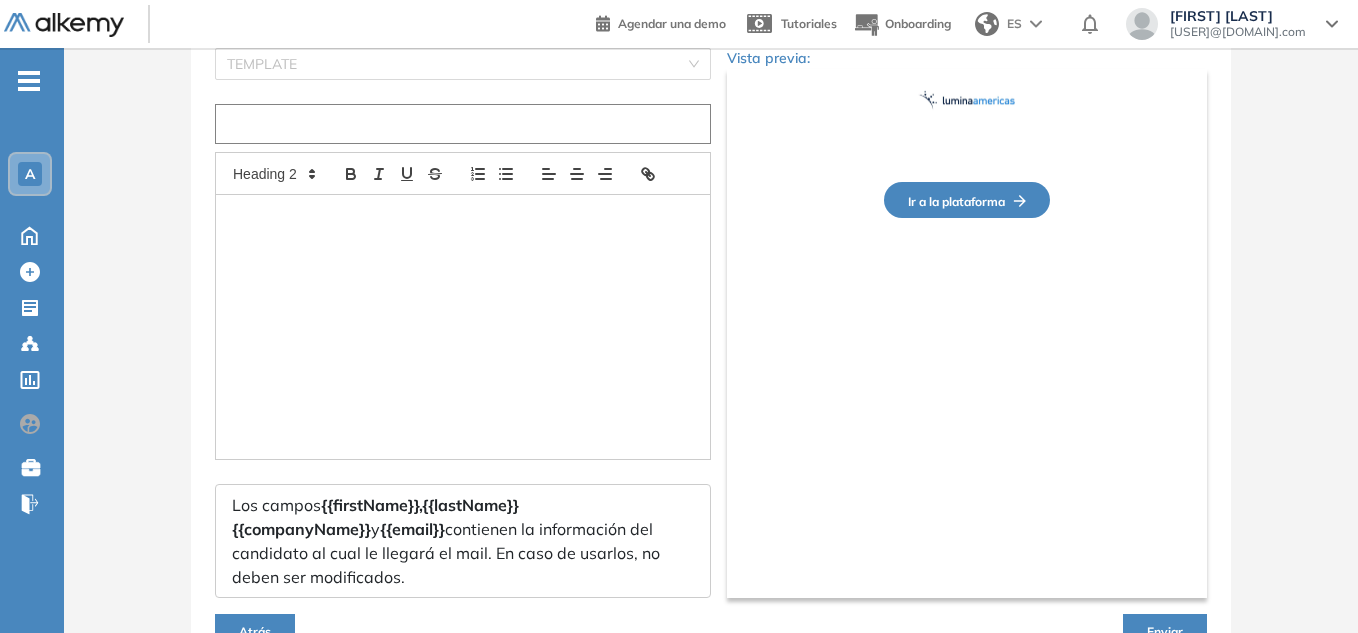 paste on "**********" 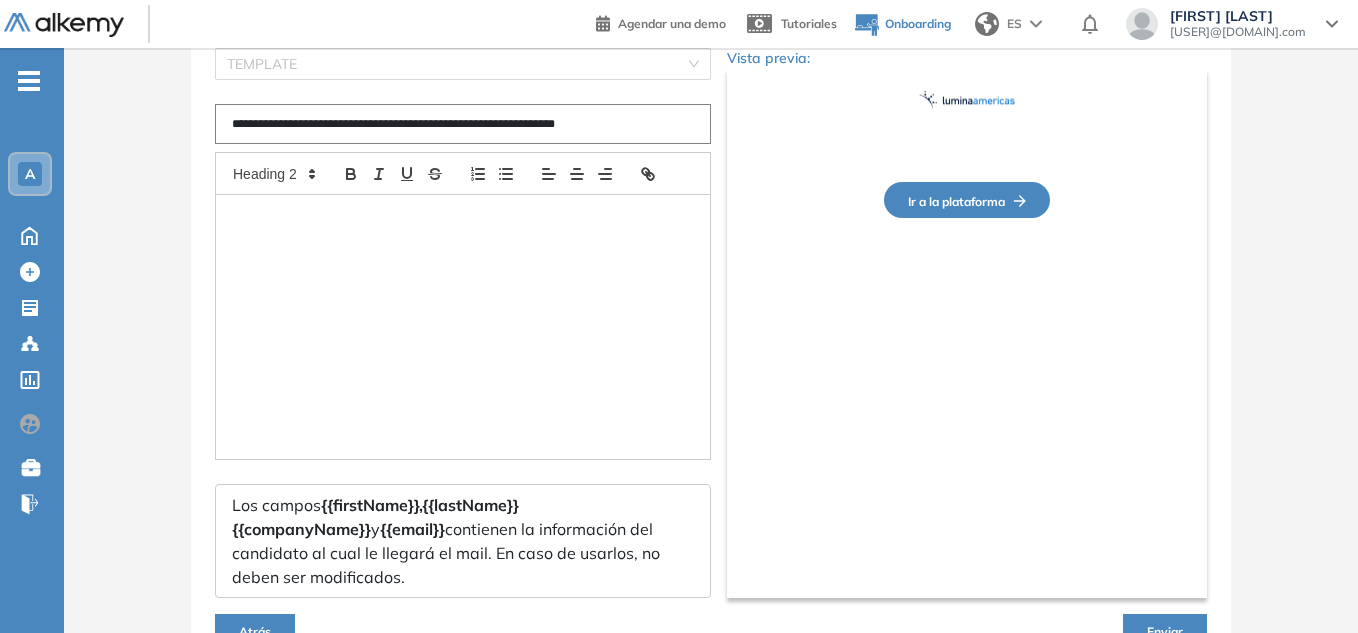 type on "**********" 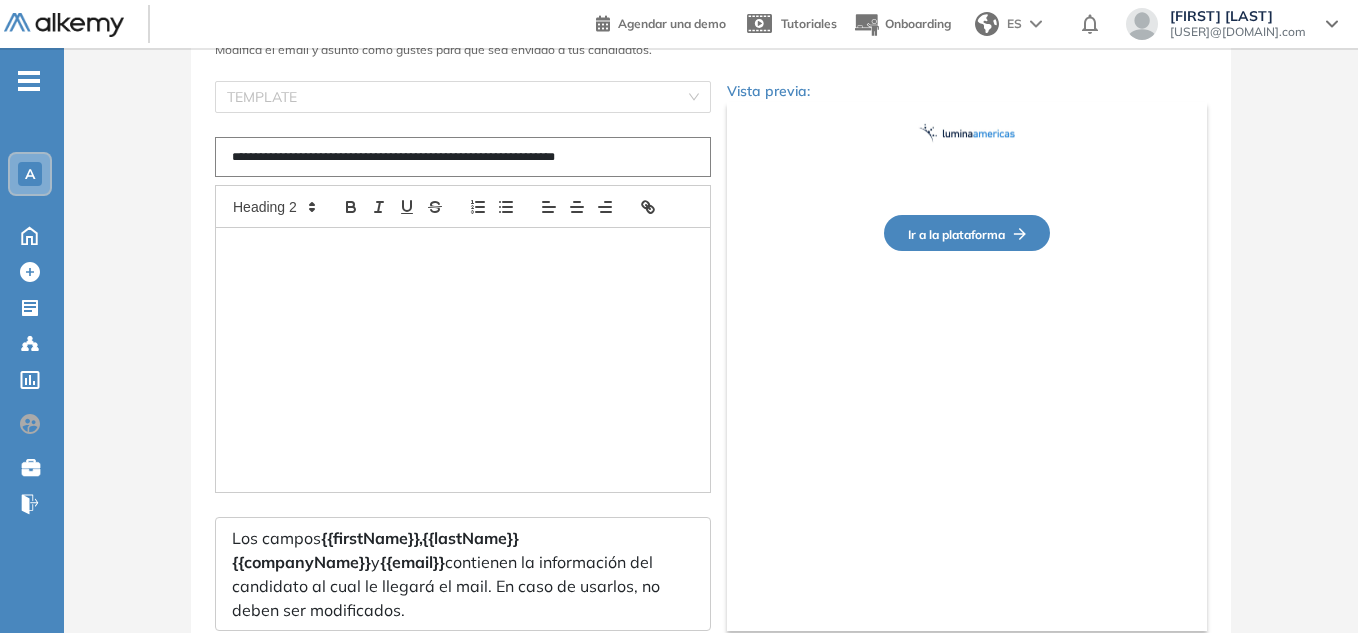 scroll, scrollTop: 268, scrollLeft: 0, axis: vertical 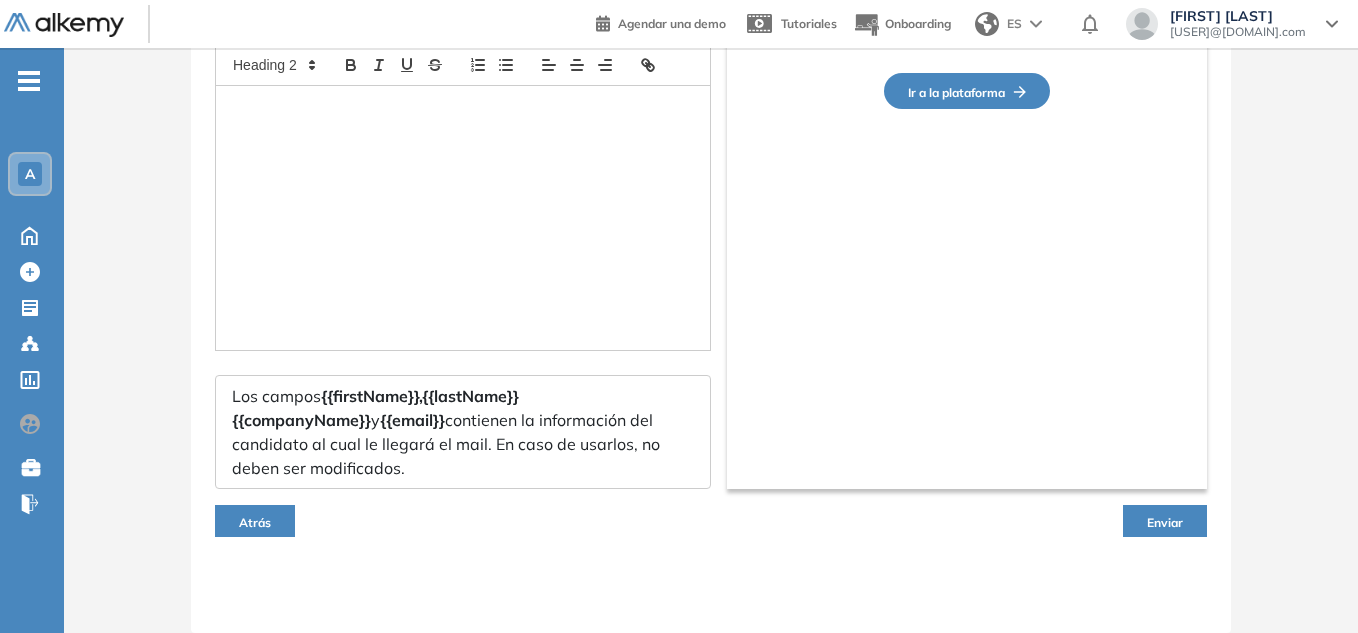 click on "Atrás" at bounding box center [255, 521] 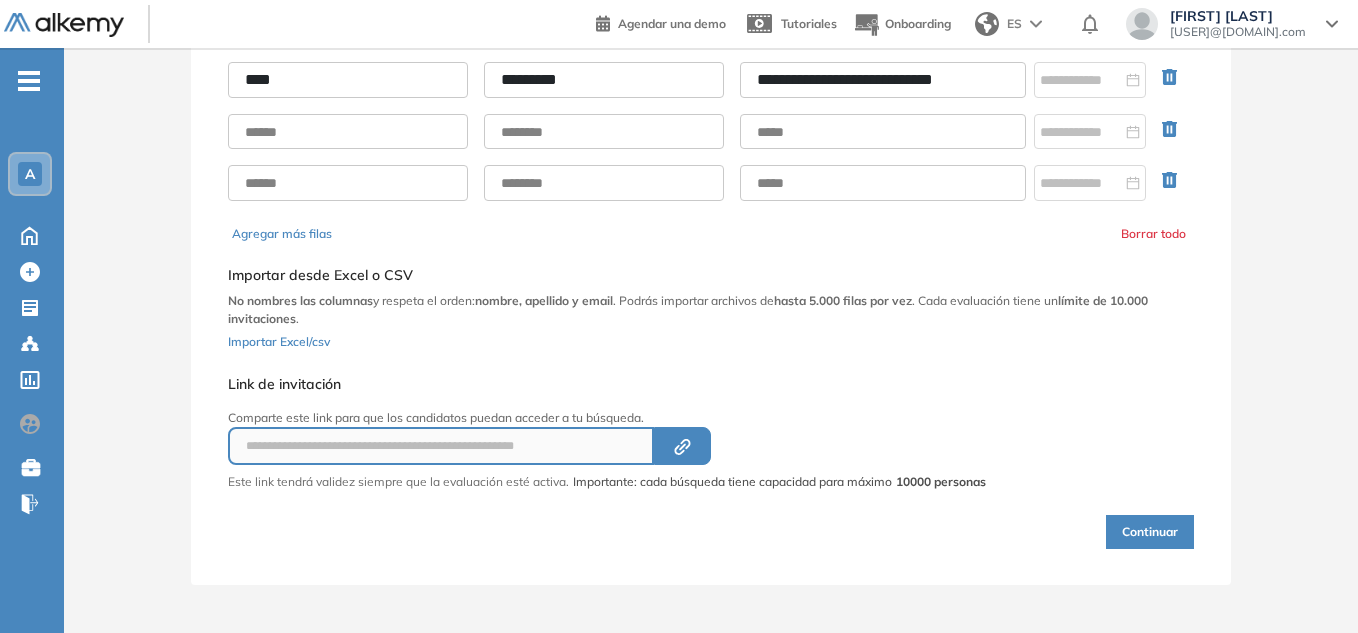 scroll, scrollTop: 159, scrollLeft: 0, axis: vertical 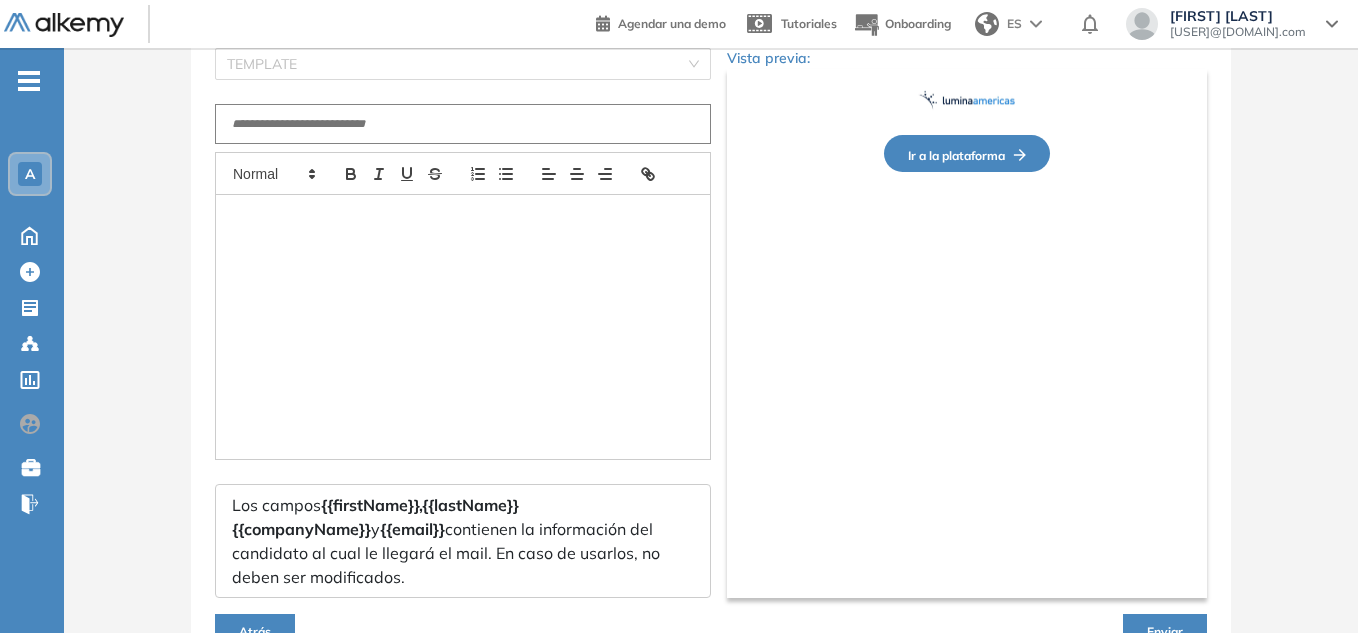 type on "**********" 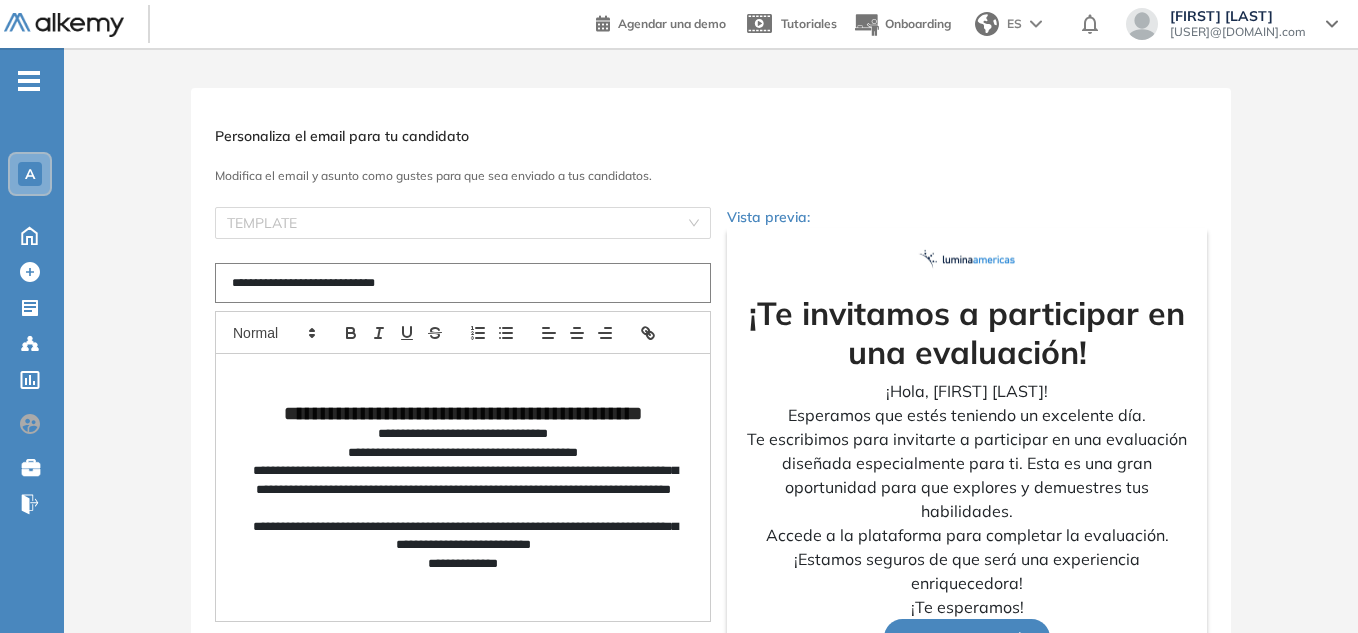 scroll, scrollTop: 200, scrollLeft: 0, axis: vertical 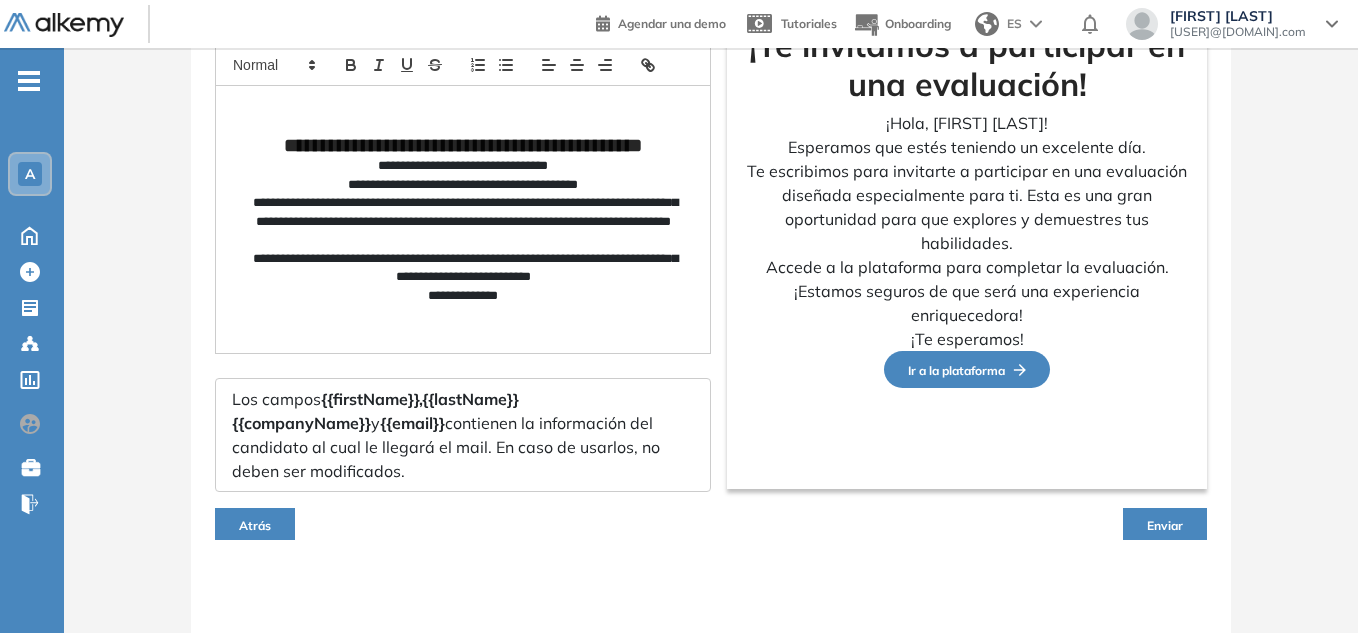 click on "Atrás" at bounding box center [255, 525] 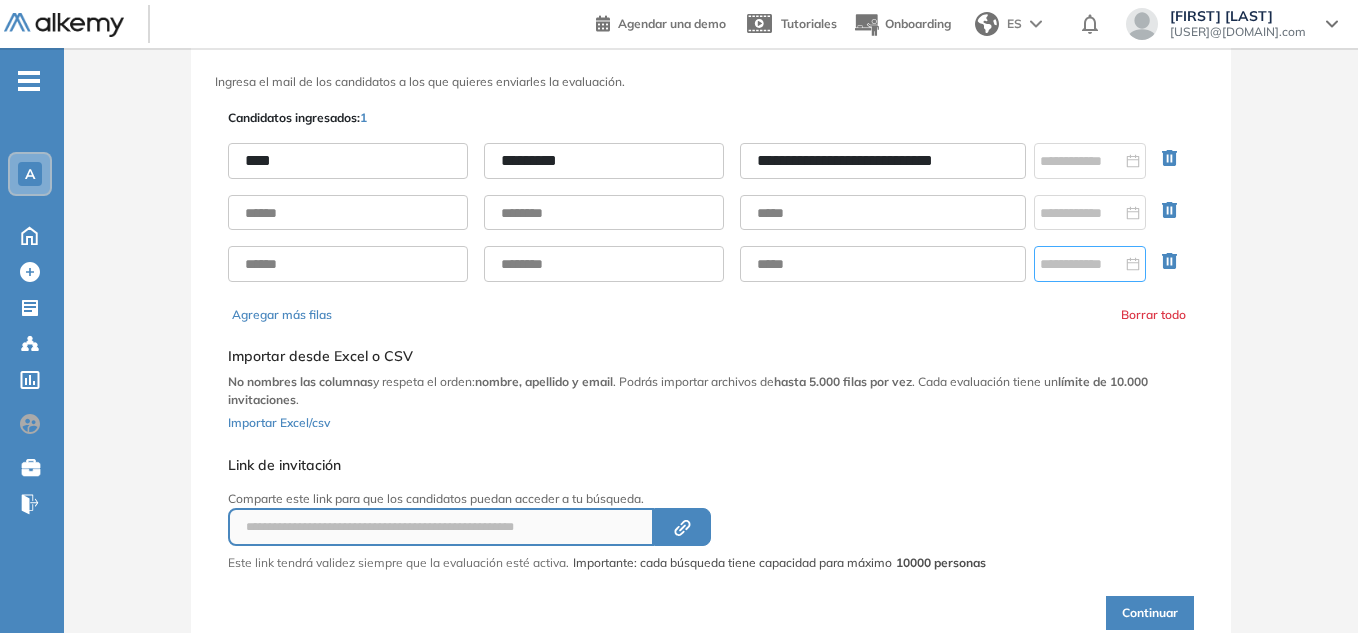 scroll, scrollTop: 0, scrollLeft: 0, axis: both 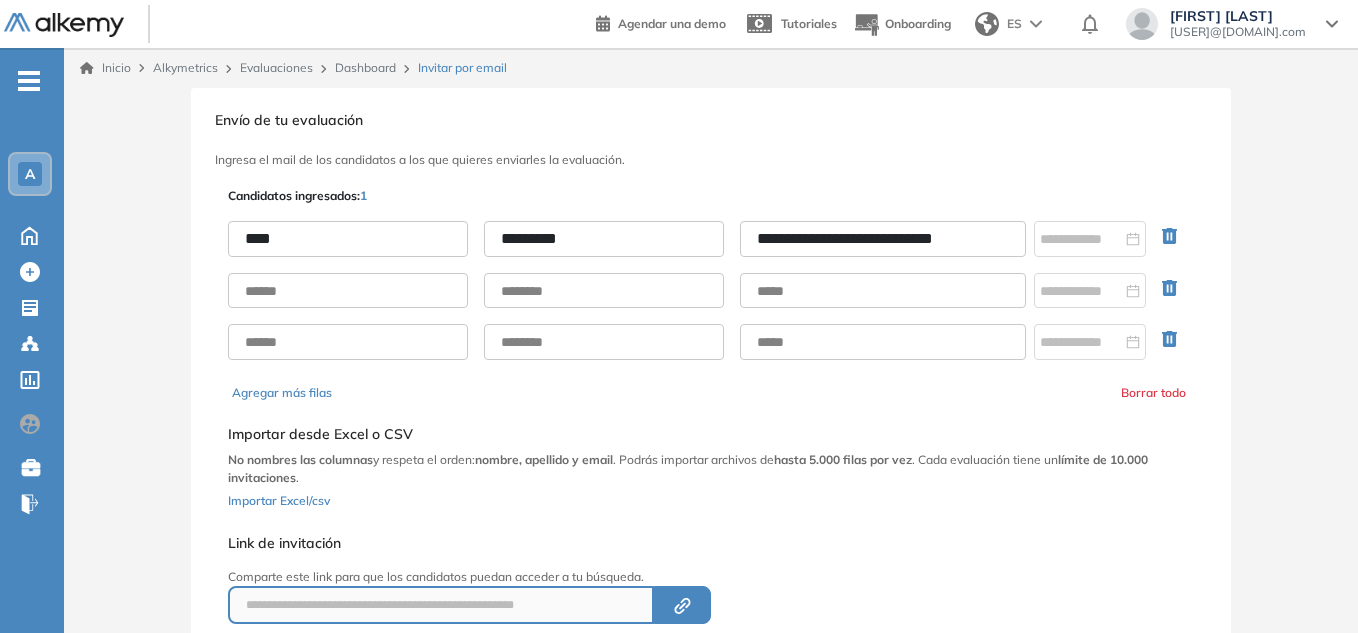 click on "Dashboard" at bounding box center (365, 67) 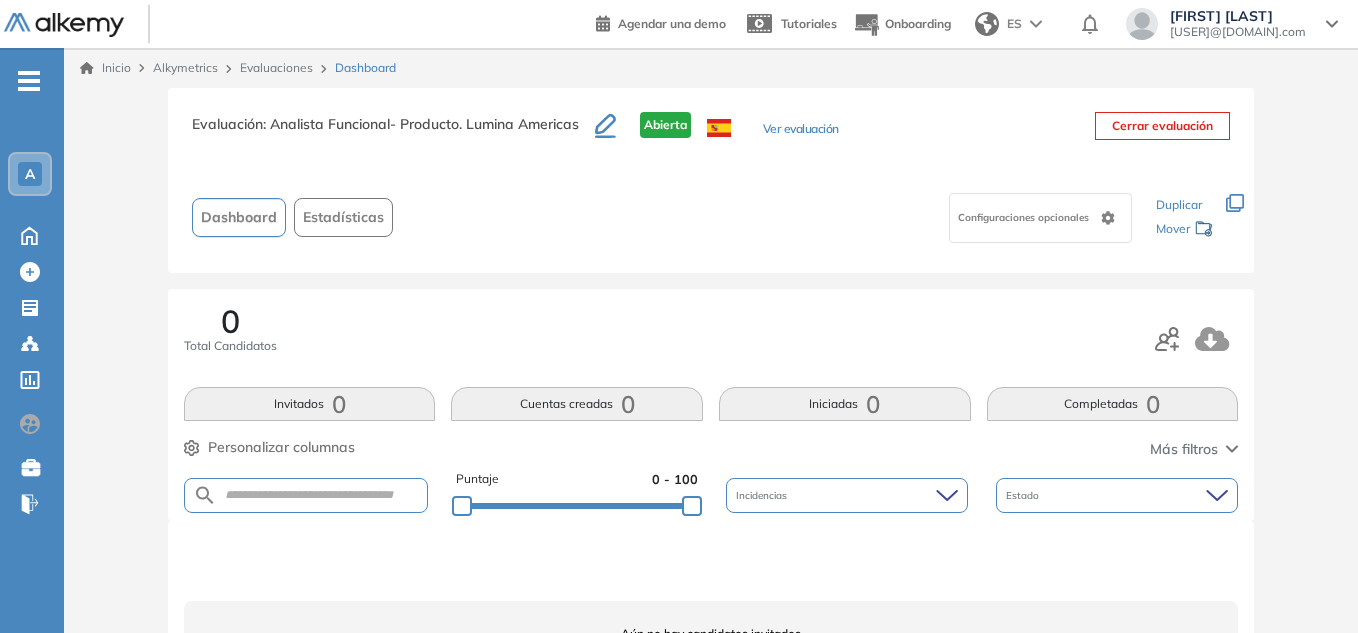 click on "Más filtros" at bounding box center [1184, 449] 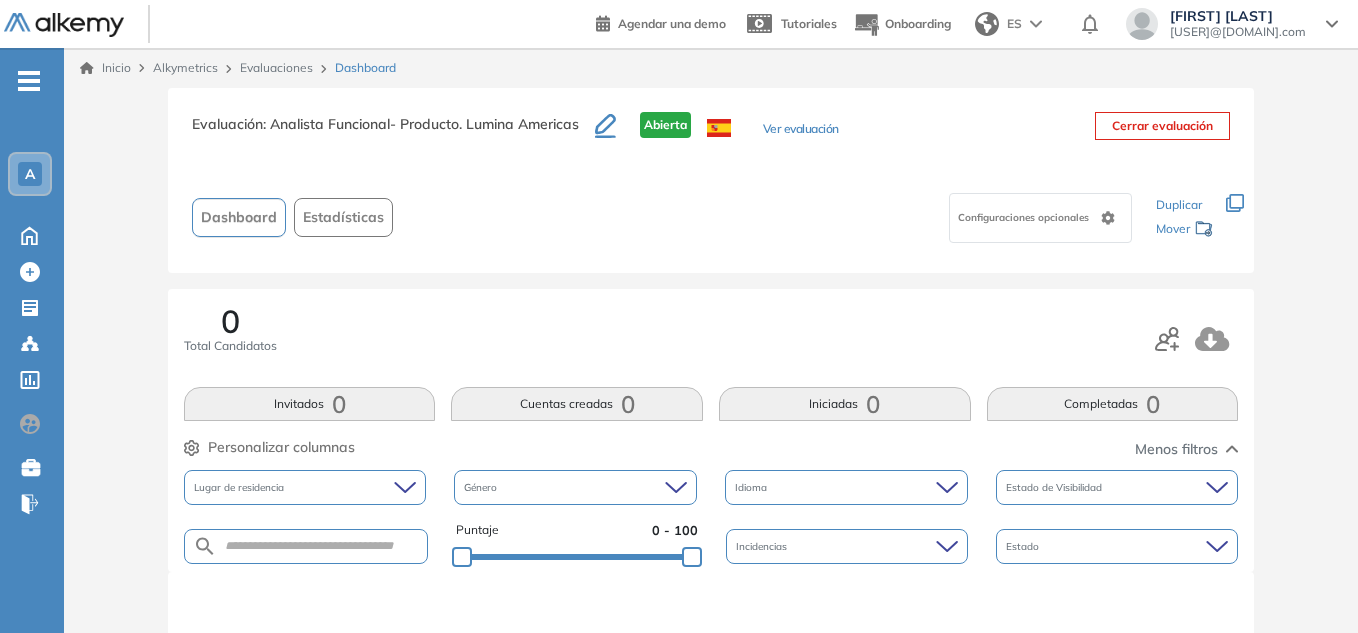 click on "Menos filtros" at bounding box center (1176, 449) 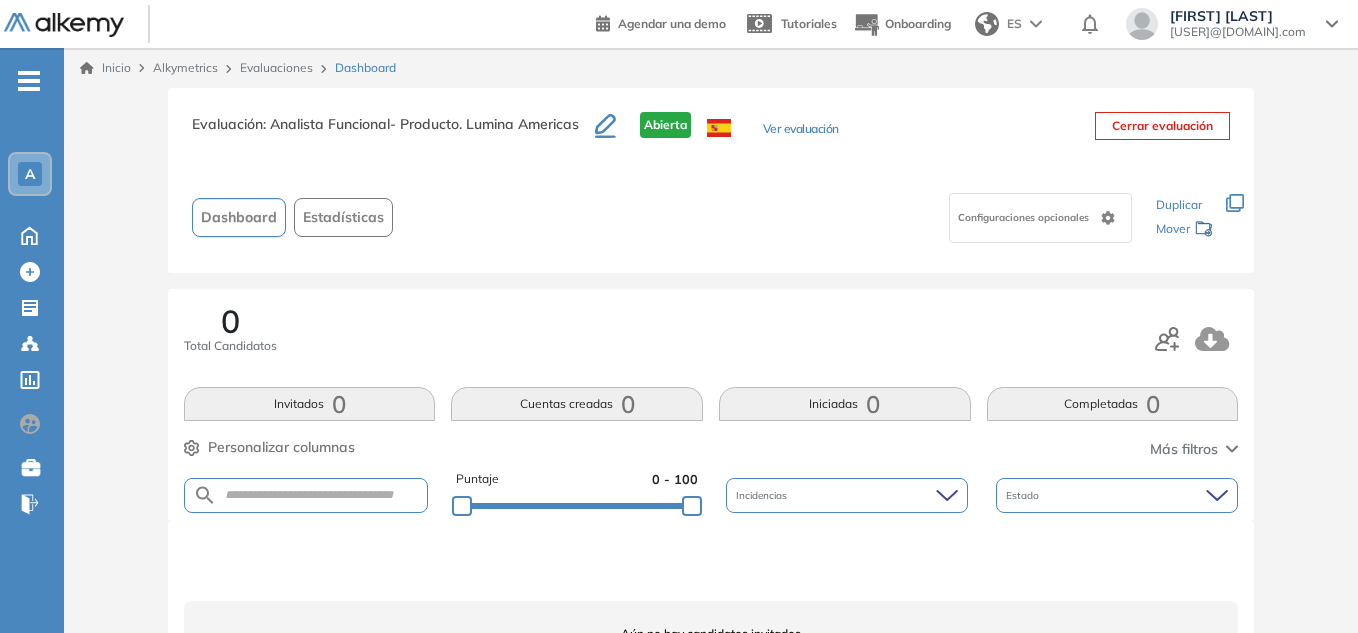 click on "Configuraciones opcionales" at bounding box center [1025, 217] 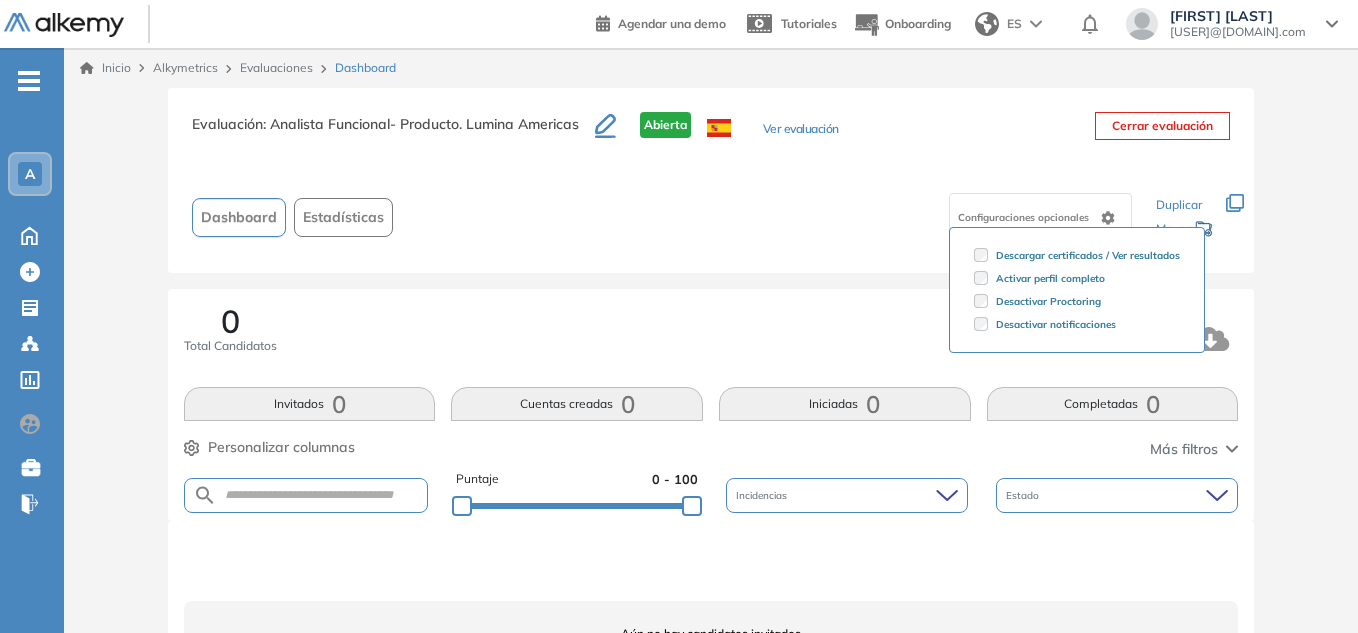 click on "Configuraciones opcionales" at bounding box center (1025, 217) 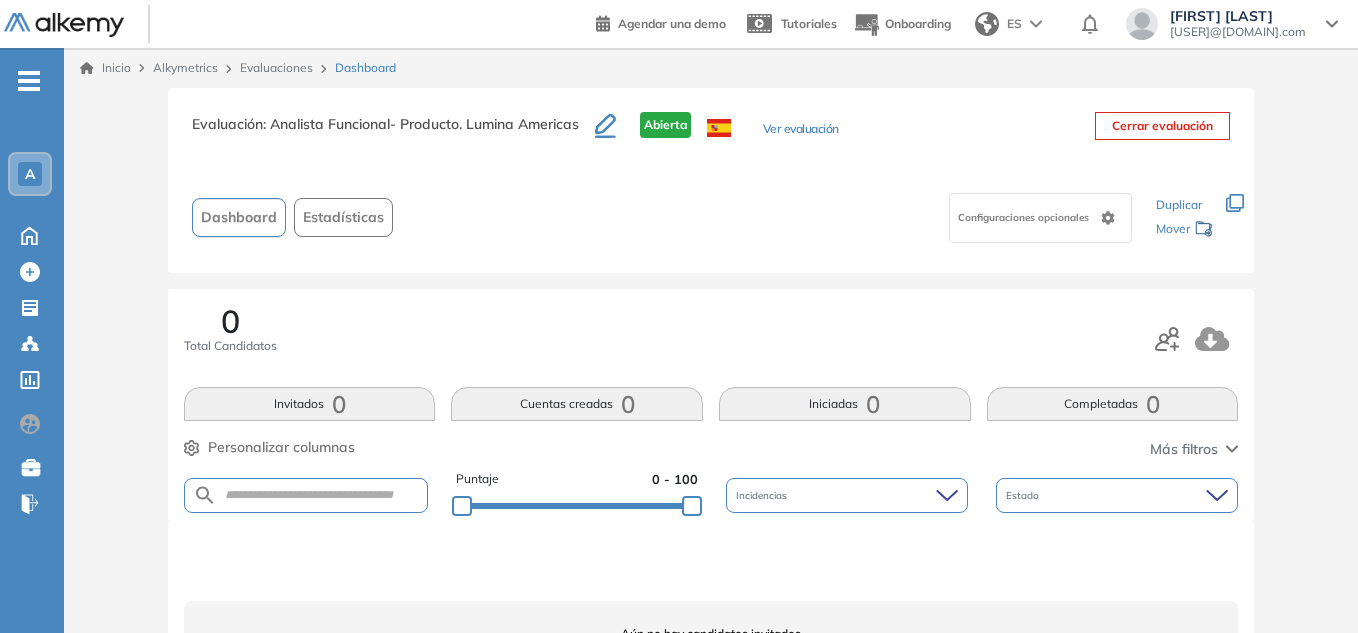 click on "Ver evaluación" at bounding box center (801, 130) 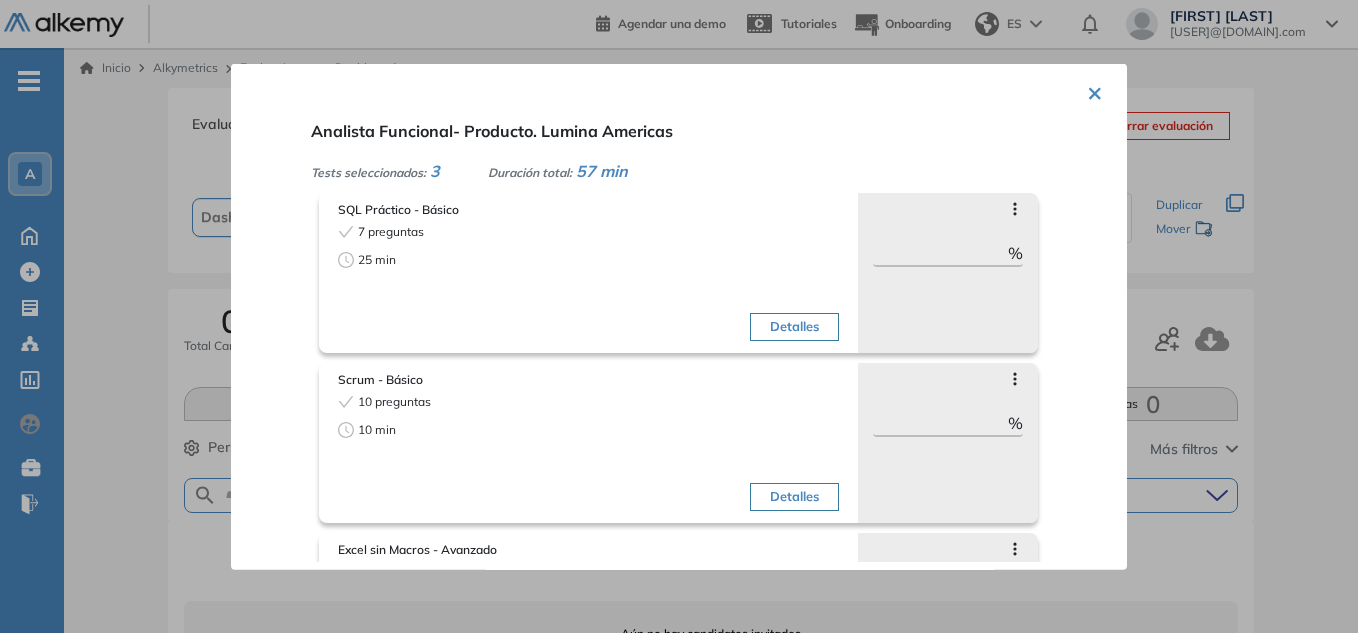 click on "SQL Práctico - Básico 7 preguntas 25 min Detalles" at bounding box center [588, 274] 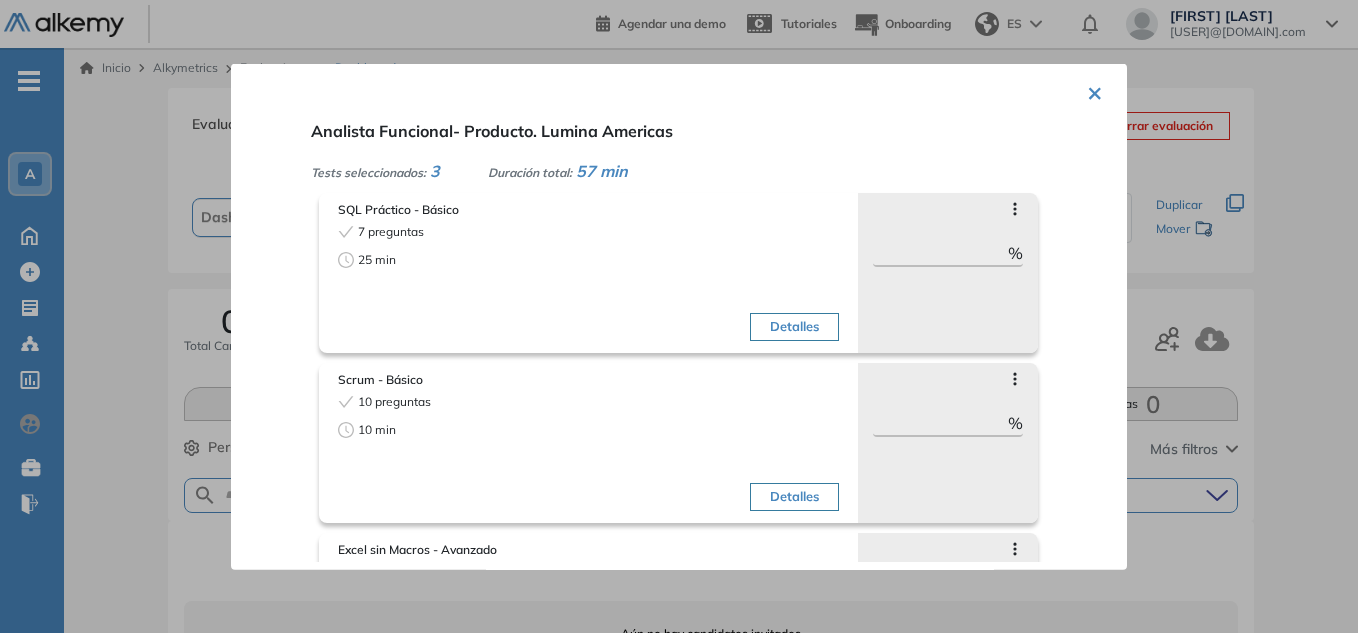 drag, startPoint x: 314, startPoint y: 199, endPoint x: 465, endPoint y: 212, distance: 151.55856 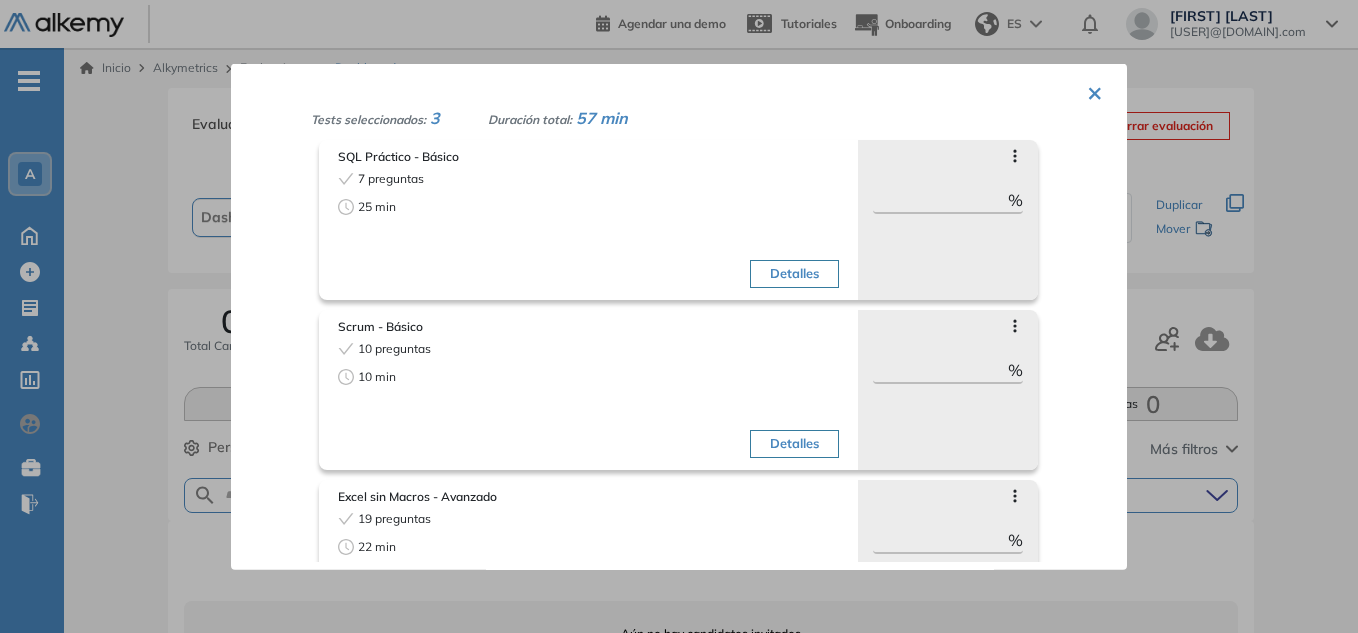 scroll, scrollTop: 100, scrollLeft: 0, axis: vertical 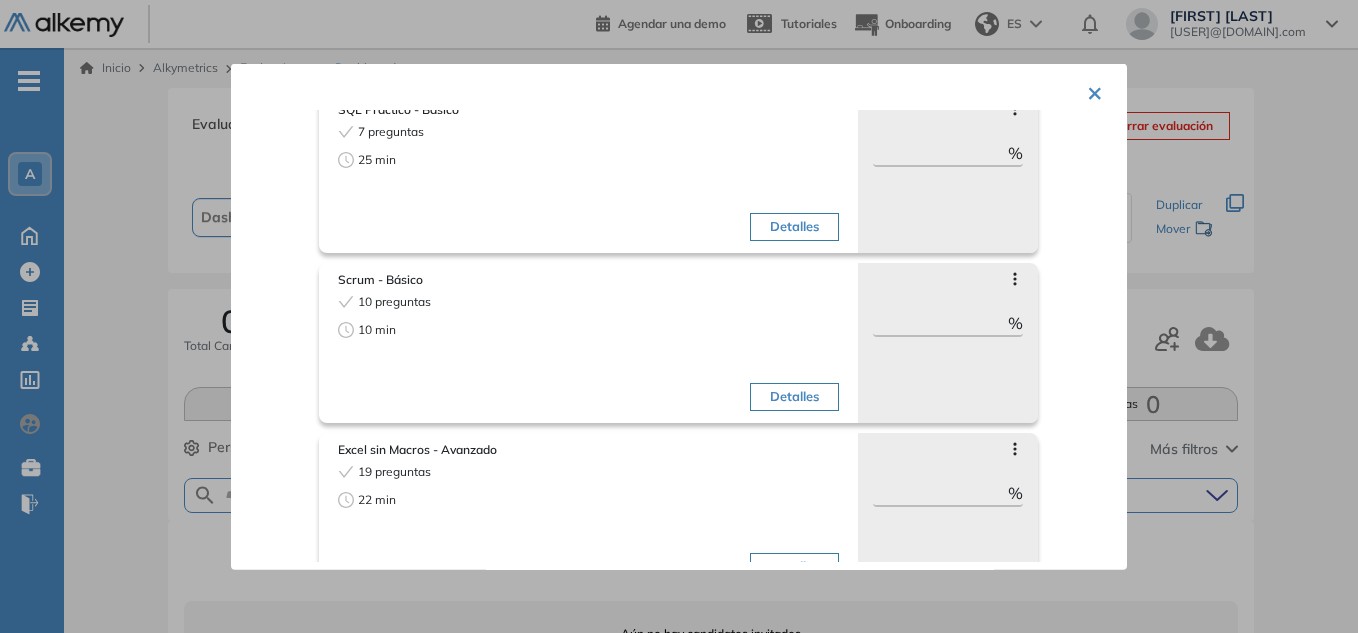 drag, startPoint x: 322, startPoint y: 270, endPoint x: 418, endPoint y: 271, distance: 96.00521 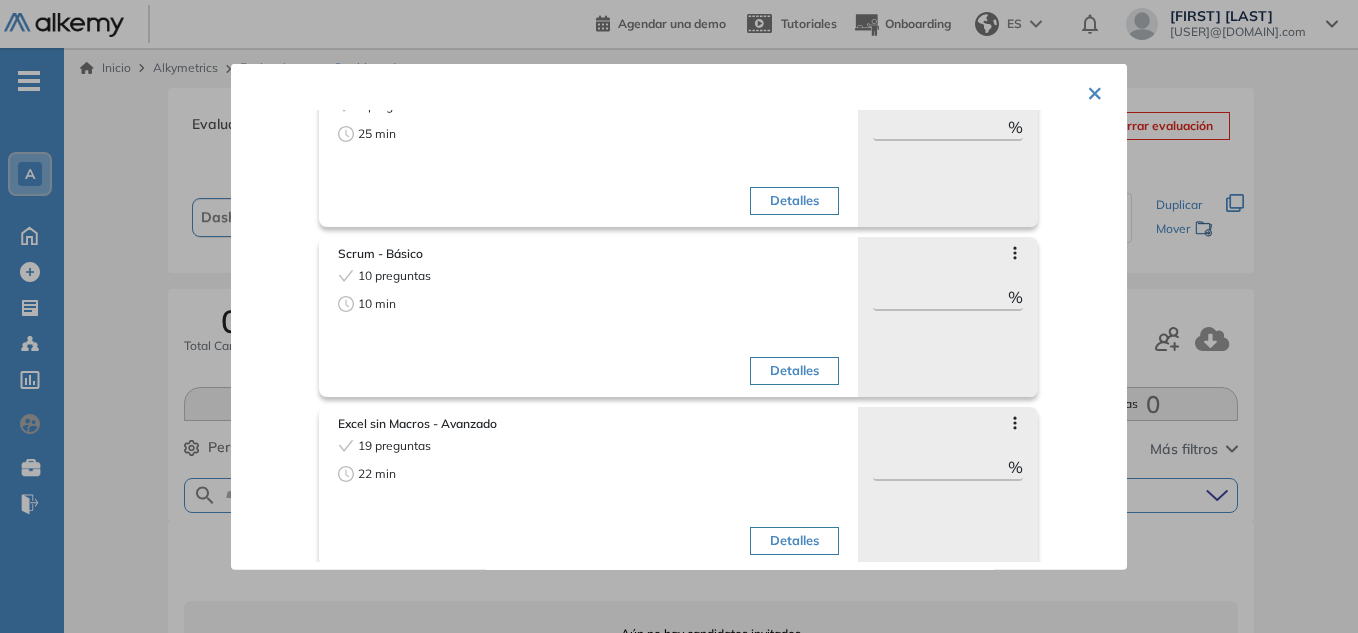 scroll, scrollTop: 139, scrollLeft: 0, axis: vertical 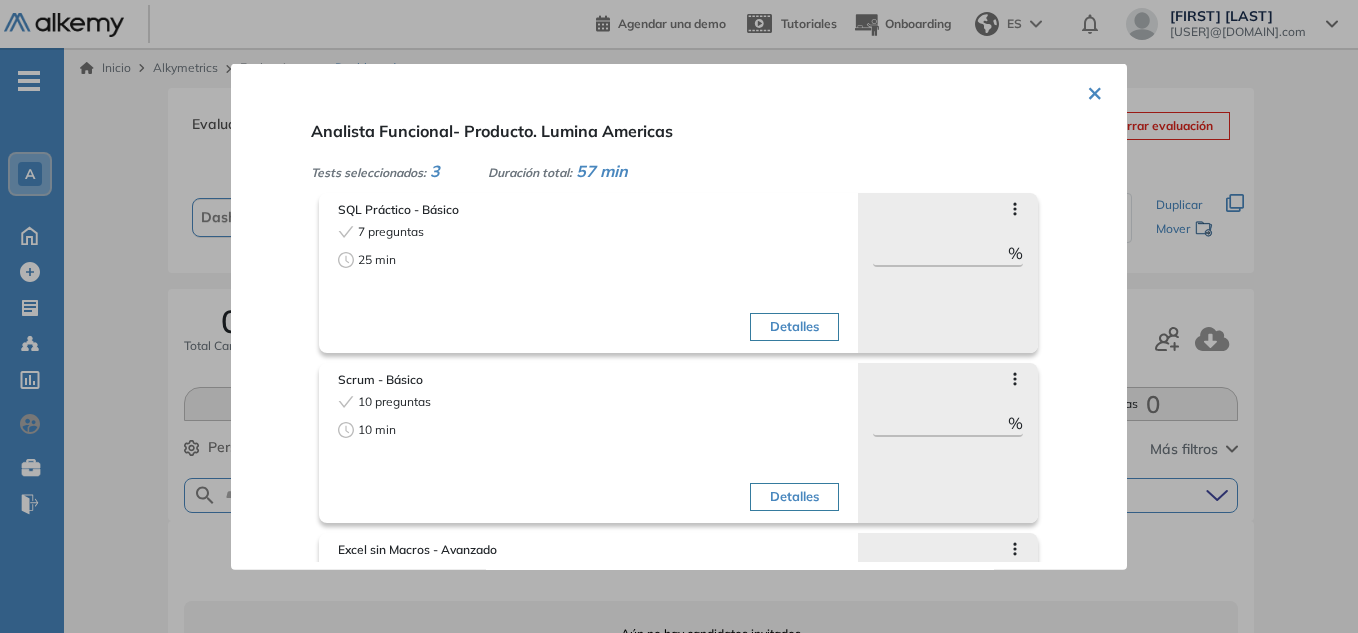 click on "× Analista Funcional-Producto. Lumina Americas Tests seleccionados:  3 Duración total:  57 min   SQL Práctico - Básico 7 preguntas 25 min Detalles Saltar preguntas ** % Objetivos de la evaluación Análisis de Dato... Creación de Tabl... Condicionales Roles target Todos los roles   Scrum - Básico 10 preguntas 10 min Detalles Saltar preguntas ** % Objetivos de la evaluación Scrum Master Project Manageme... Metodologías Ági... Roles target Todos los roles   Excel sin Macros - Avanzado 19 preguntas 22 min Detalles Saltar preguntas ** % Objetivos de la evaluación Tablas Dinámicas Manipulación de ... Fórmulas Lógica Condicionales Roles target Todos los roles" at bounding box center [679, 316] 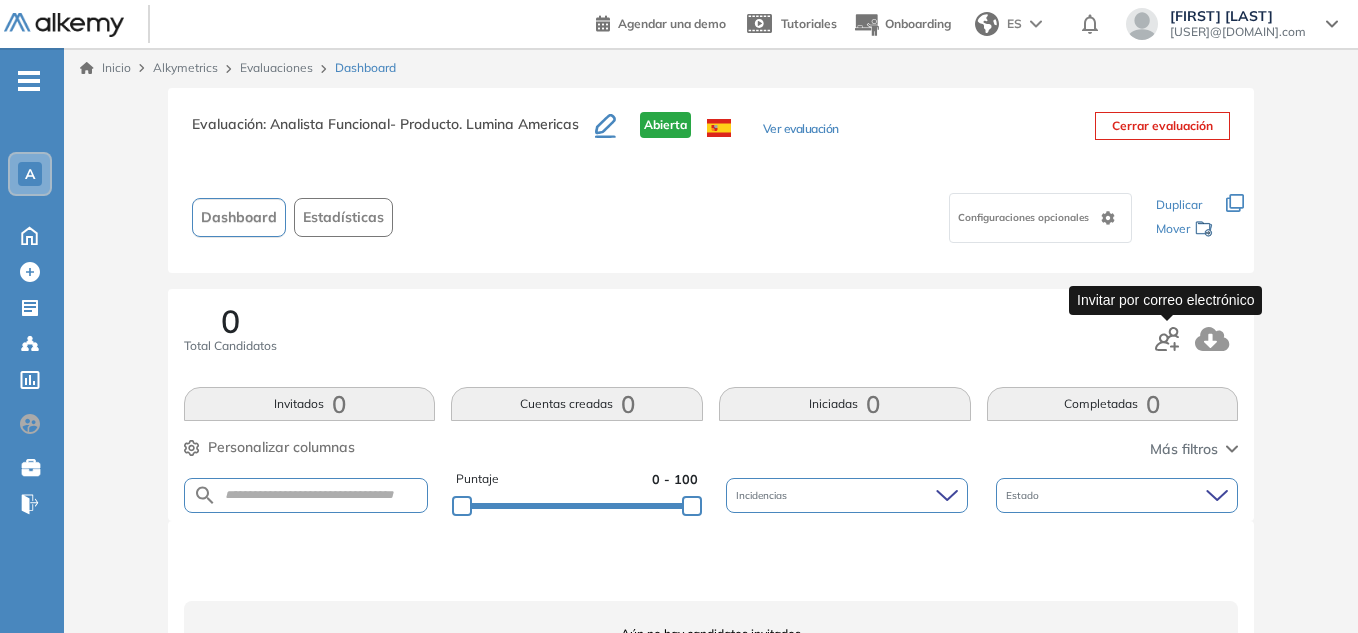 click 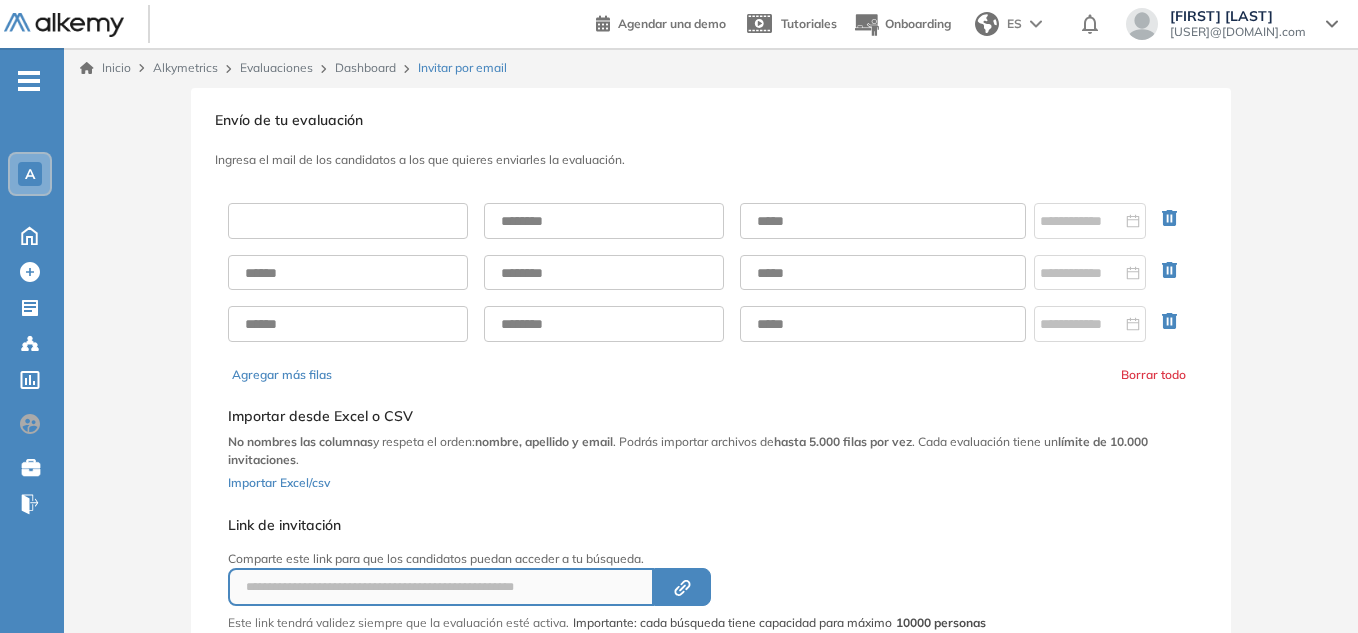 click at bounding box center (348, 221) 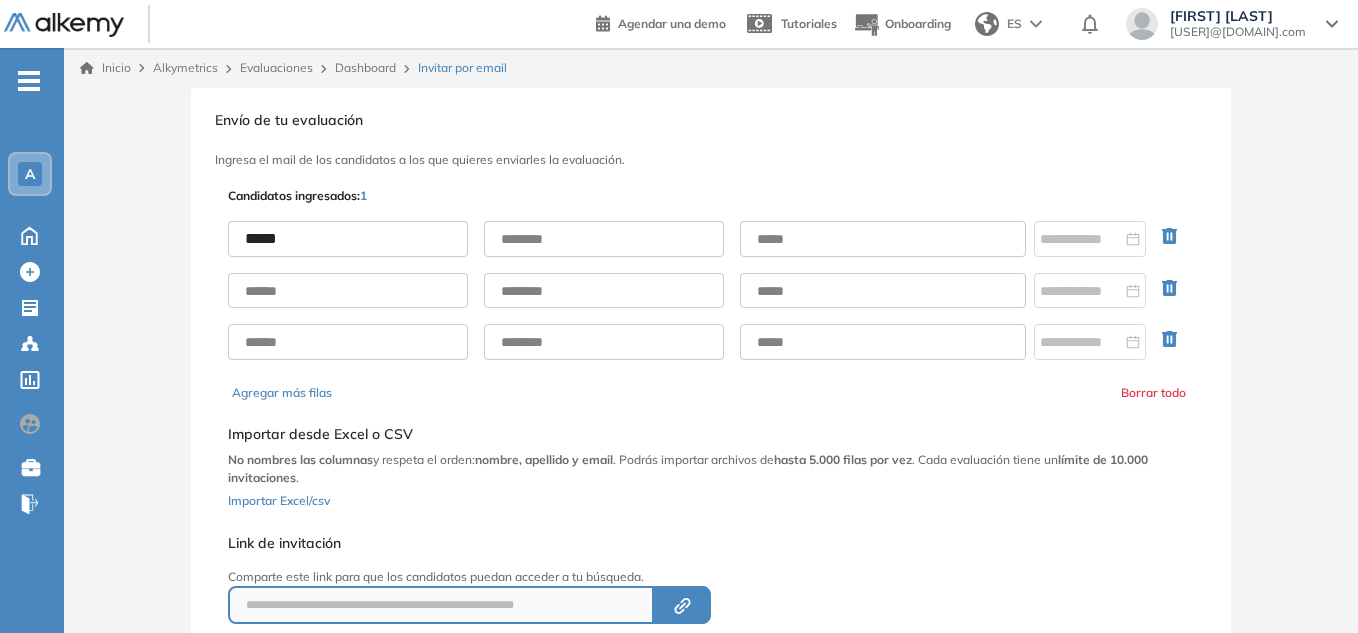 type on "****" 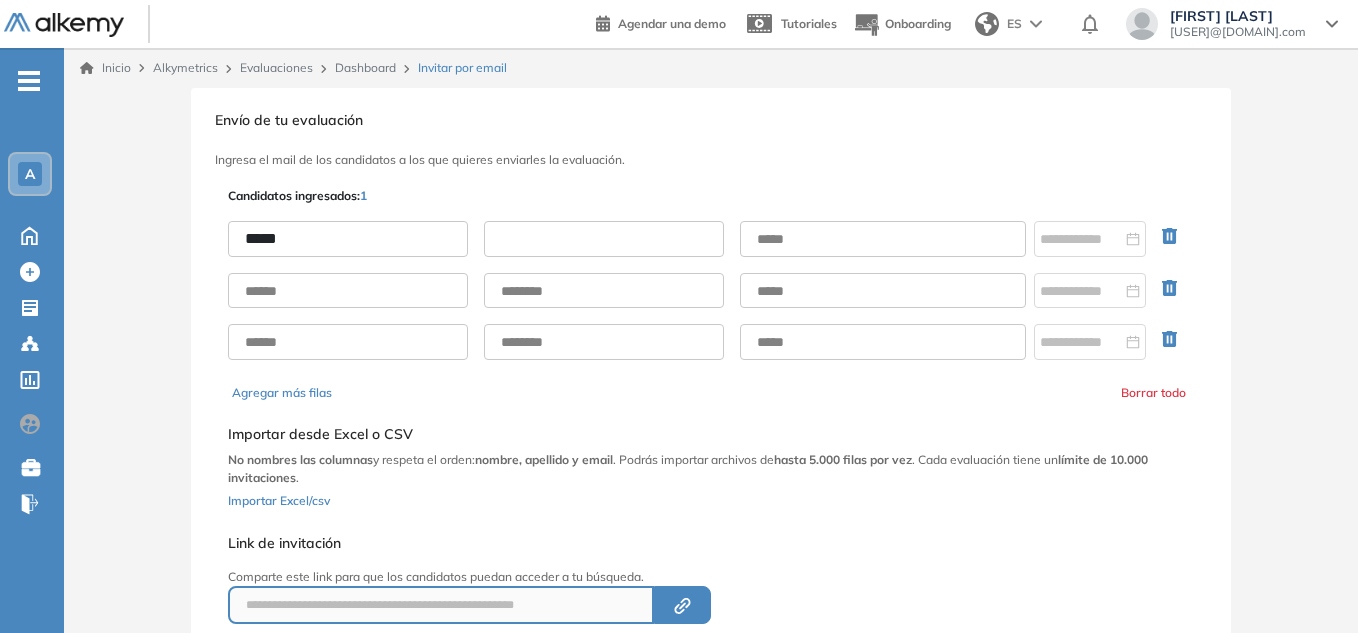 click at bounding box center (604, 239) 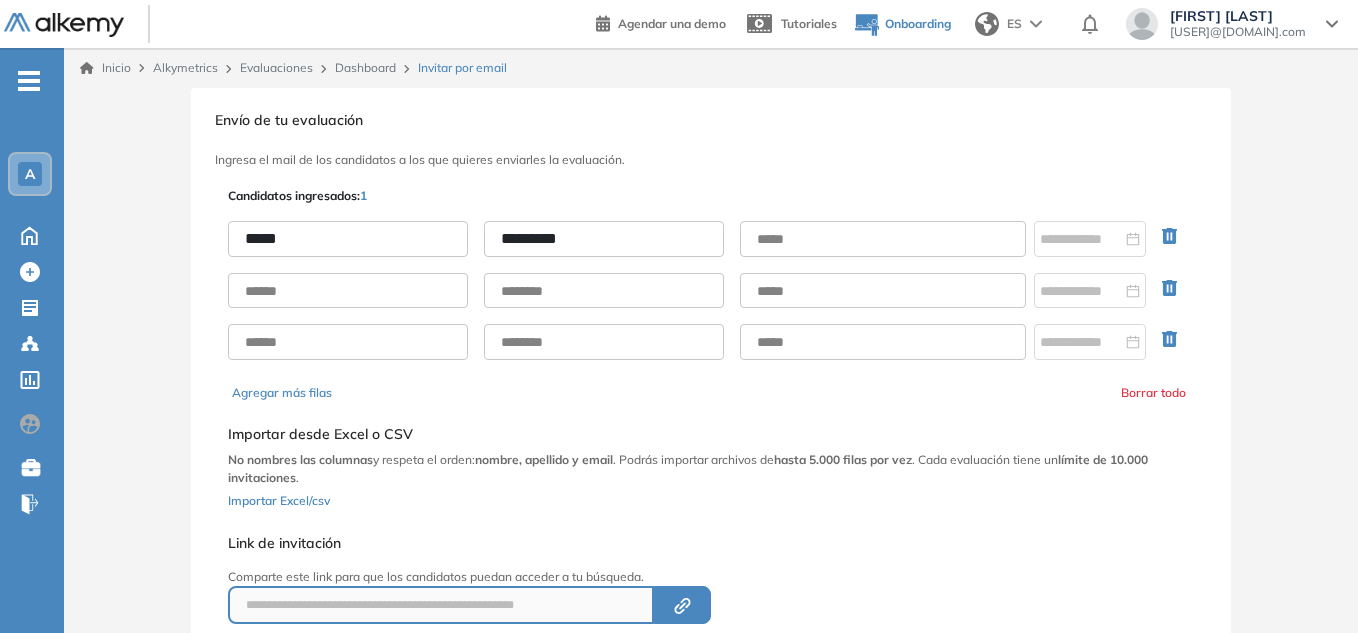 type on "*********" 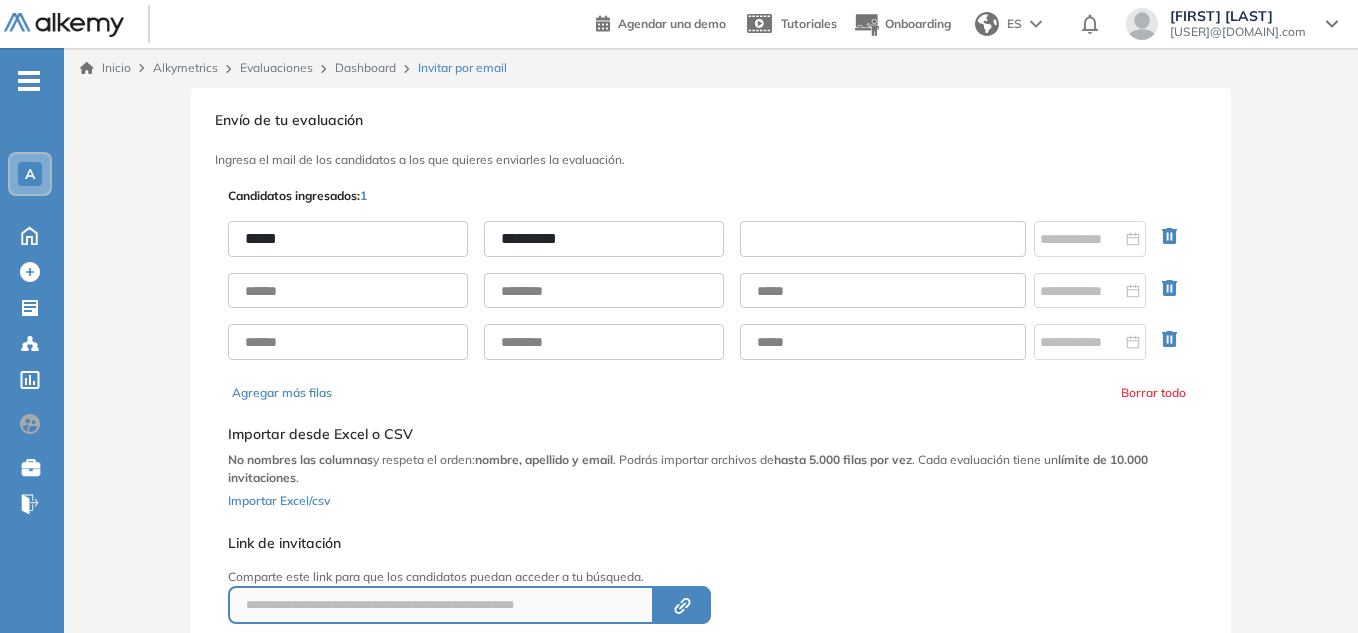 click at bounding box center [883, 239] 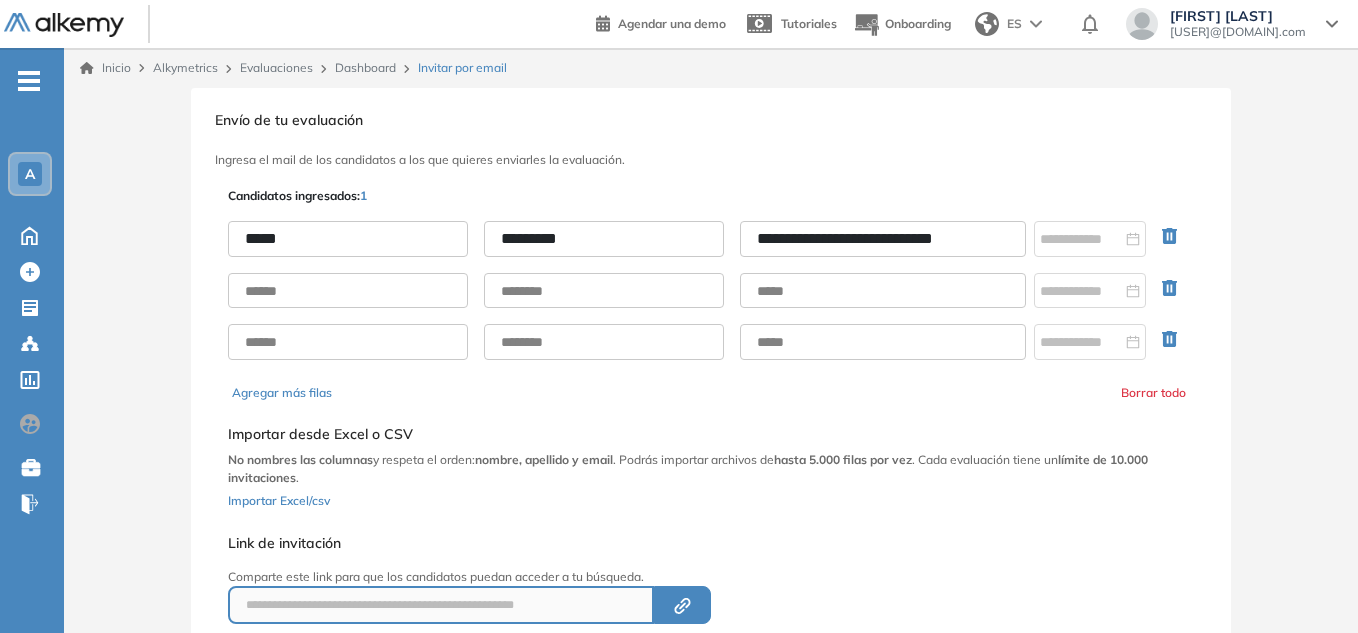 type on "**********" 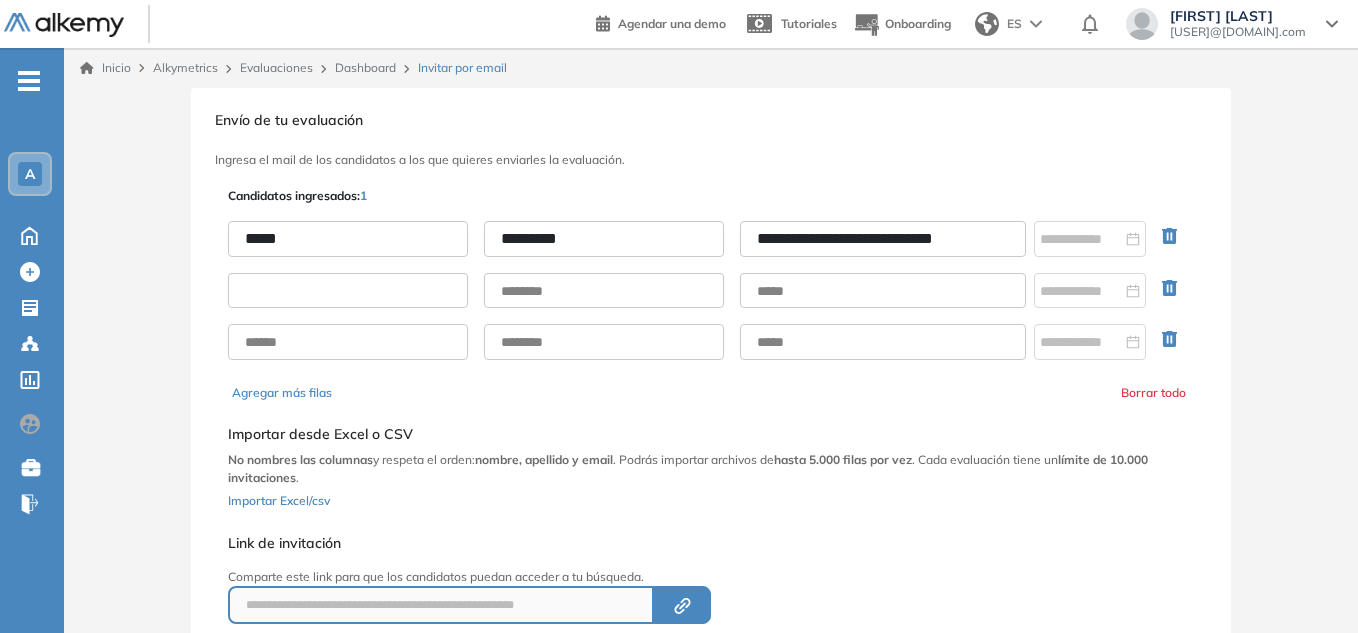 click at bounding box center [348, 291] 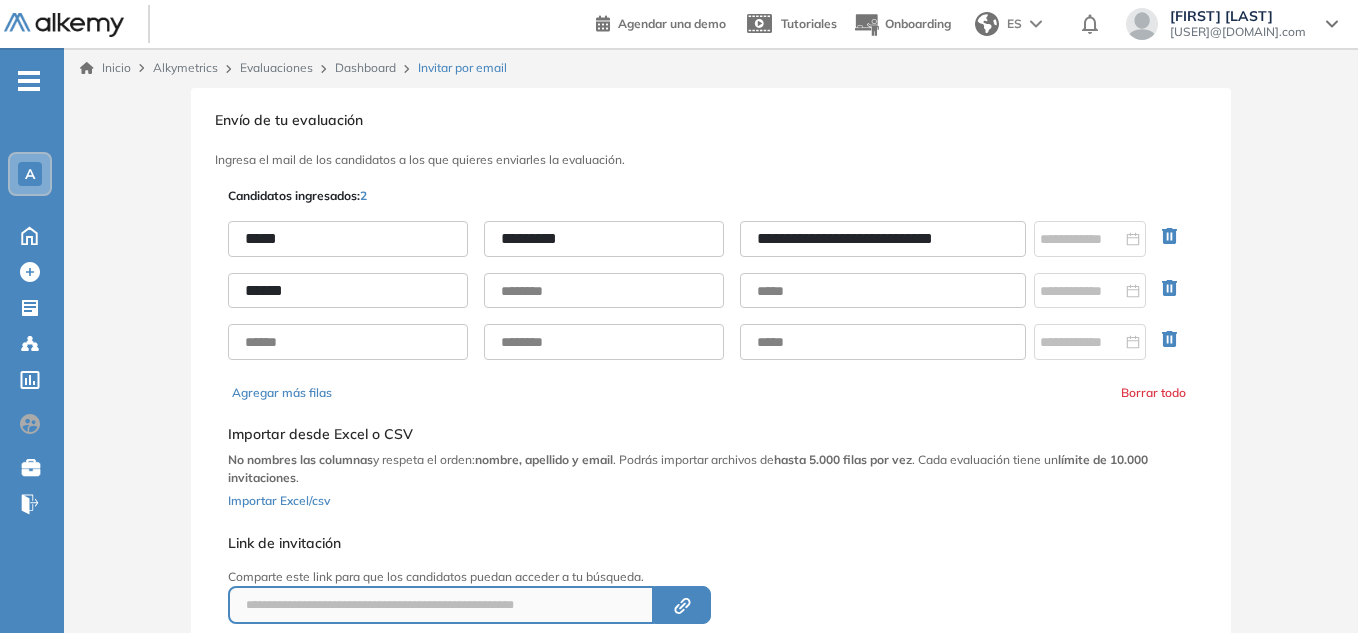 type on "******" 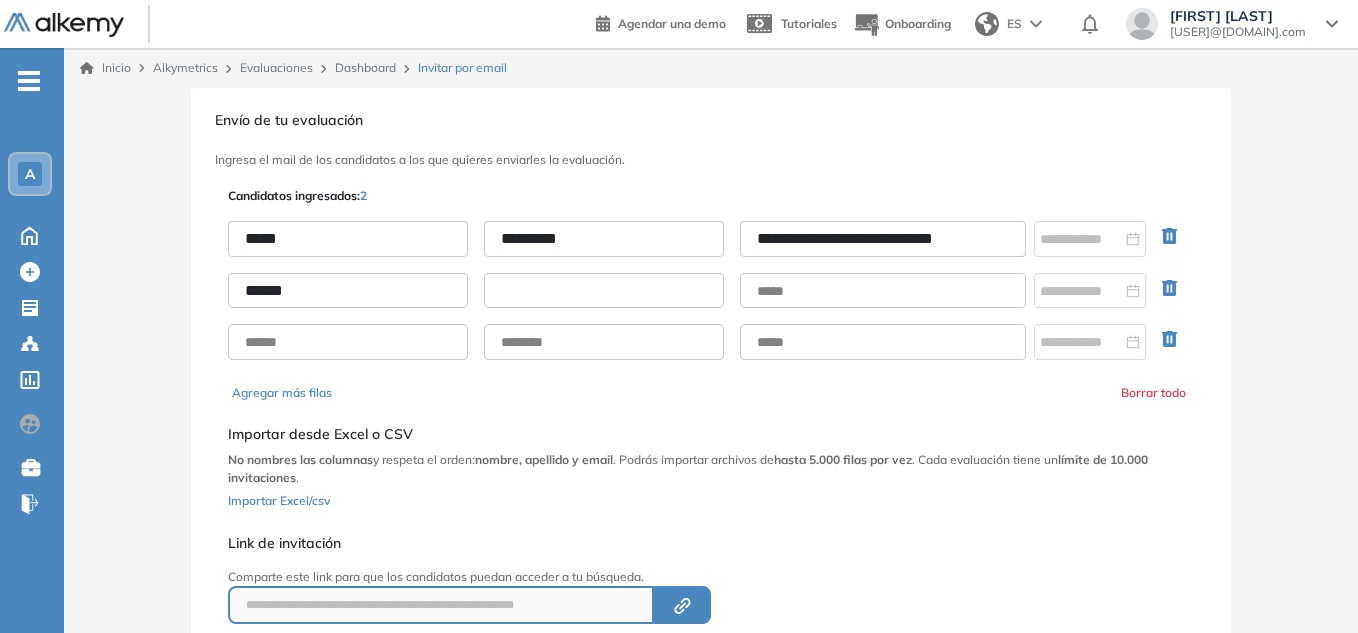 click at bounding box center (604, 291) 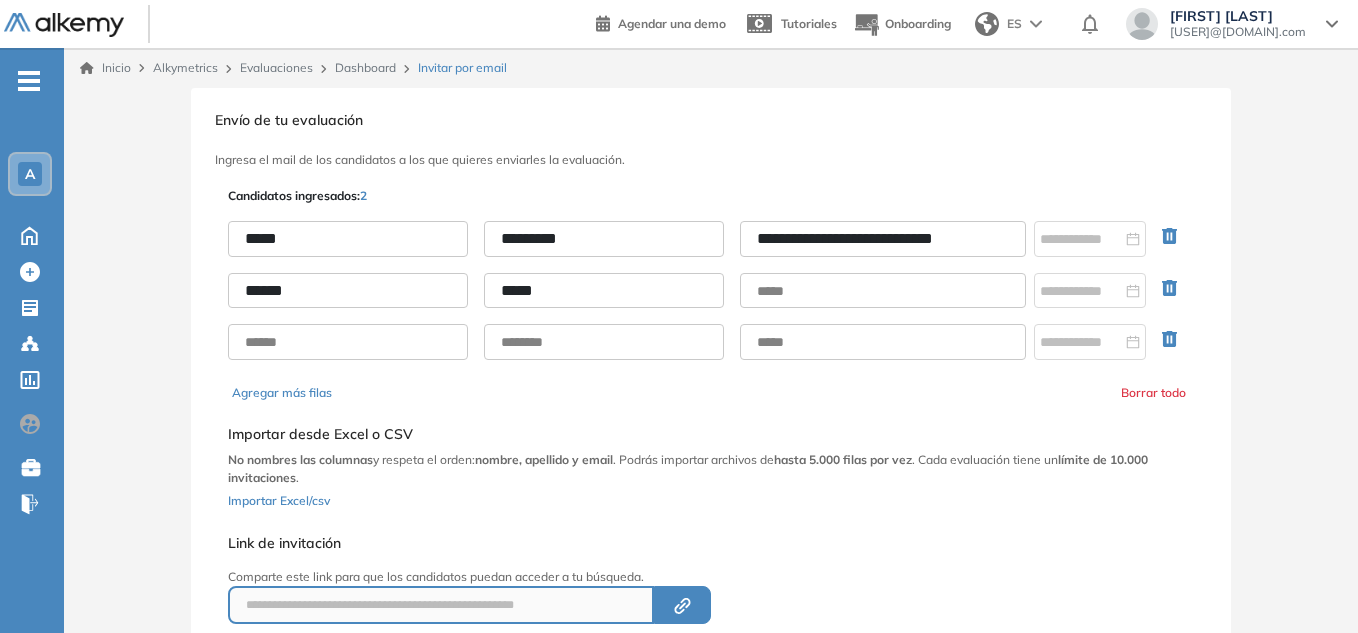 type on "*****" 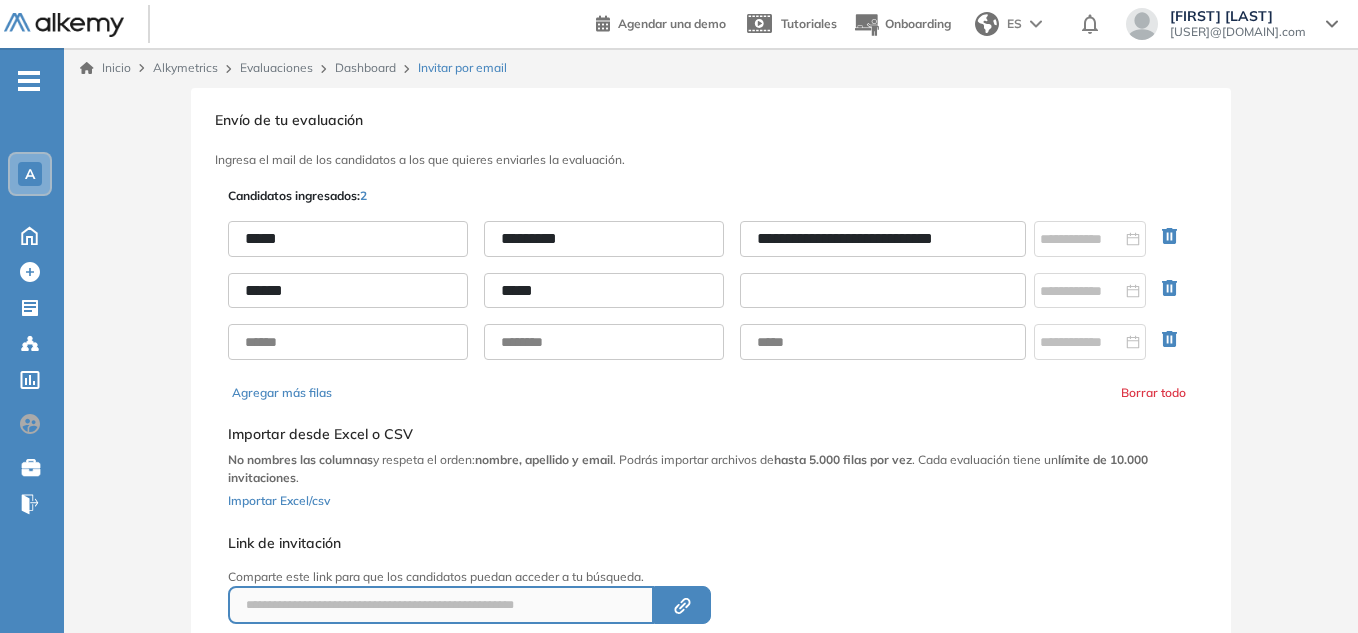 click at bounding box center (883, 291) 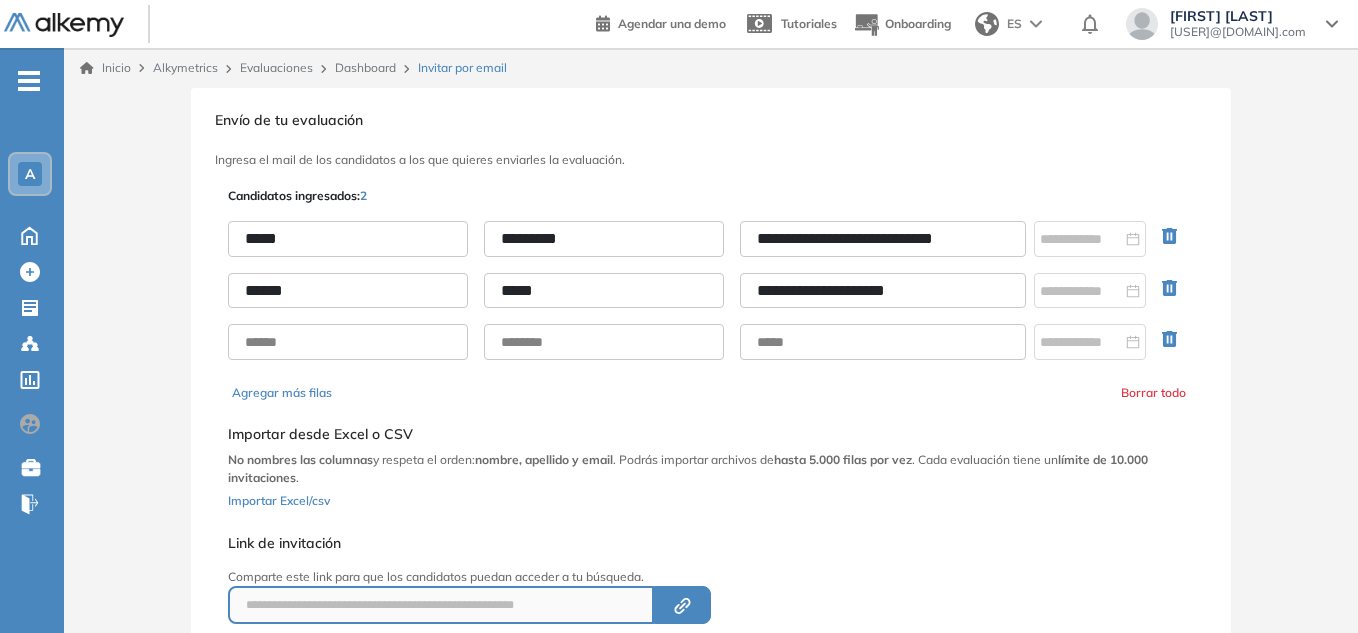 type on "**********" 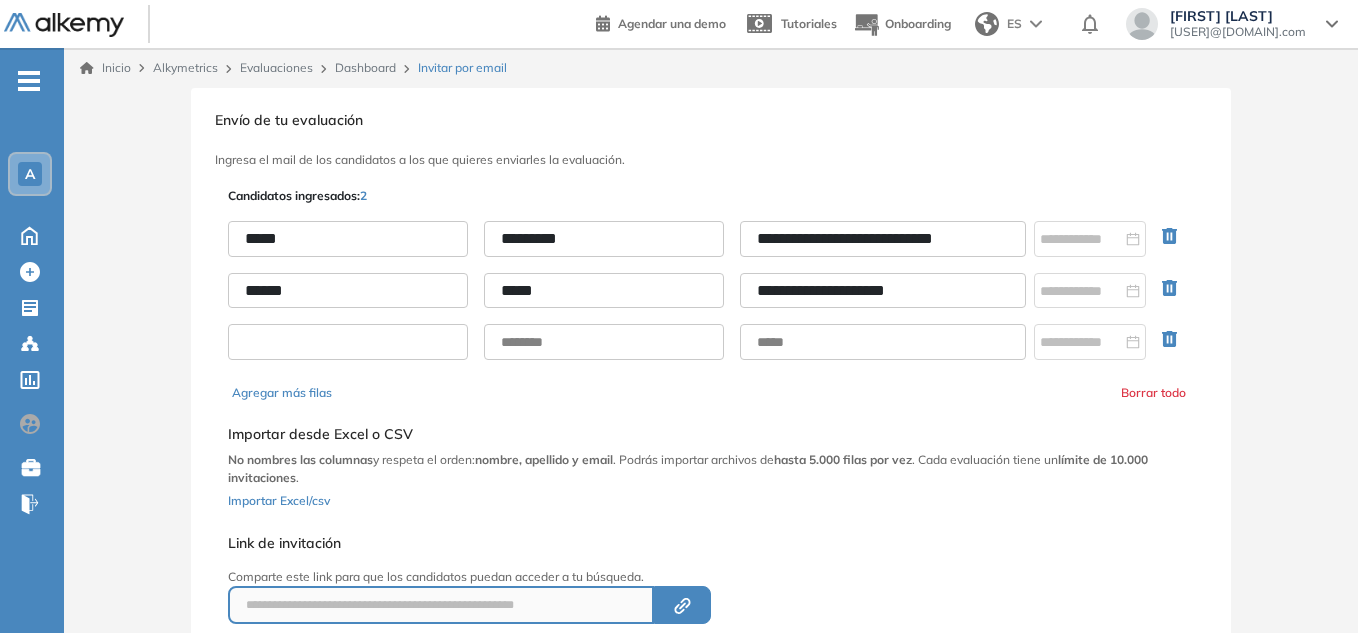 drag, startPoint x: 284, startPoint y: 350, endPoint x: 270, endPoint y: 328, distance: 26.076809 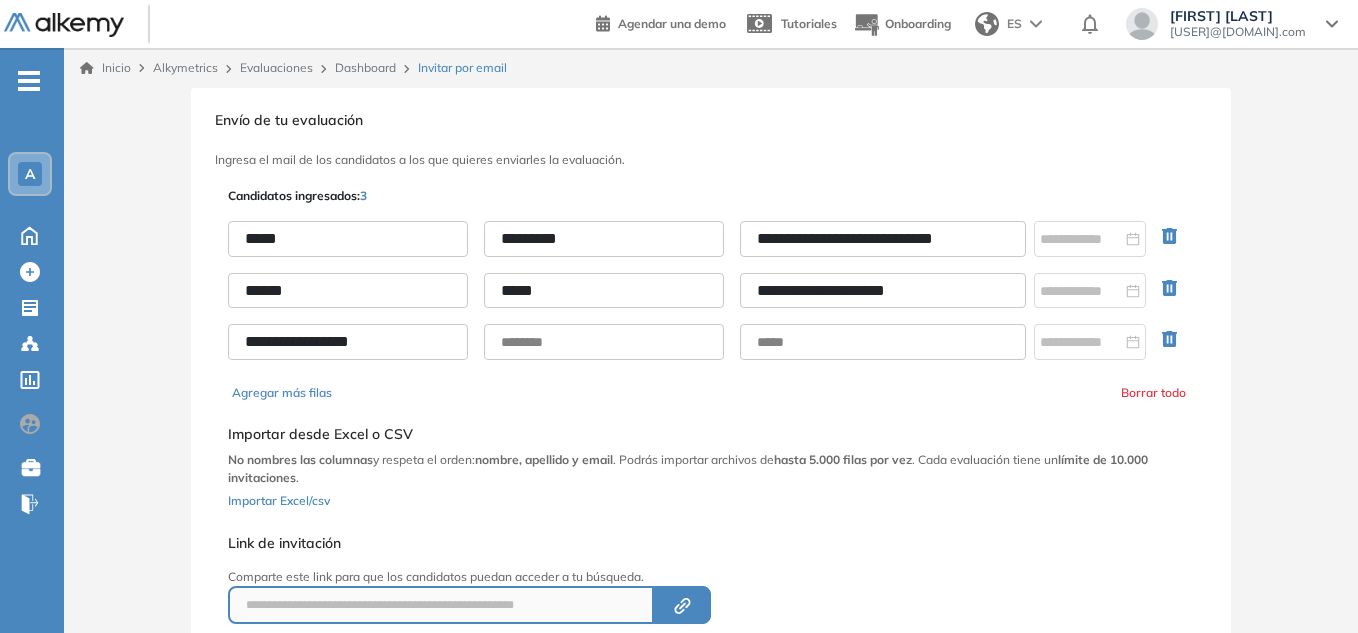 type on "**********" 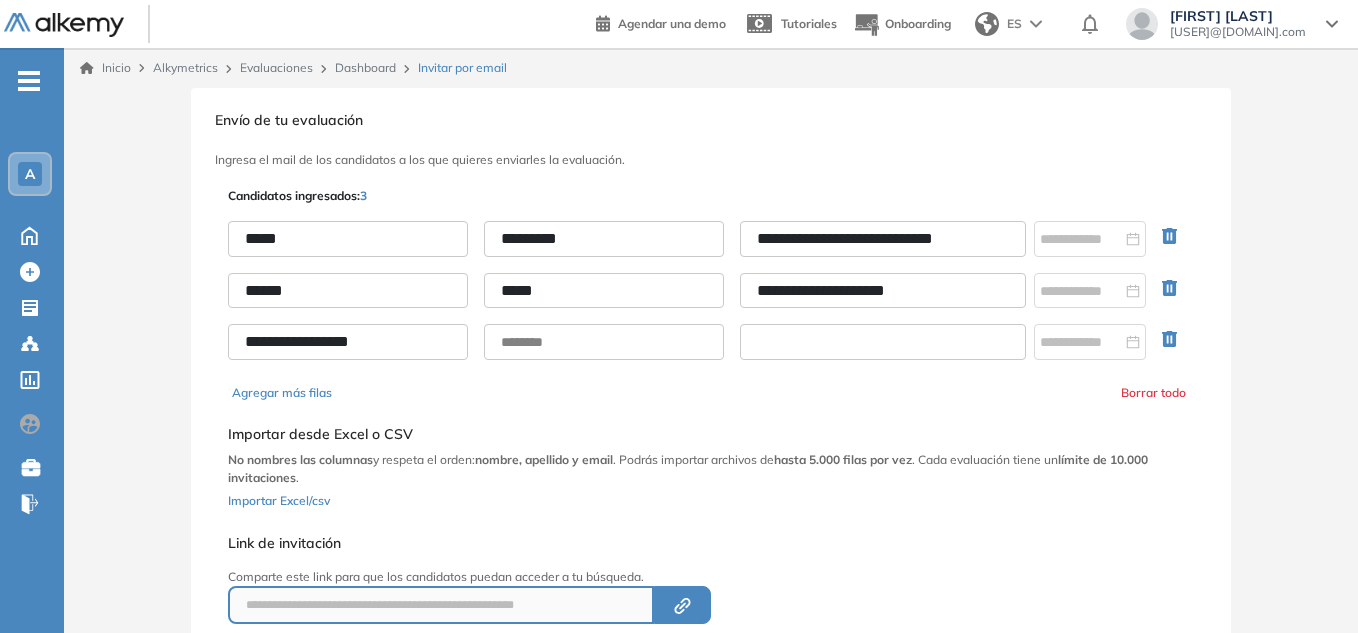 click at bounding box center [883, 342] 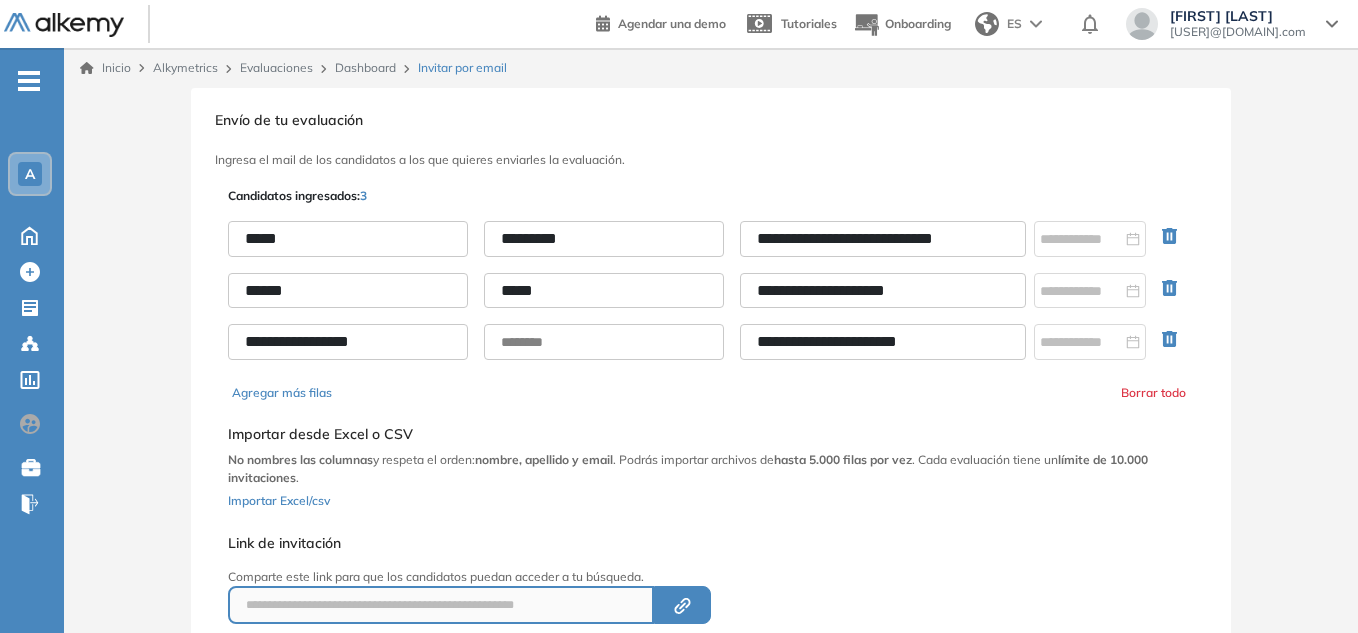 type on "**********" 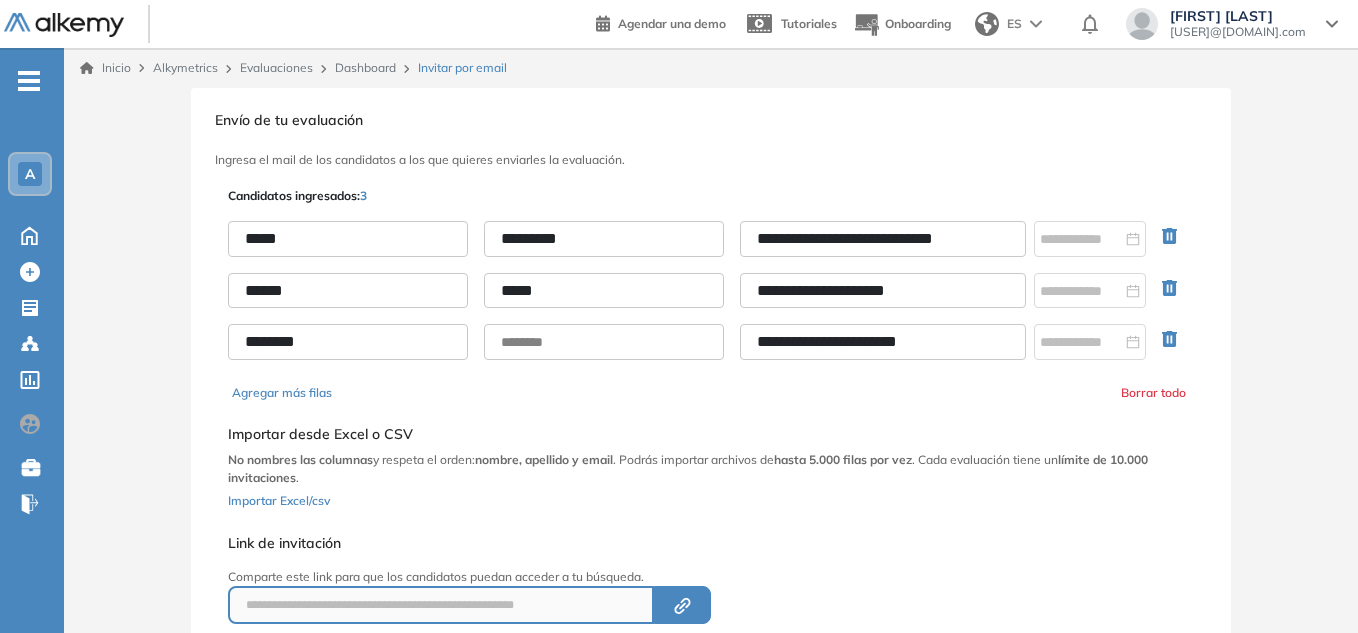 type on "*******" 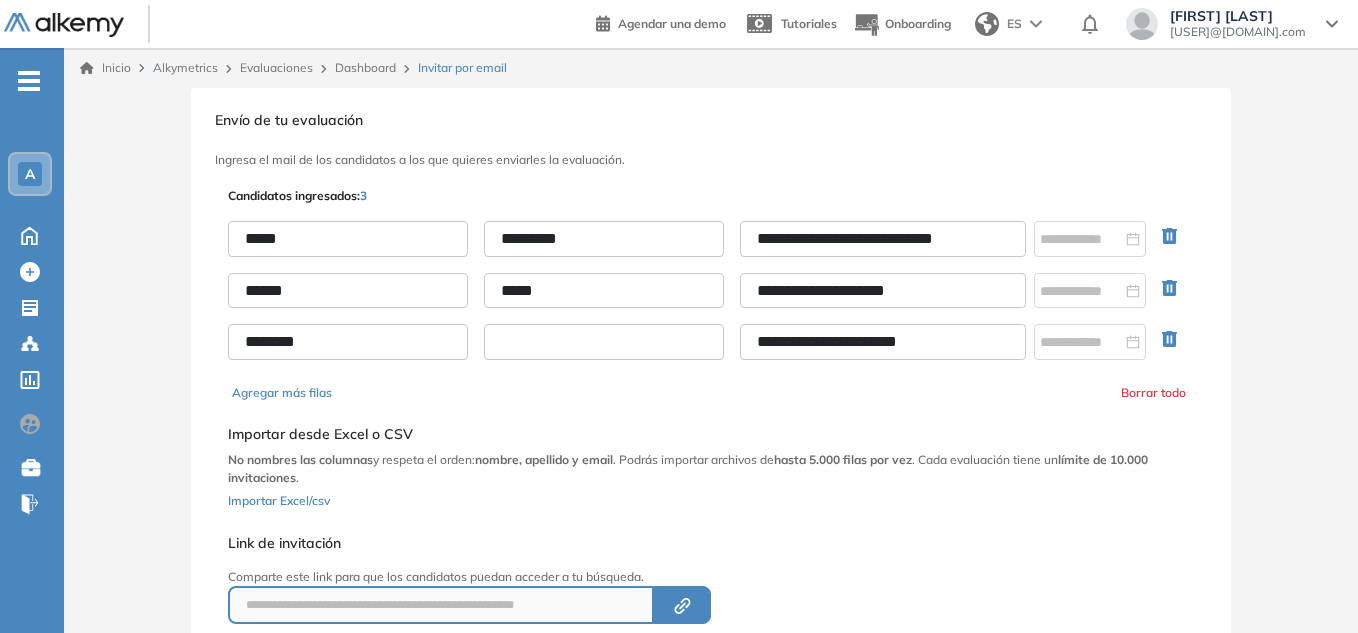 click at bounding box center (604, 342) 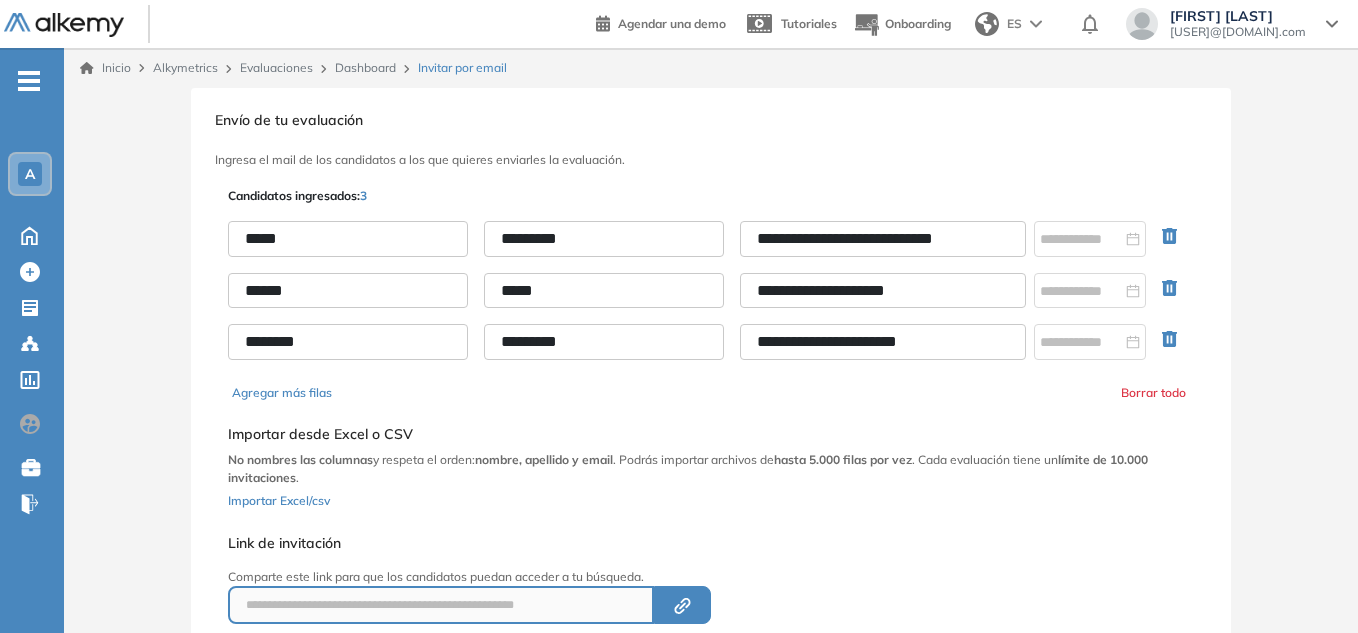 type on "*********" 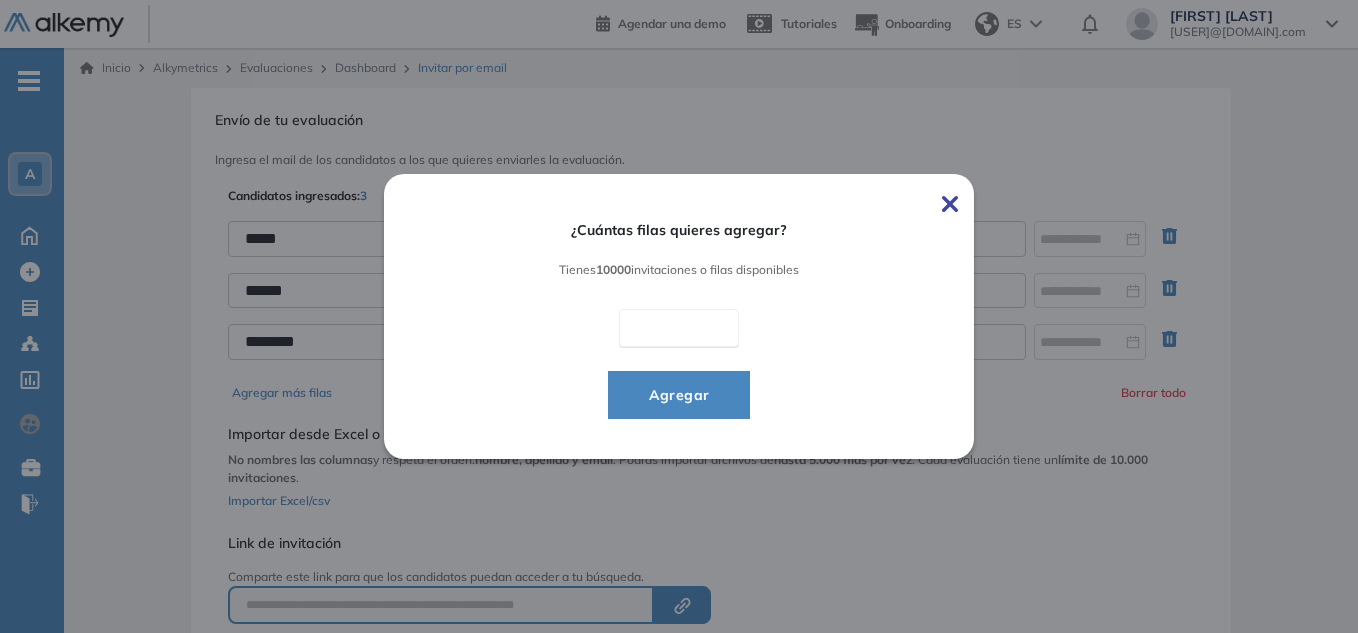 click on "*" at bounding box center (679, 328) 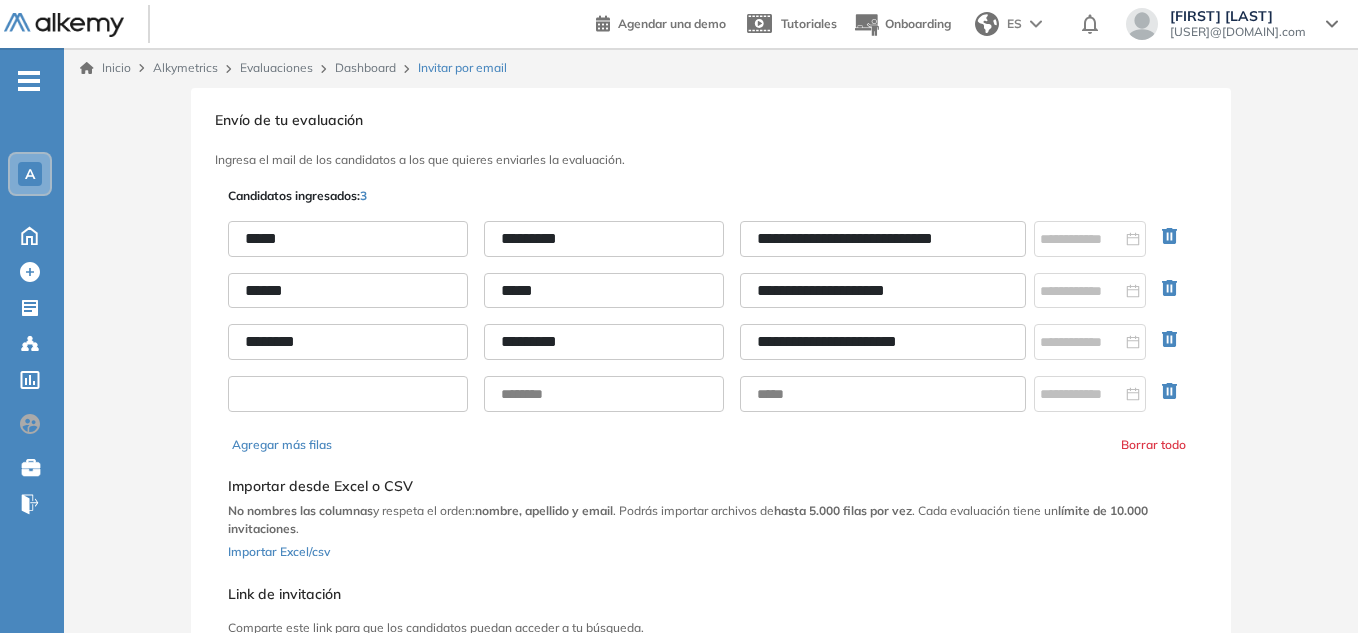 click at bounding box center (348, 394) 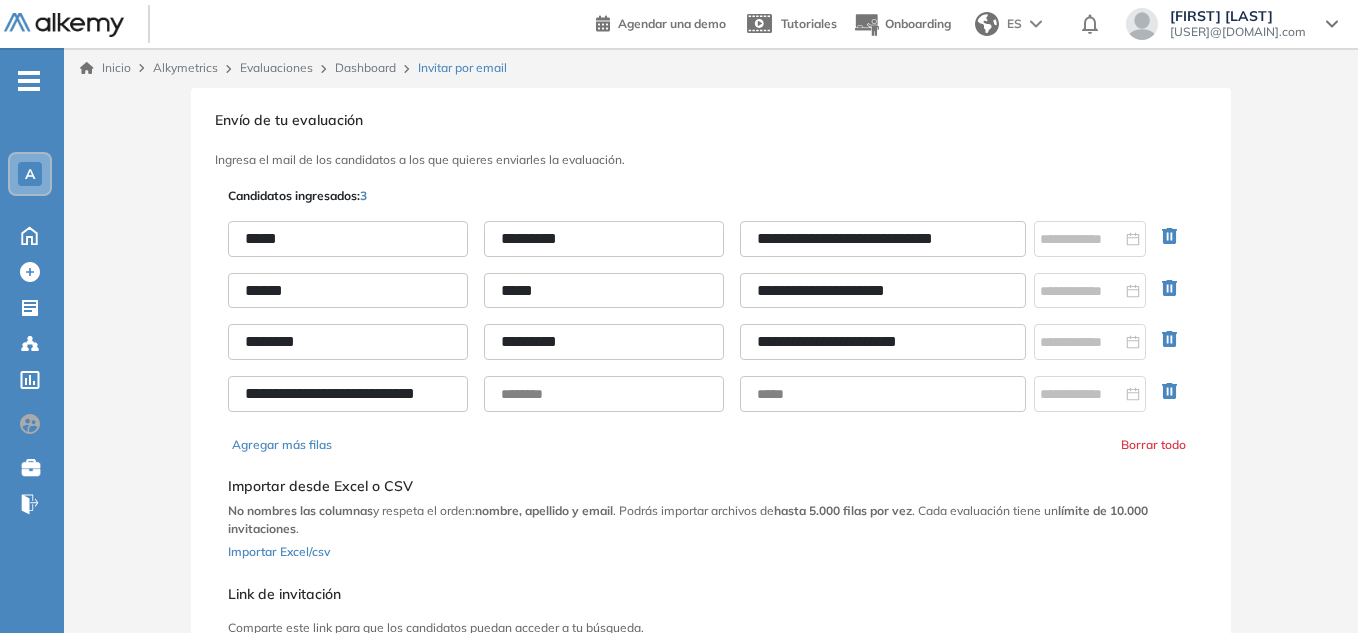 scroll, scrollTop: 0, scrollLeft: 4, axis: horizontal 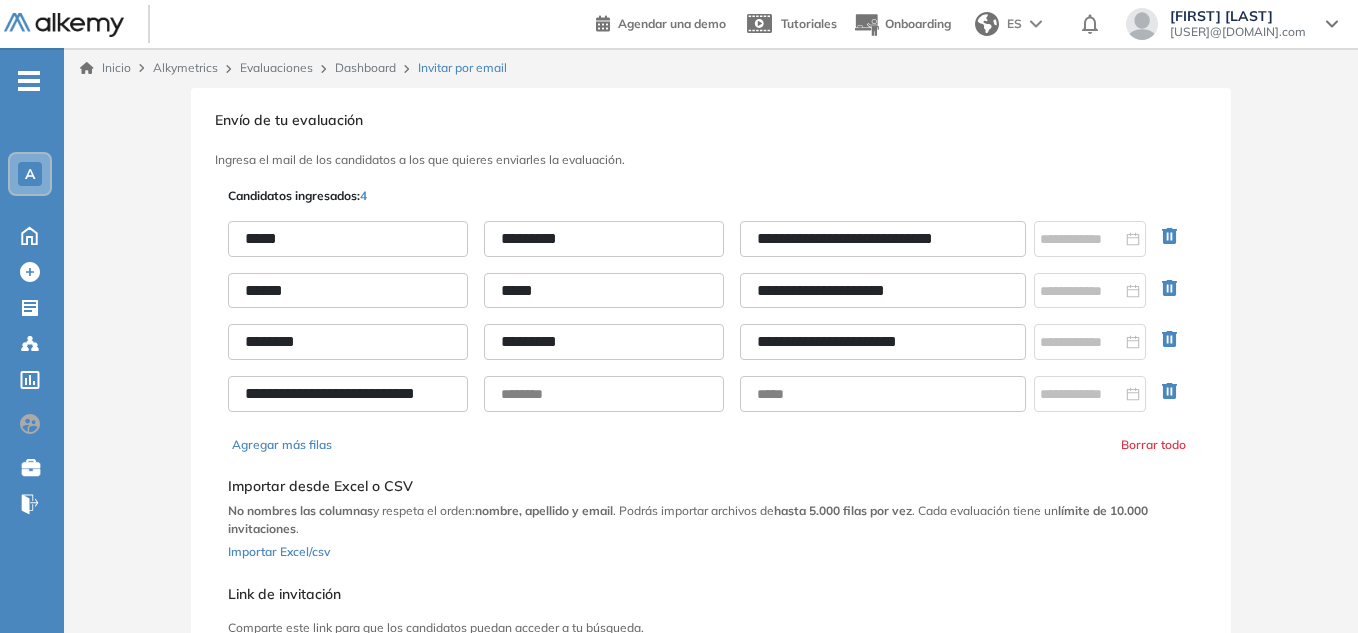 drag, startPoint x: 334, startPoint y: 395, endPoint x: 548, endPoint y: 383, distance: 214.33618 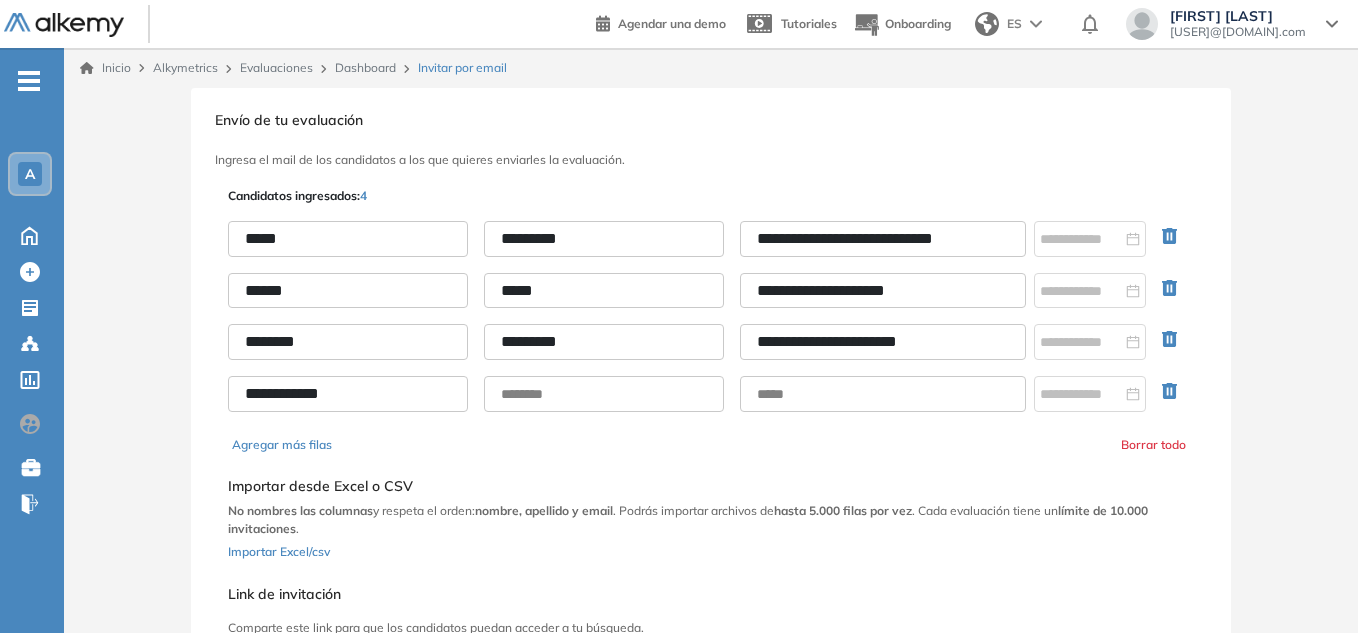 scroll, scrollTop: 0, scrollLeft: 0, axis: both 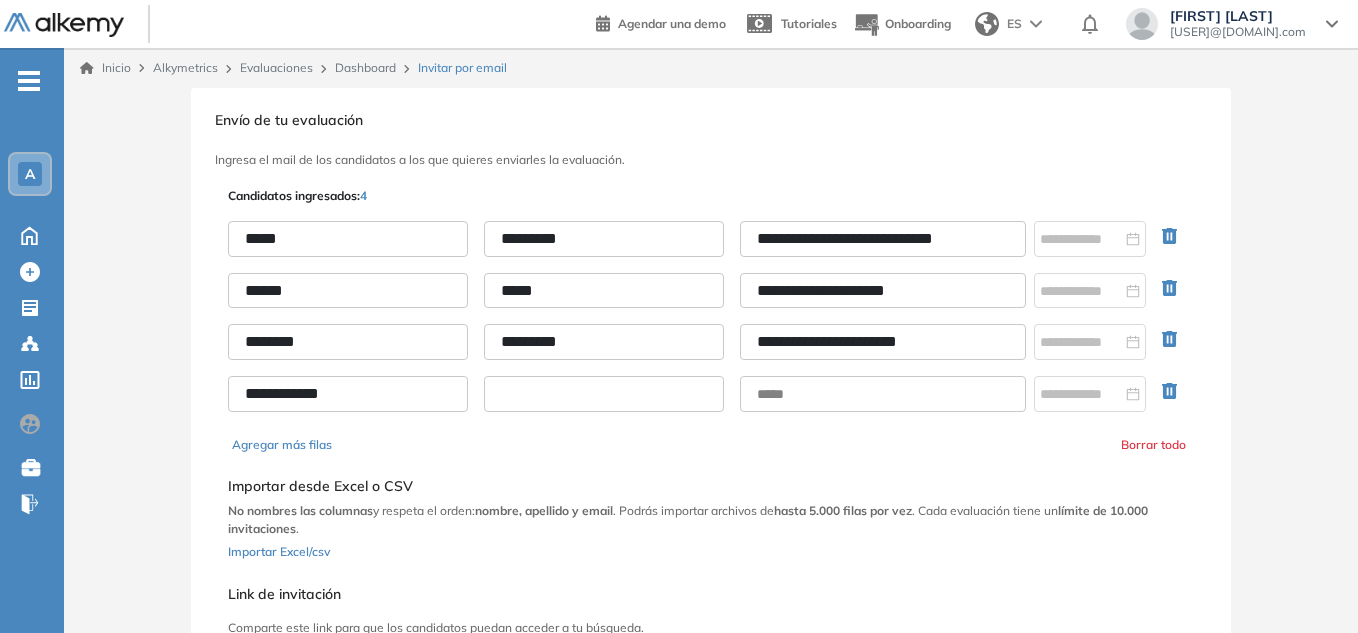 click at bounding box center (604, 394) 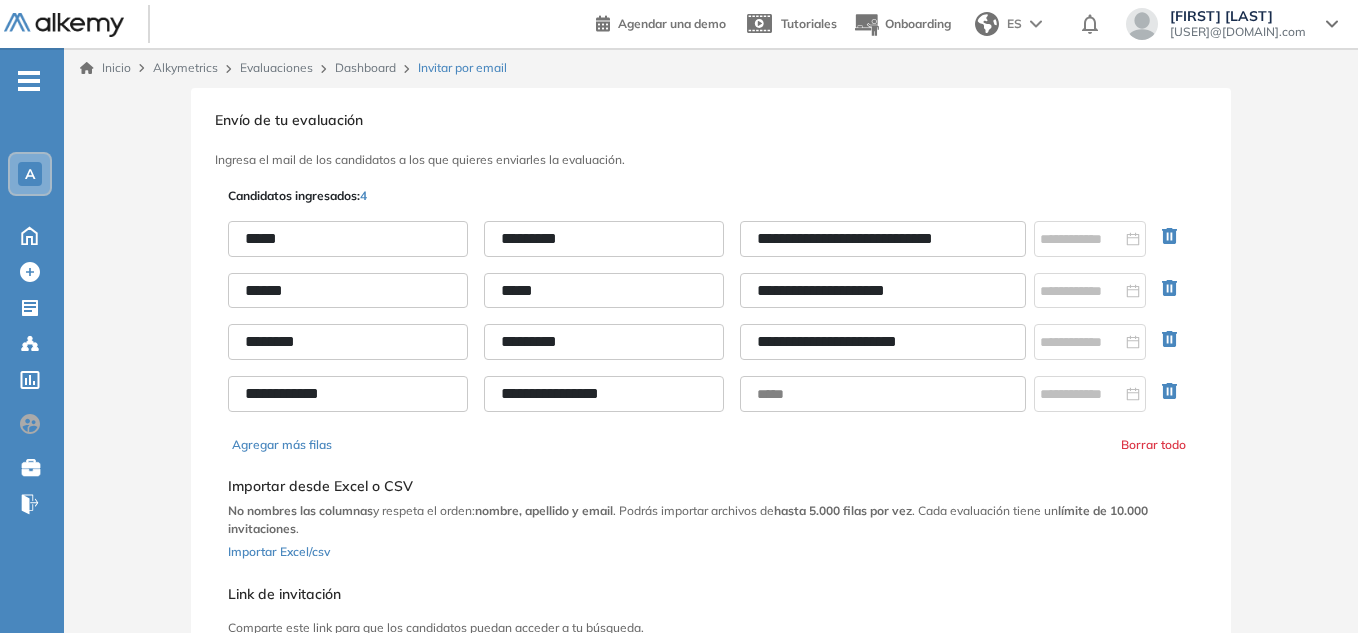 type on "**********" 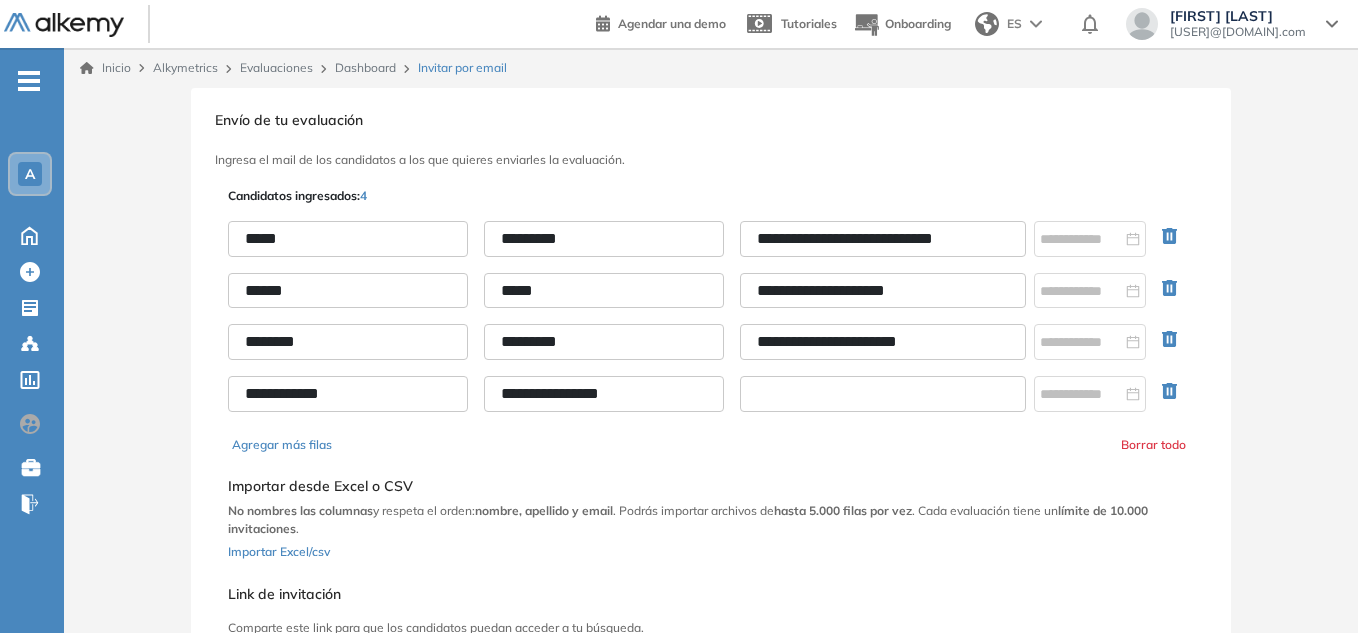 click at bounding box center [883, 394] 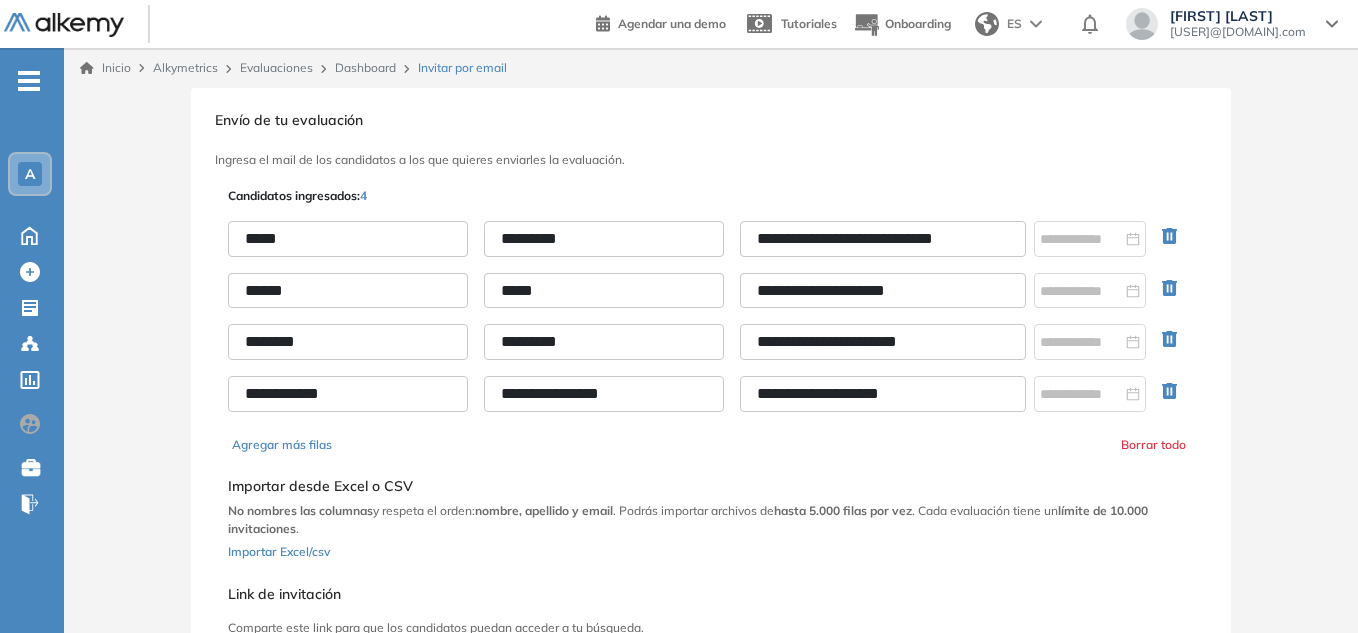 type on "**********" 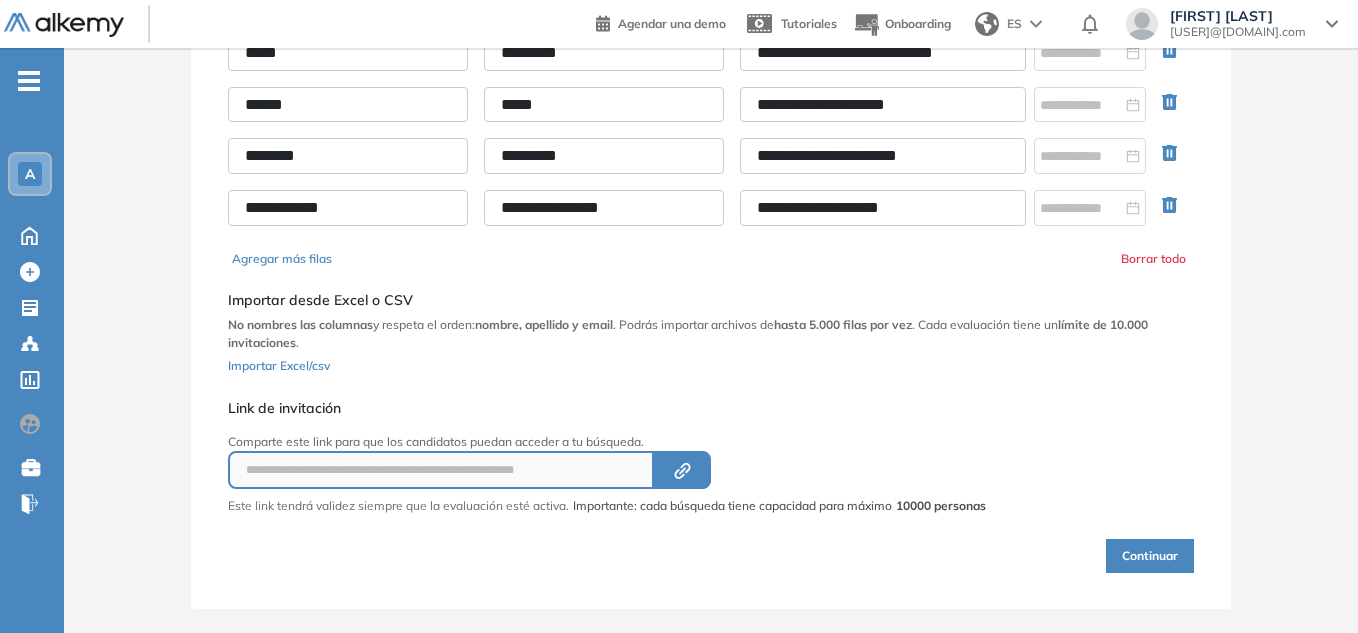 scroll, scrollTop: 200, scrollLeft: 0, axis: vertical 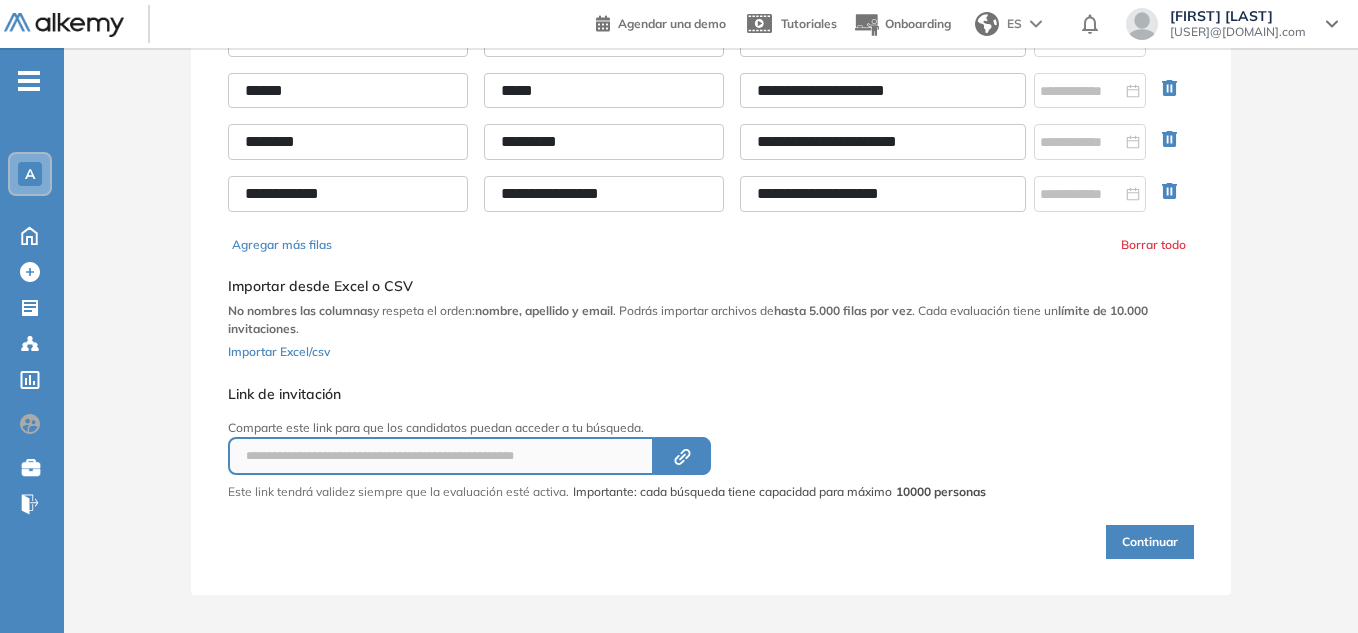 click on "Continuar" at bounding box center (1150, 542) 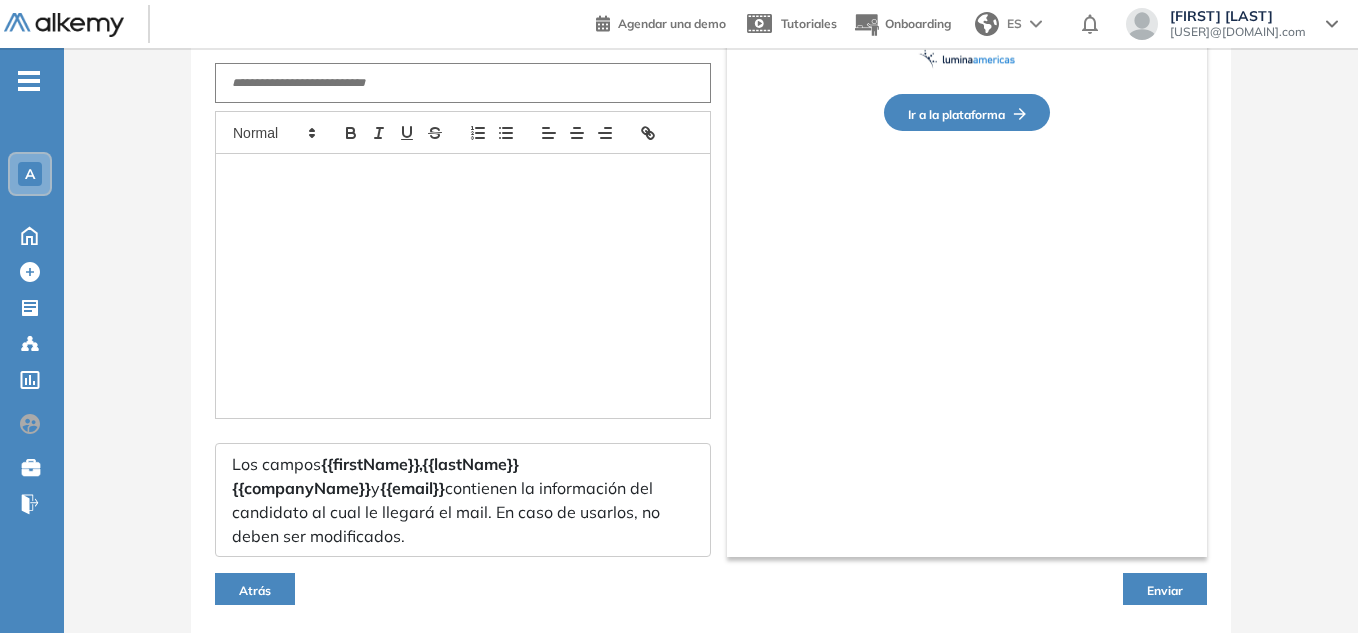 type on "**********" 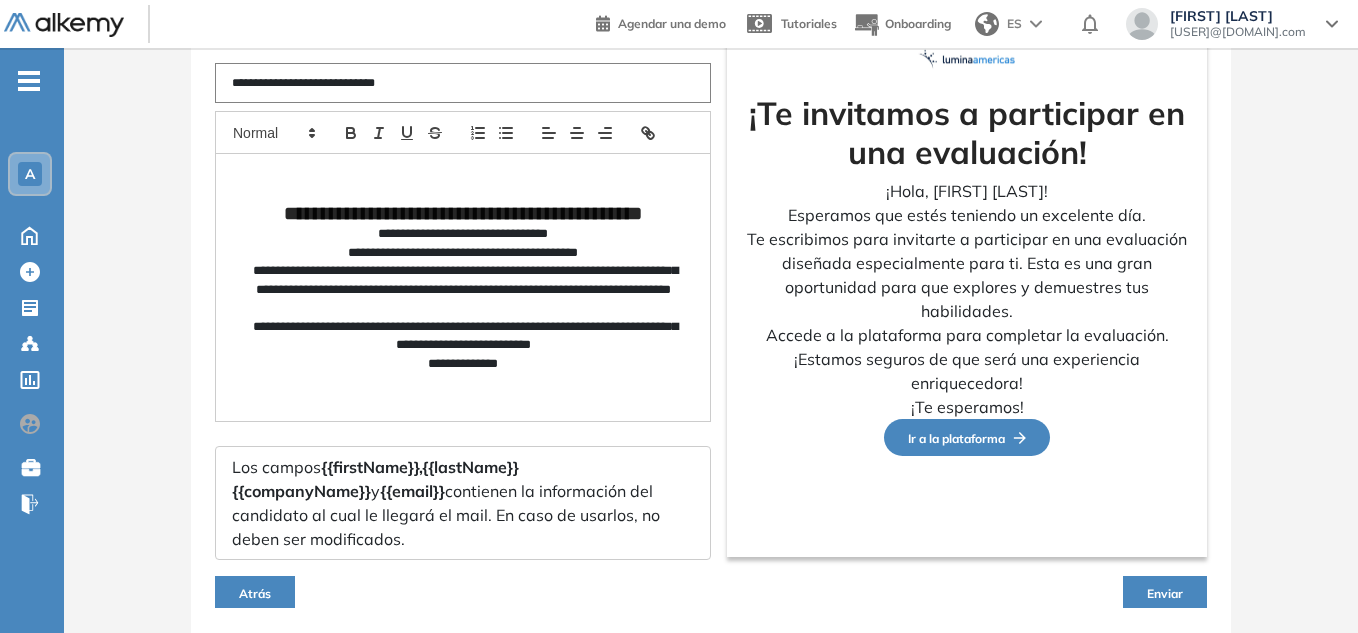 drag, startPoint x: 255, startPoint y: 222, endPoint x: 737, endPoint y: 458, distance: 536.6749 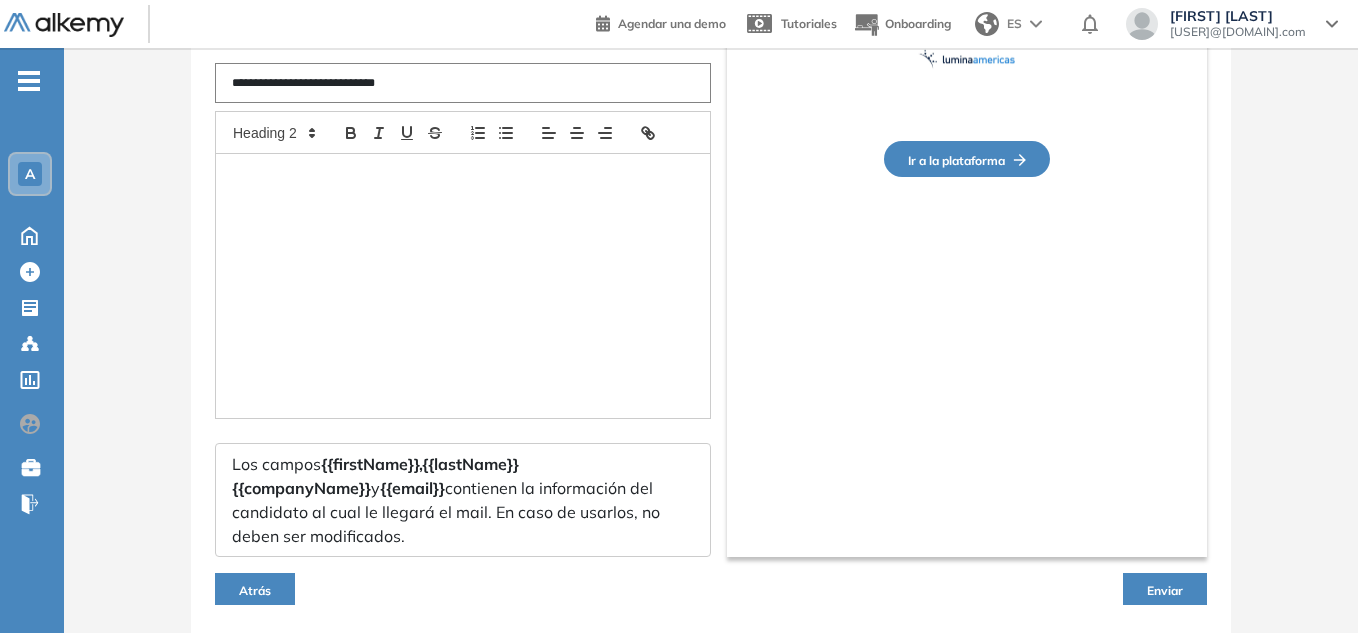 drag, startPoint x: 408, startPoint y: 78, endPoint x: 390, endPoint y: 87, distance: 20.12461 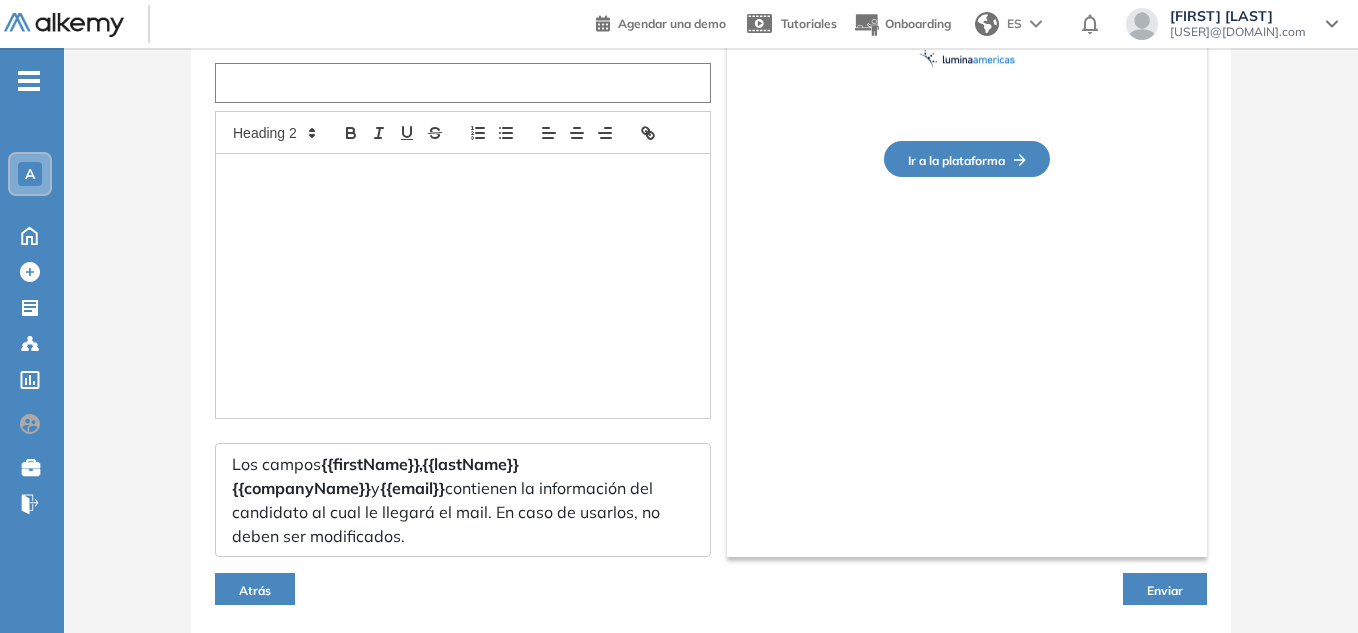 paste on "**********" 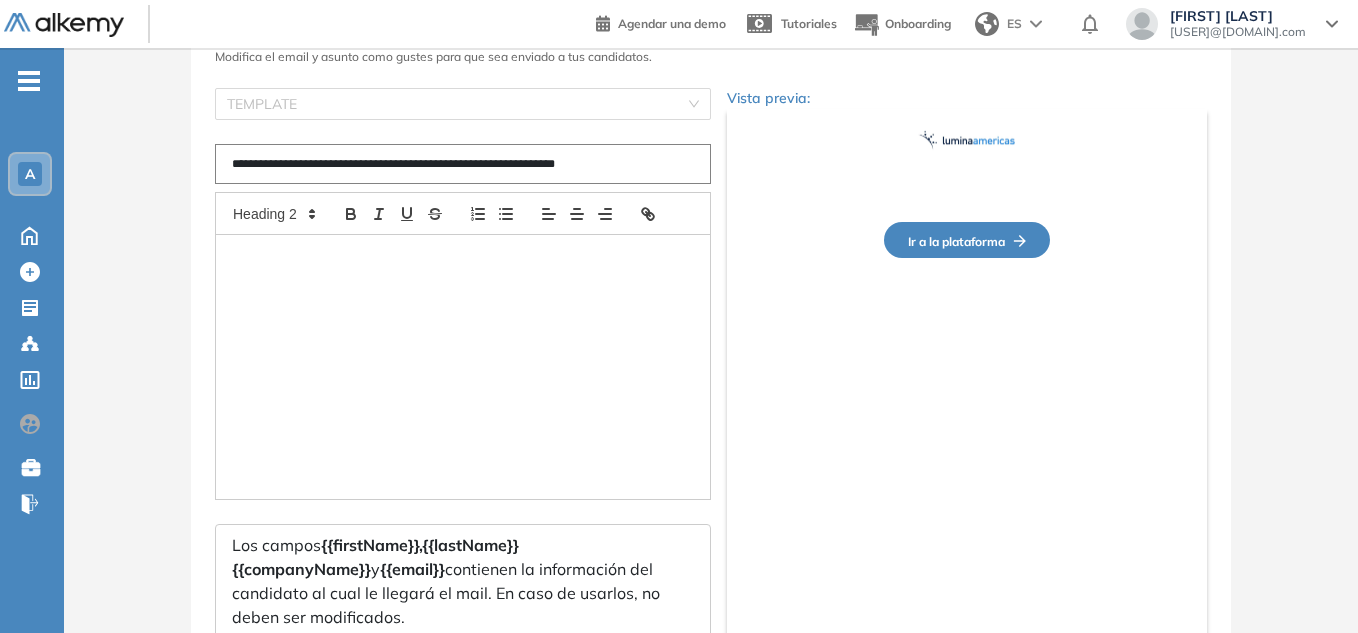 scroll, scrollTop: 0, scrollLeft: 0, axis: both 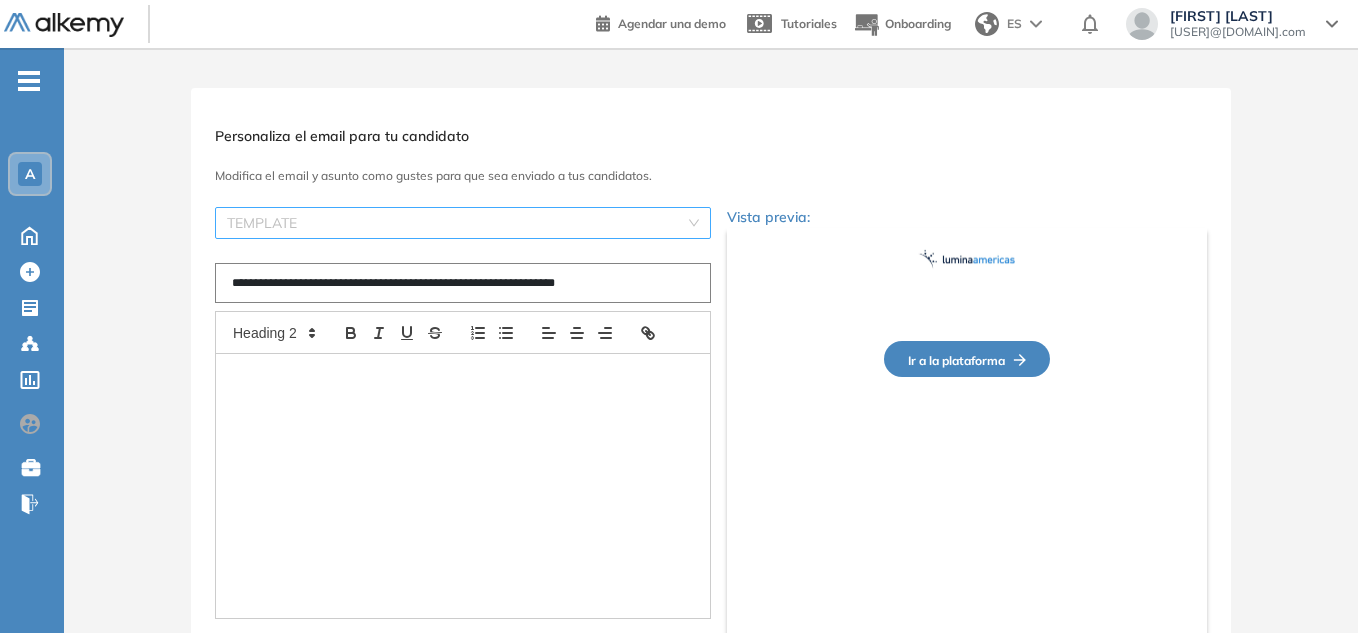 click on "TEMPLATE" at bounding box center [463, 223] 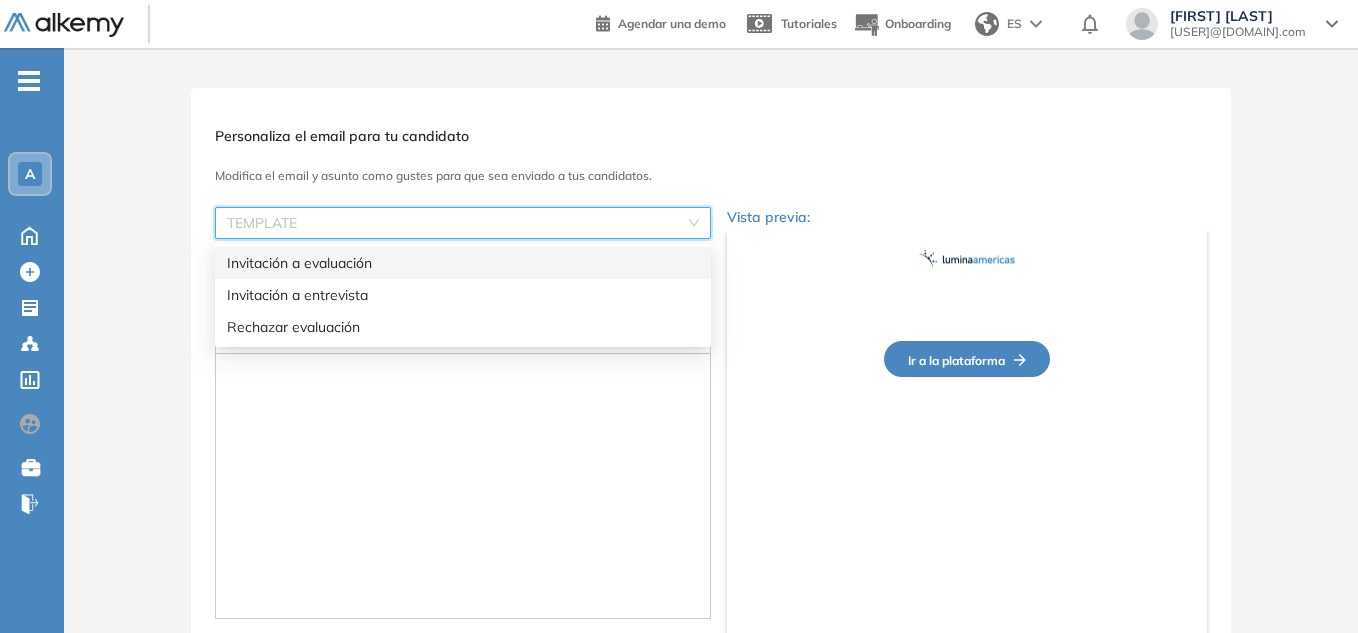 click on "**********" at bounding box center [711, 494] 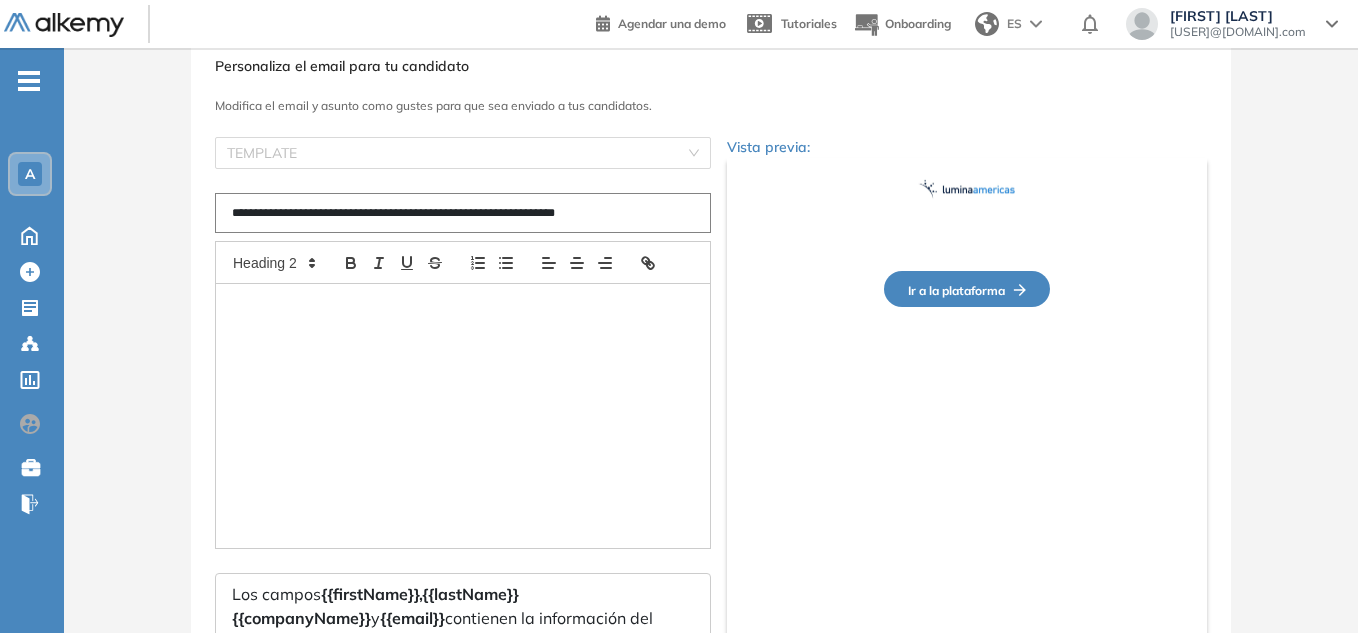 scroll, scrollTop: 200, scrollLeft: 0, axis: vertical 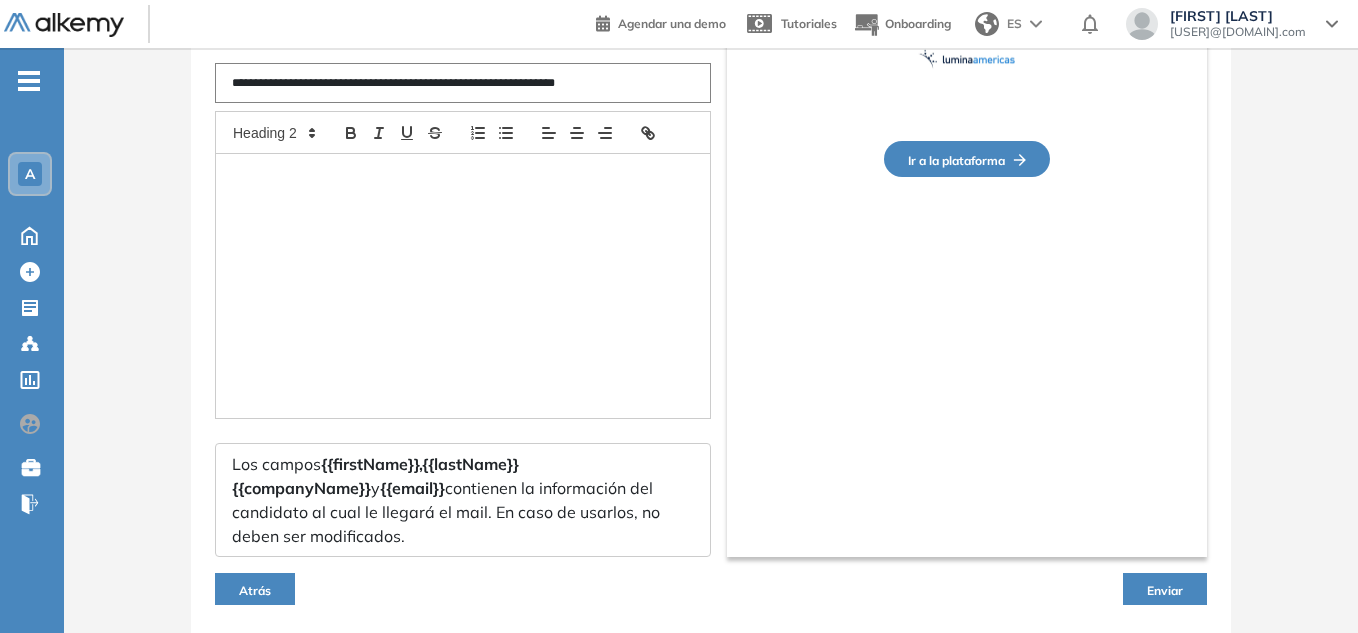 click at bounding box center (463, 285) 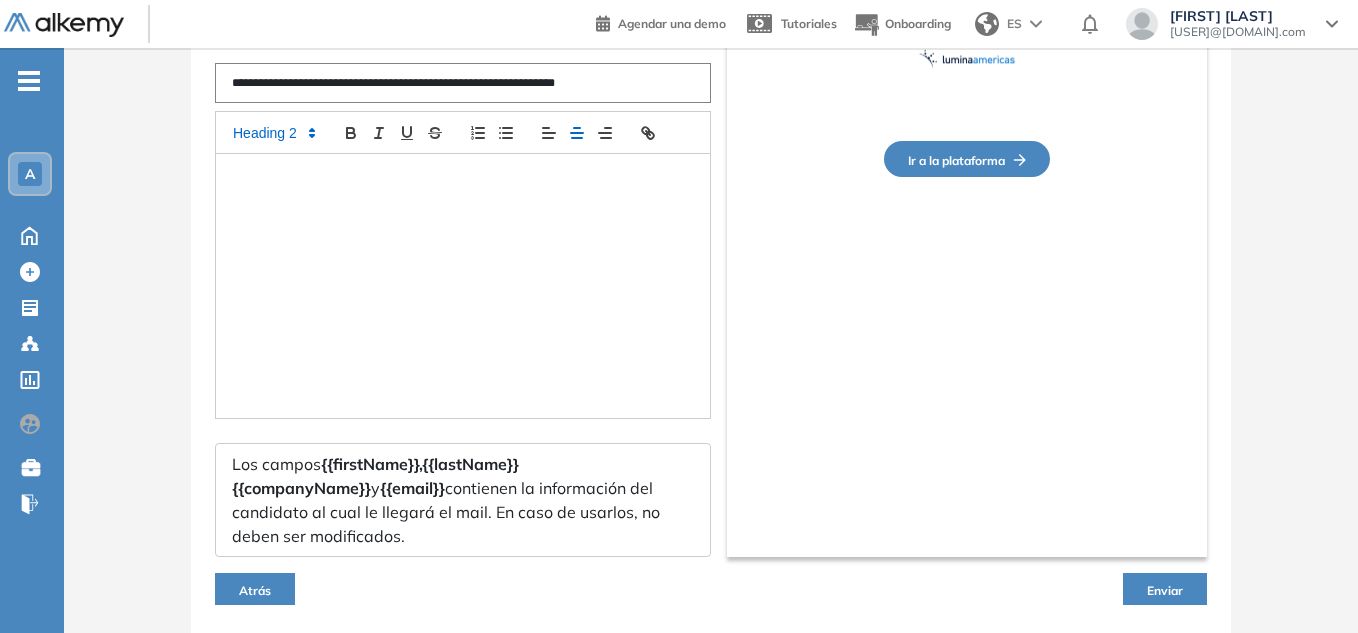 click at bounding box center (463, 286) 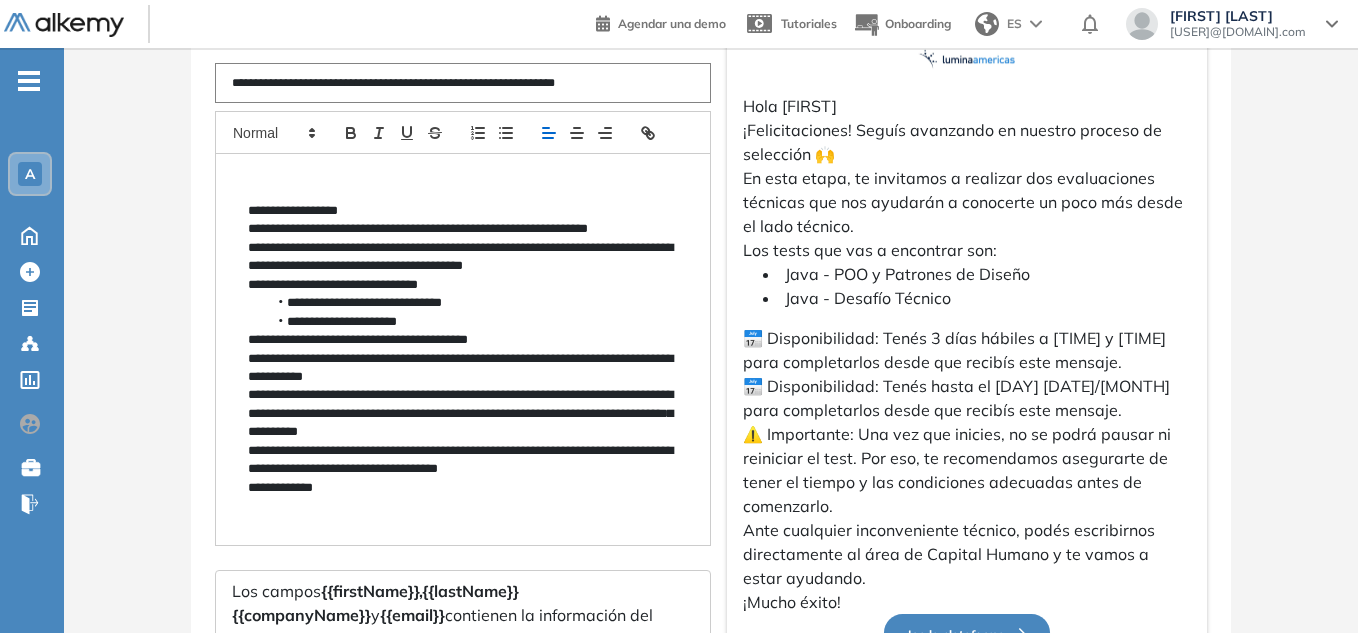 click on "**********" at bounding box center [463, 349] 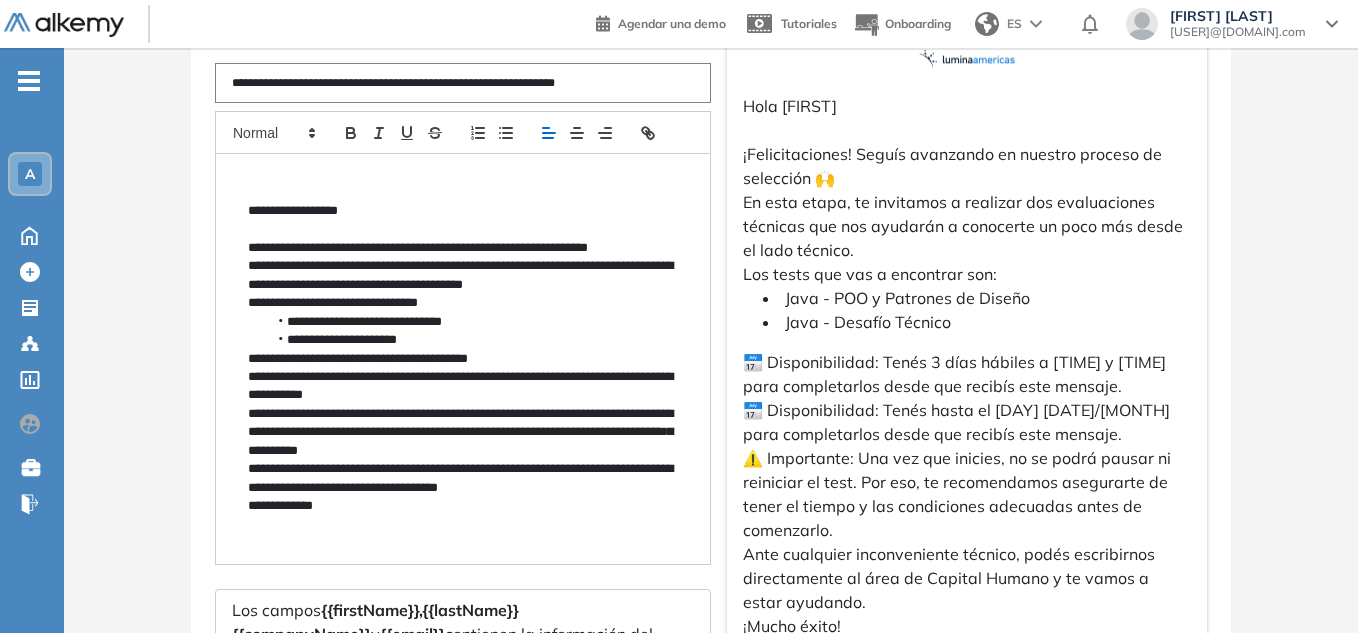 click on "**********" at bounding box center (463, 359) 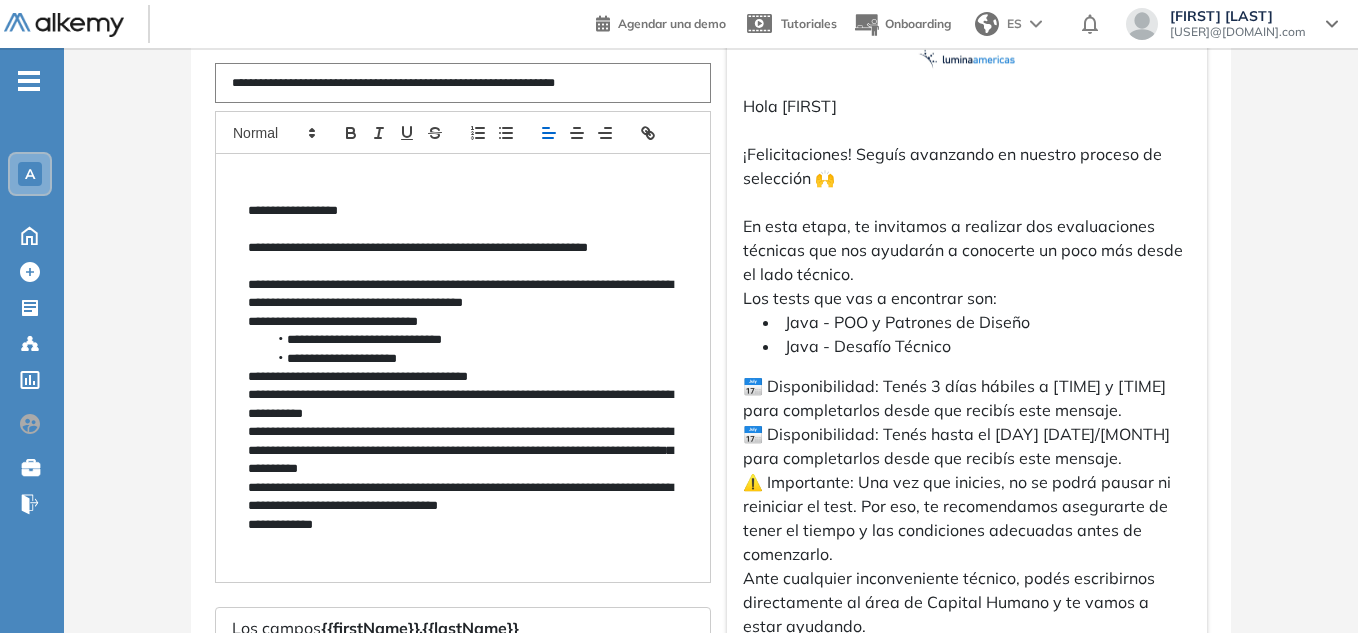 drag, startPoint x: 464, startPoint y: 285, endPoint x: 486, endPoint y: 285, distance: 22 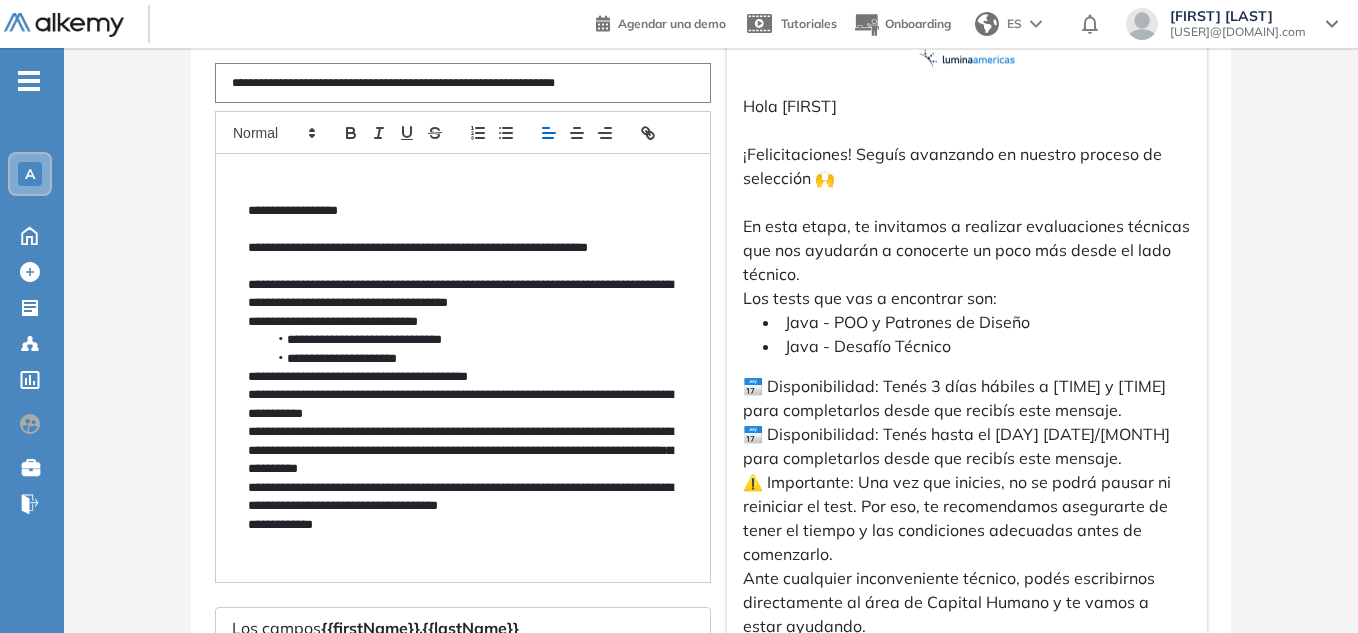 type 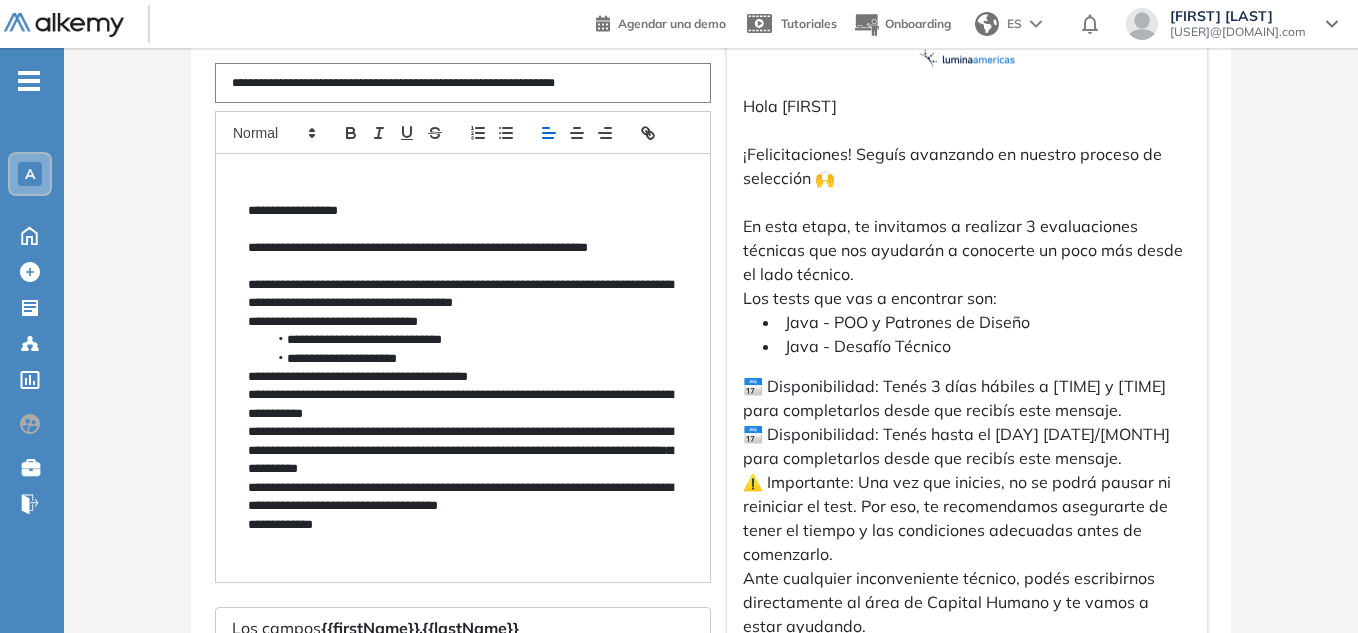 drag, startPoint x: 287, startPoint y: 340, endPoint x: 459, endPoint y: 362, distance: 173.40128 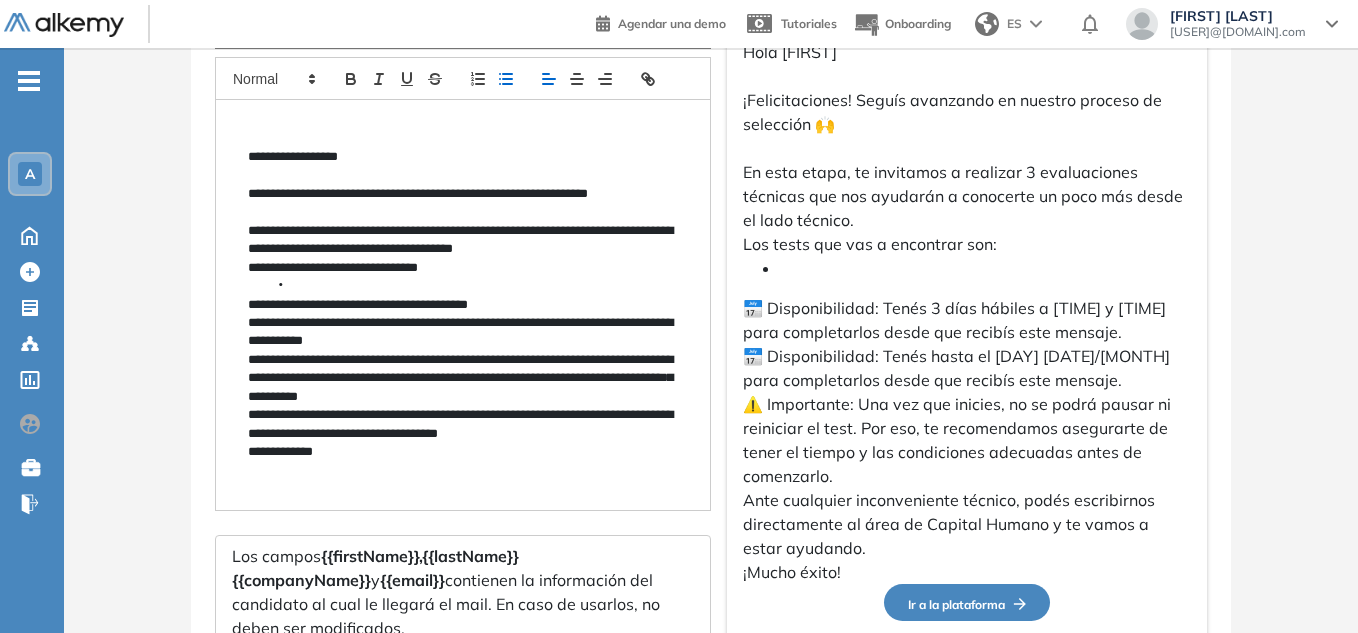 scroll, scrollTop: 300, scrollLeft: 0, axis: vertical 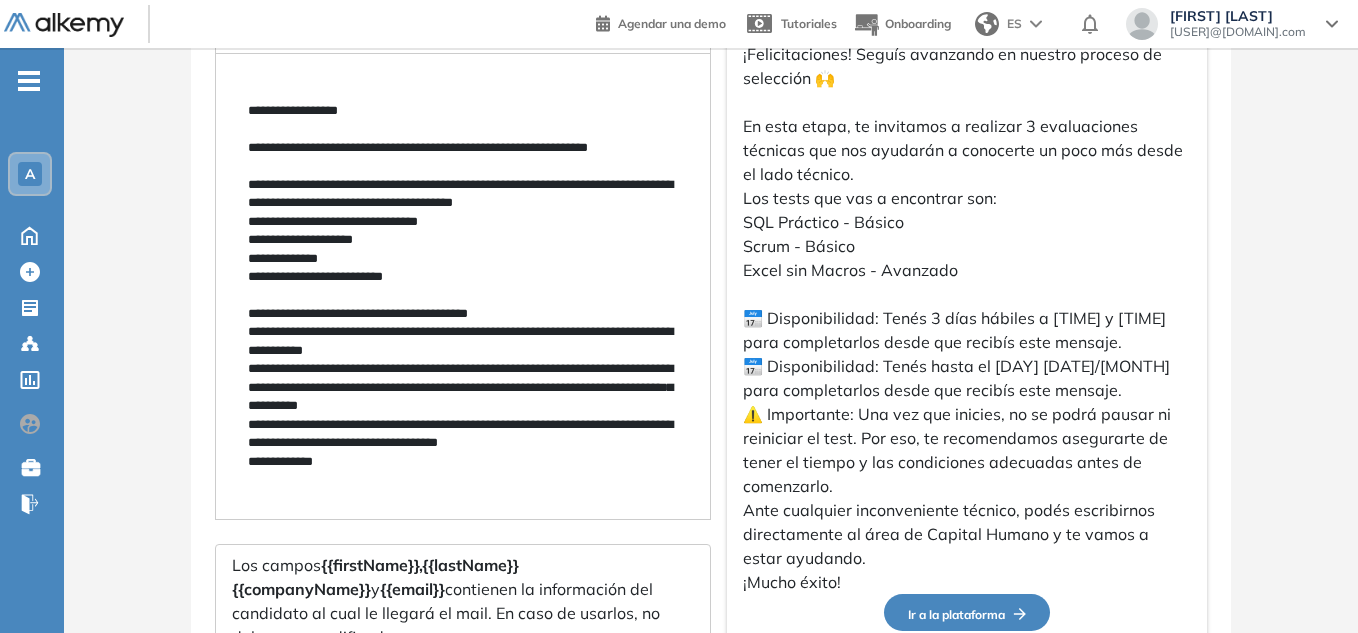 drag, startPoint x: 235, startPoint y: 240, endPoint x: 245, endPoint y: 291, distance: 51.971146 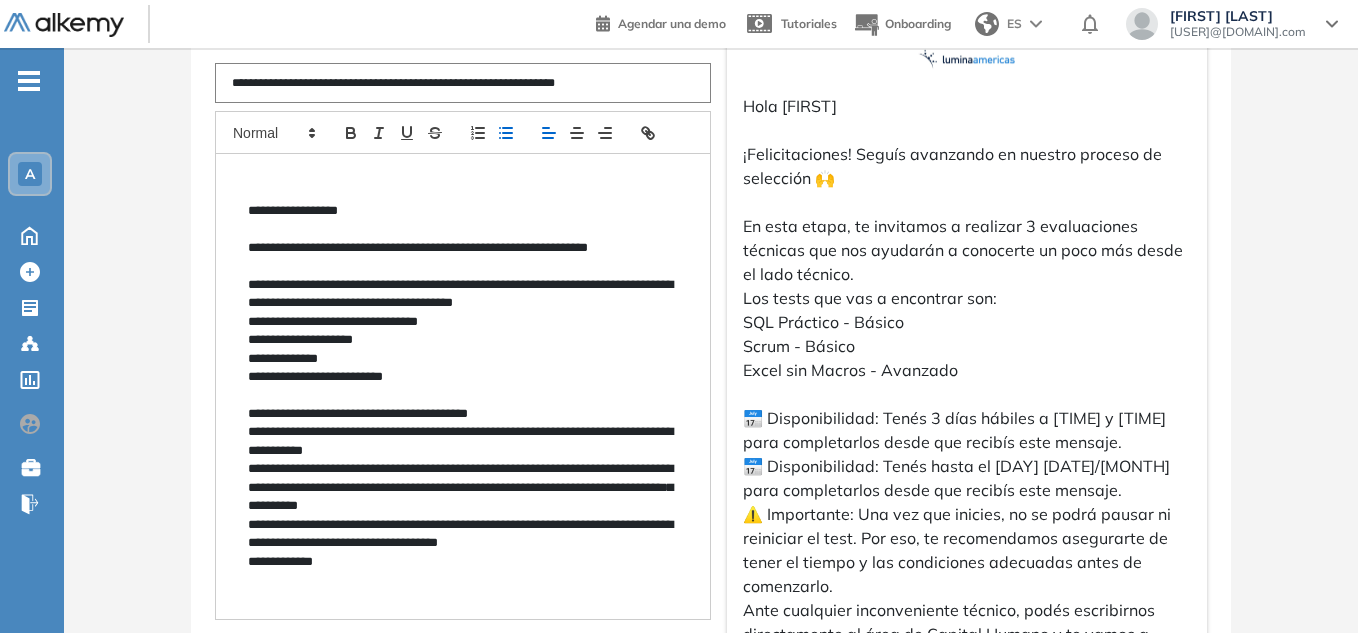 click 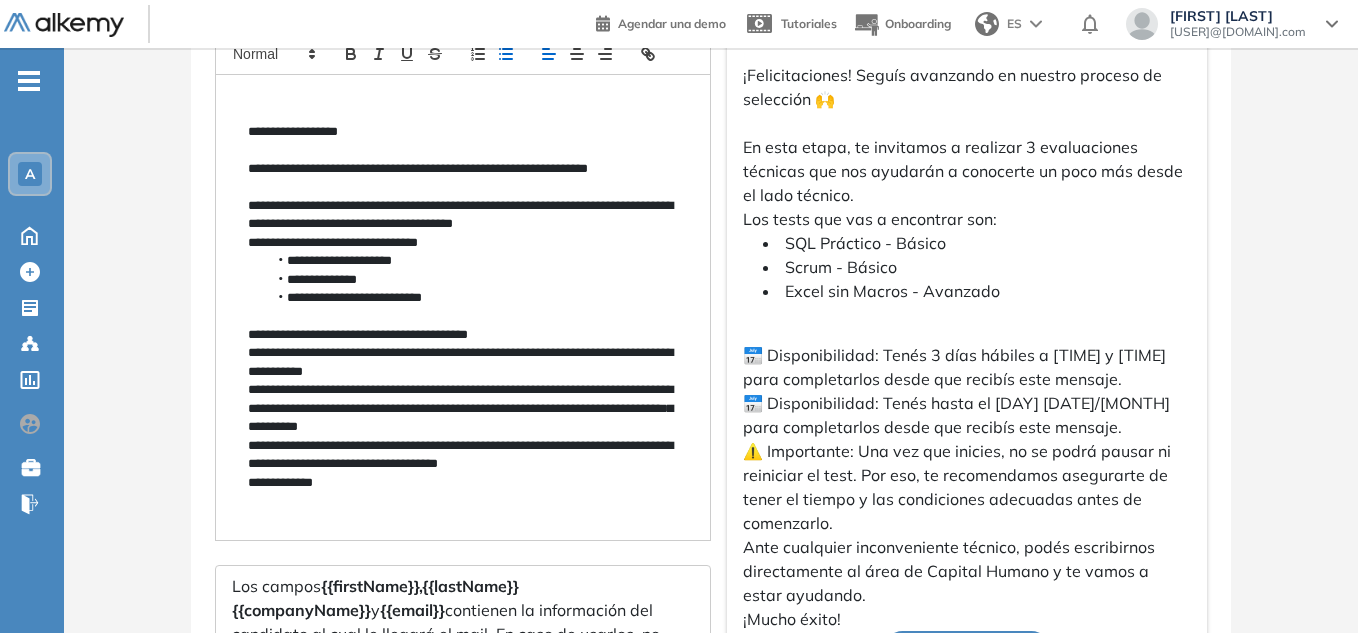 scroll, scrollTop: 300, scrollLeft: 0, axis: vertical 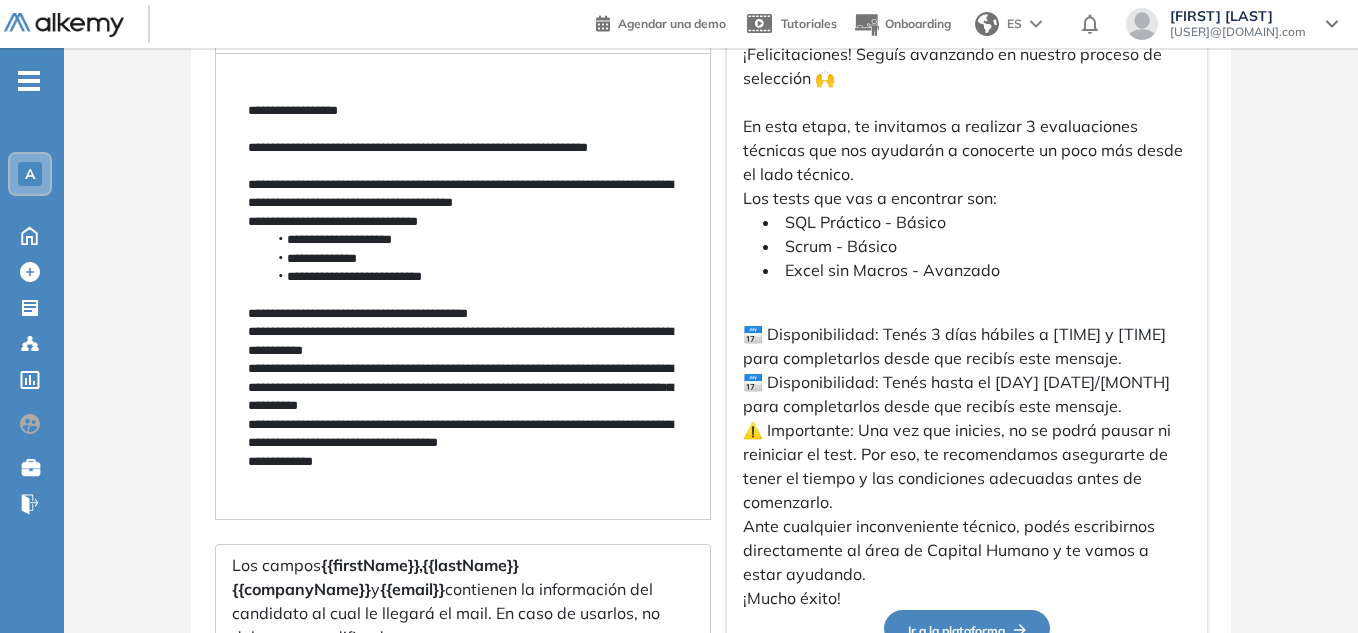 drag, startPoint x: 402, startPoint y: 311, endPoint x: 516, endPoint y: 308, distance: 114.03947 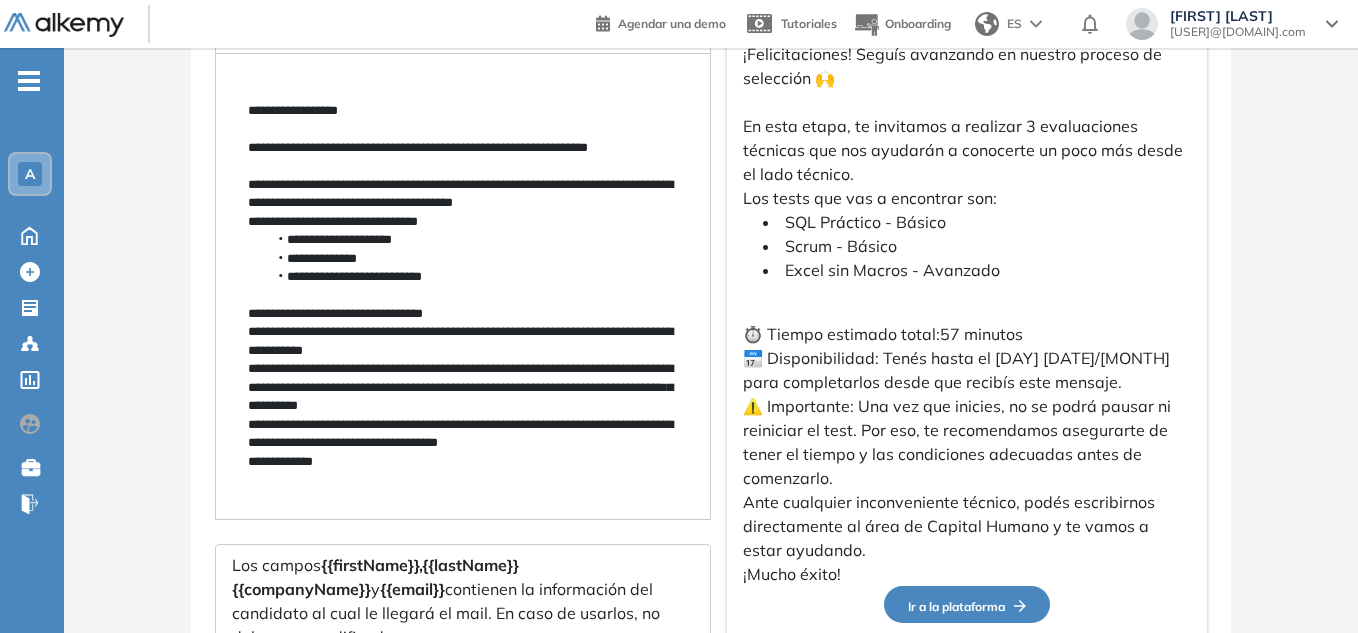 click on "**********" at bounding box center (335, 313) 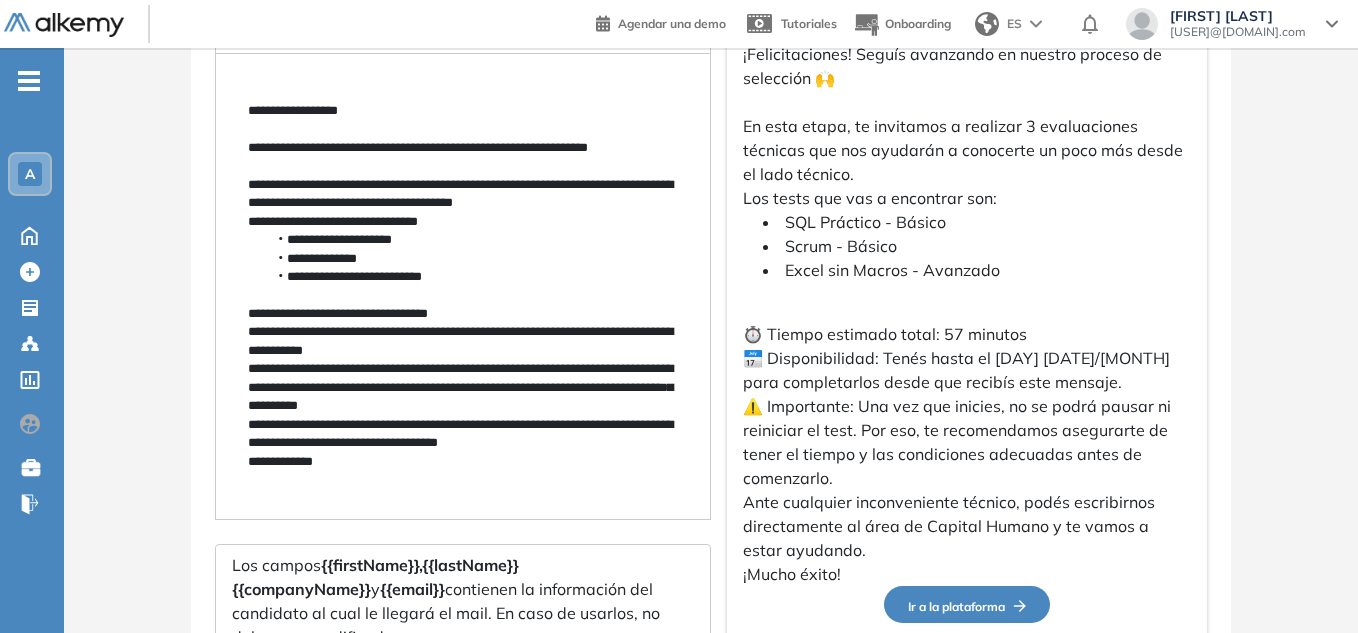 drag, startPoint x: 393, startPoint y: 334, endPoint x: 521, endPoint y: 332, distance: 128.01562 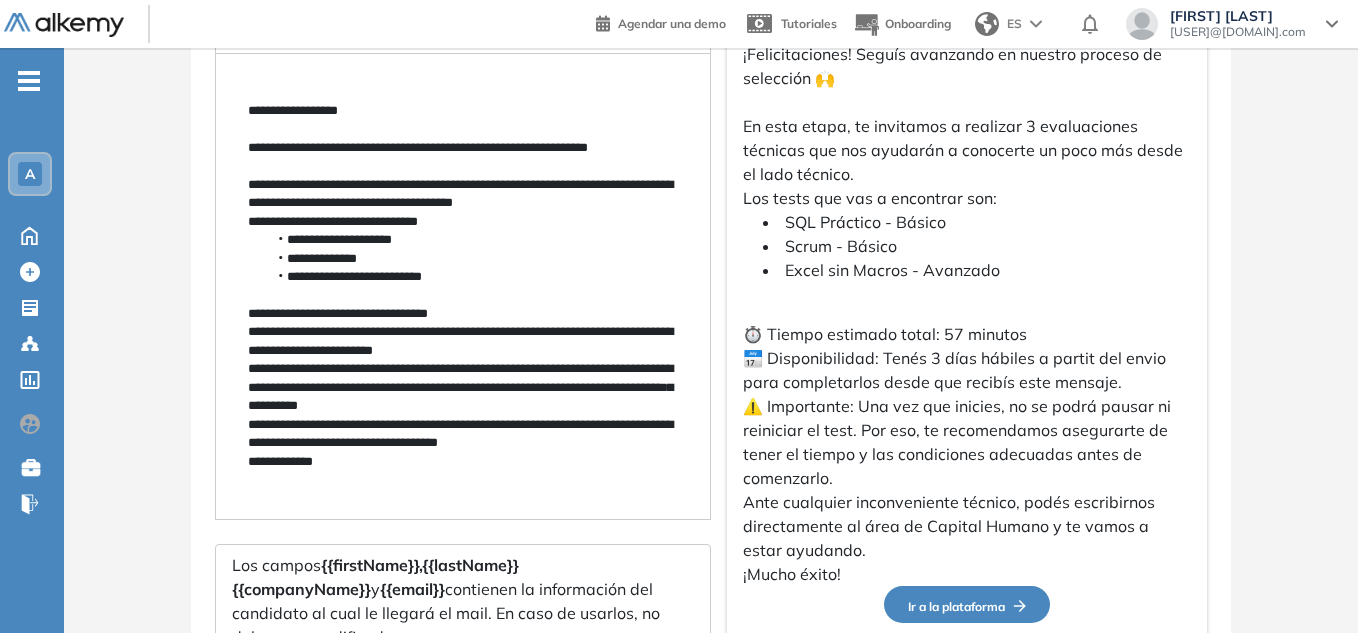 scroll, scrollTop: 445, scrollLeft: 0, axis: vertical 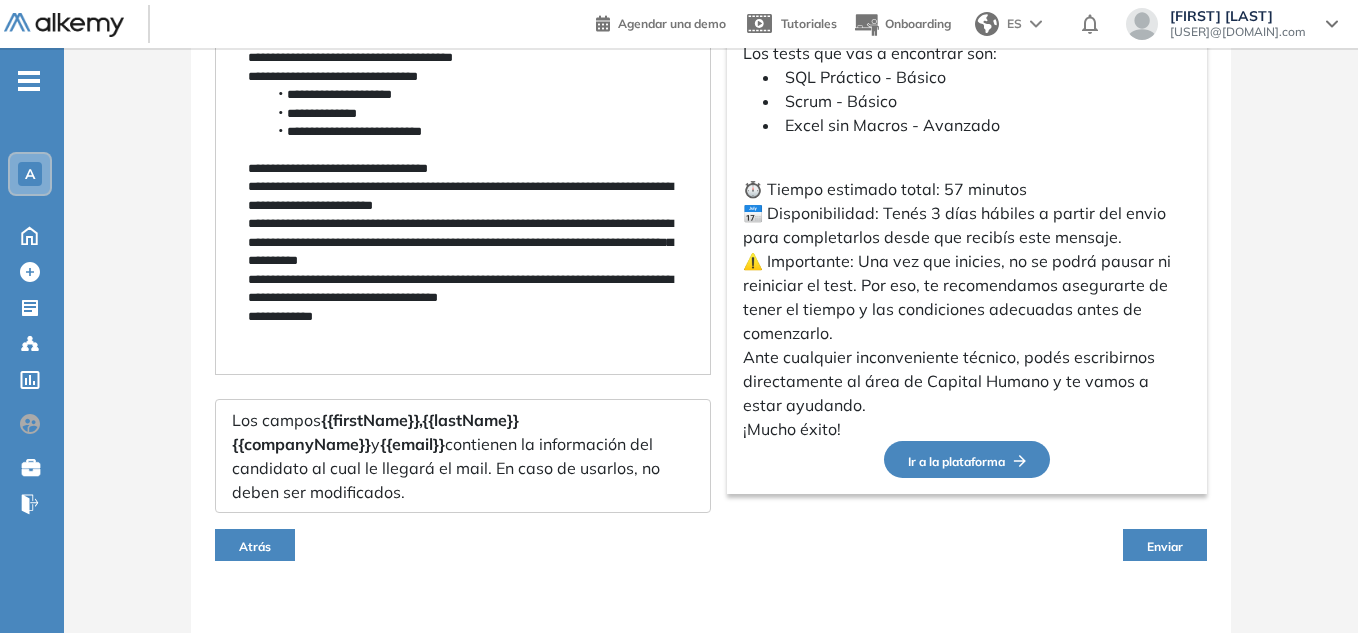 drag, startPoint x: 556, startPoint y: 191, endPoint x: 539, endPoint y: 197, distance: 18.027756 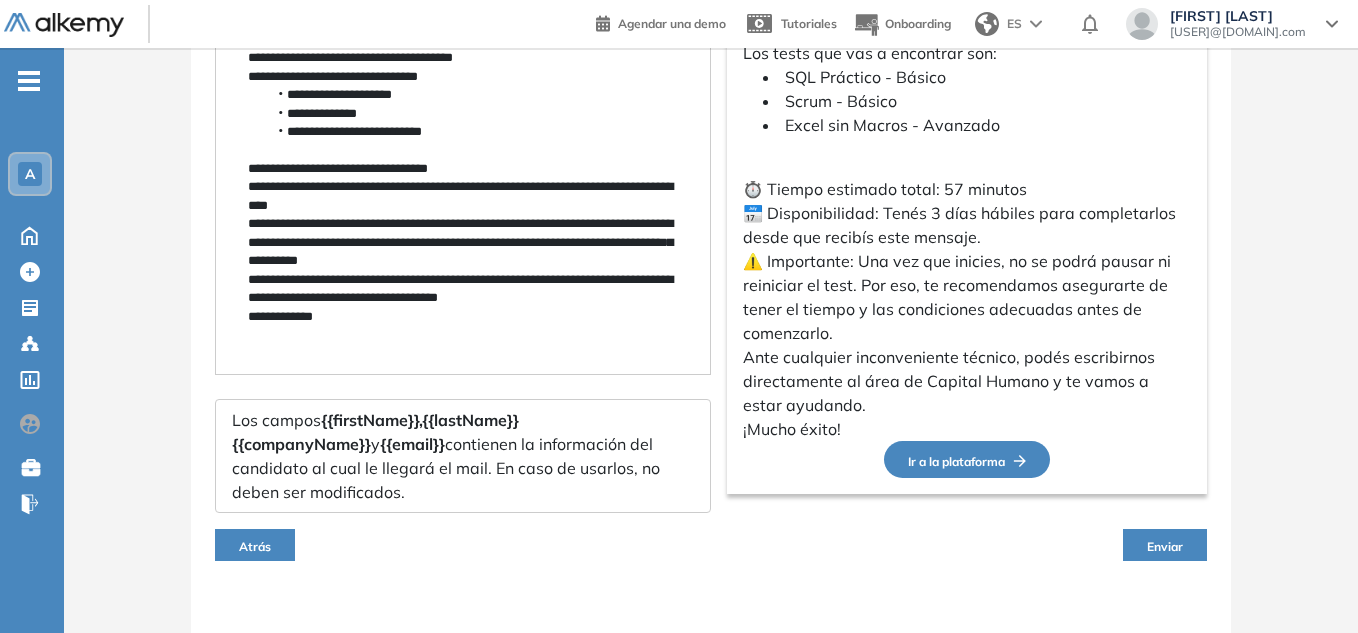 click on "**********" at bounding box center (463, 196) 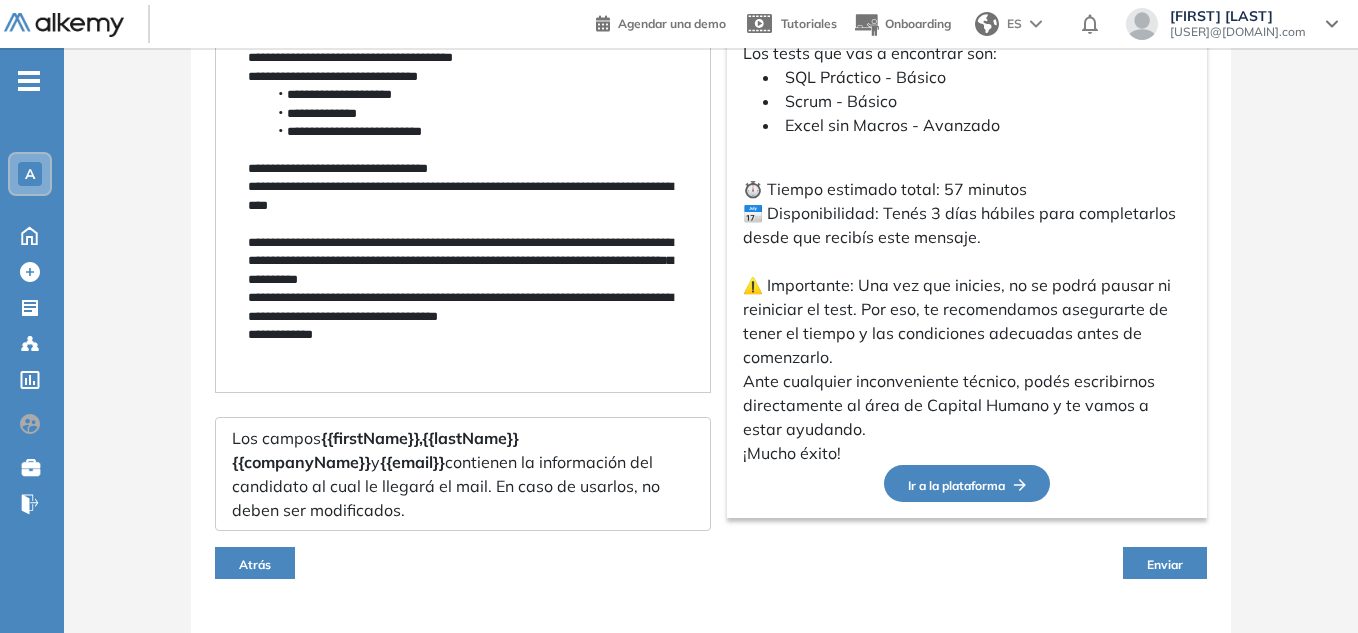 click on "**********" at bounding box center [463, 261] 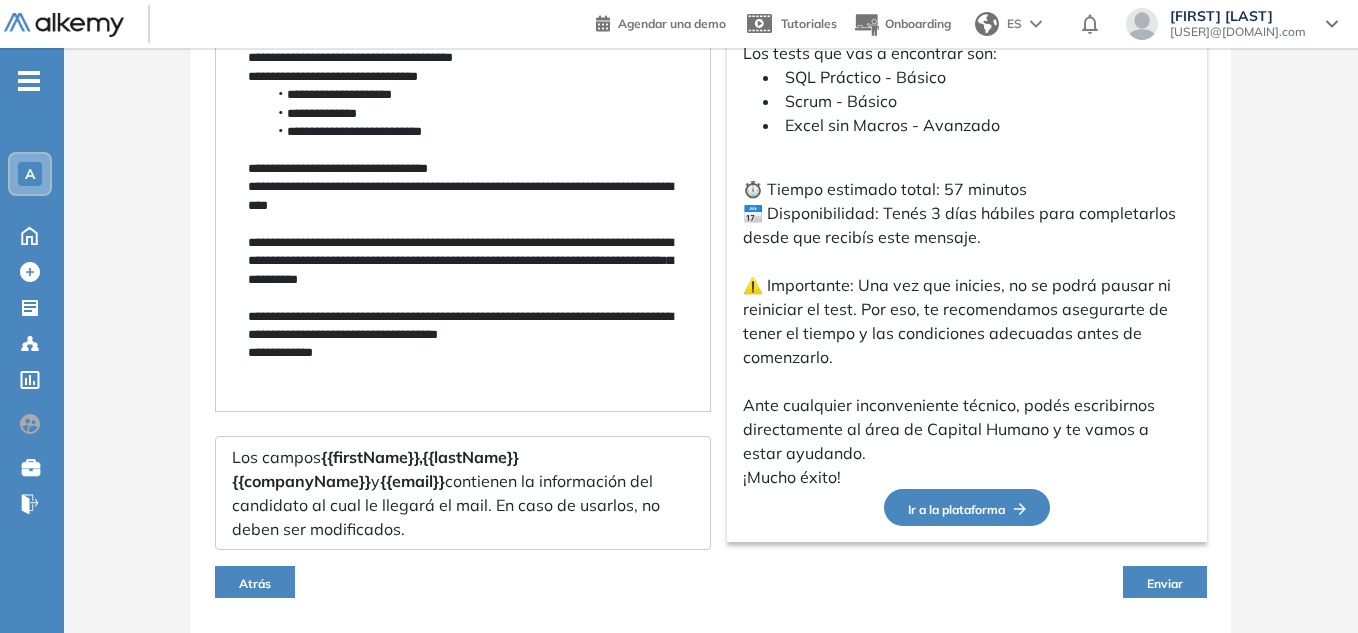 click on "**********" at bounding box center [463, 160] 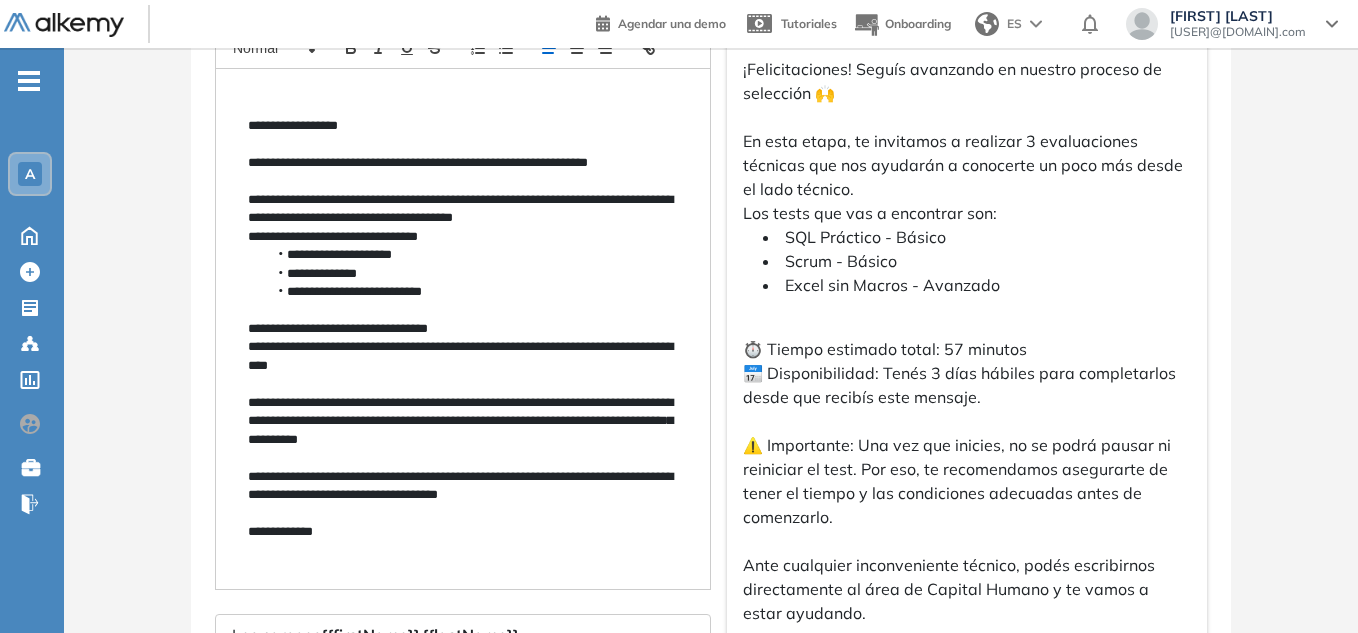 scroll, scrollTop: 345, scrollLeft: 0, axis: vertical 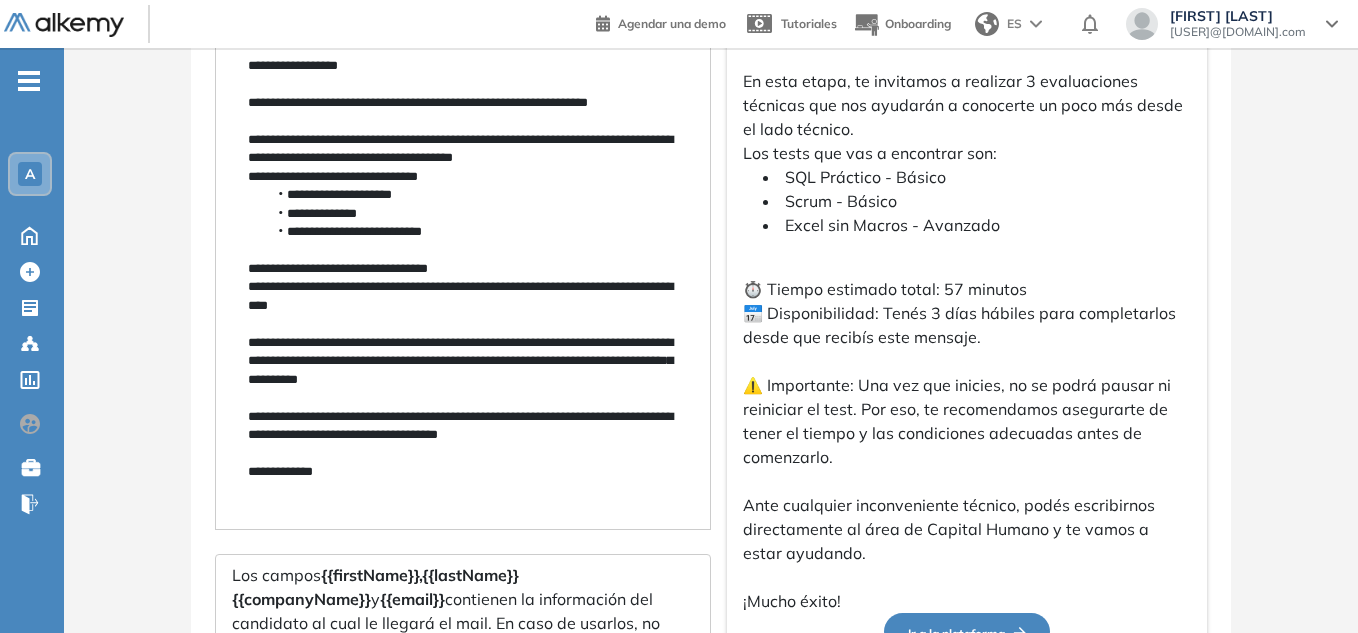 click on "**********" at bounding box center [463, 269] 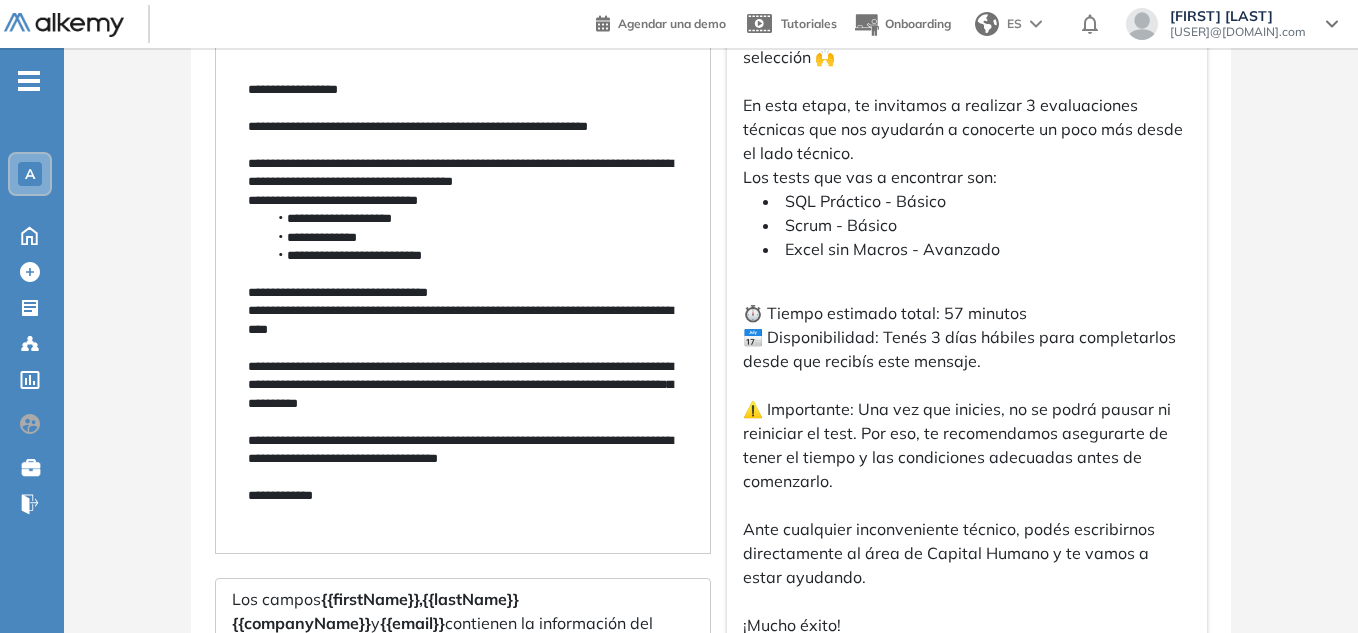 scroll, scrollTop: 245, scrollLeft: 0, axis: vertical 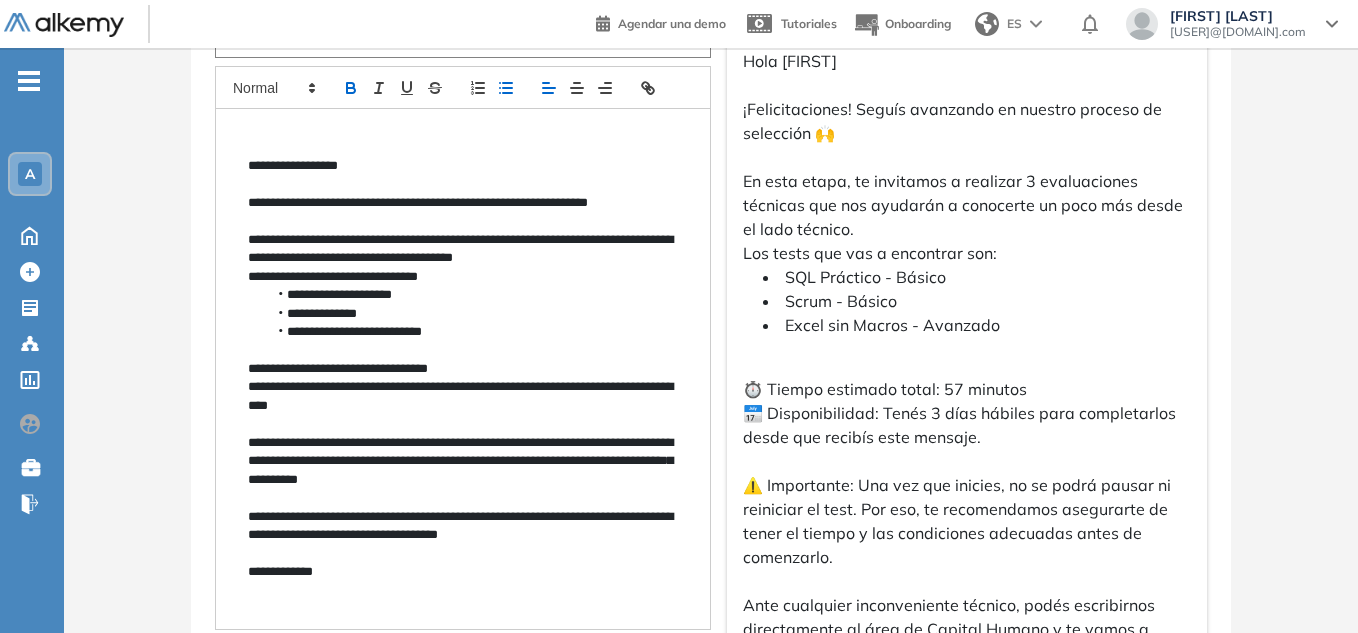 click 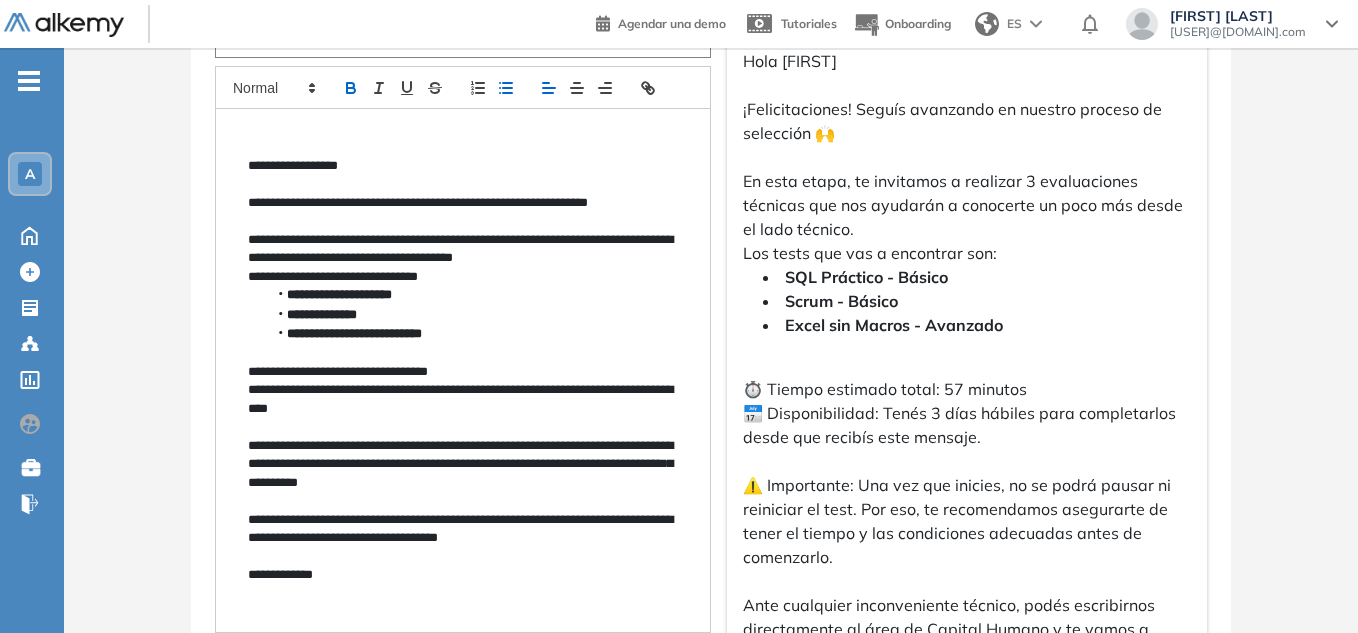 drag, startPoint x: 272, startPoint y: 274, endPoint x: 299, endPoint y: 238, distance: 45 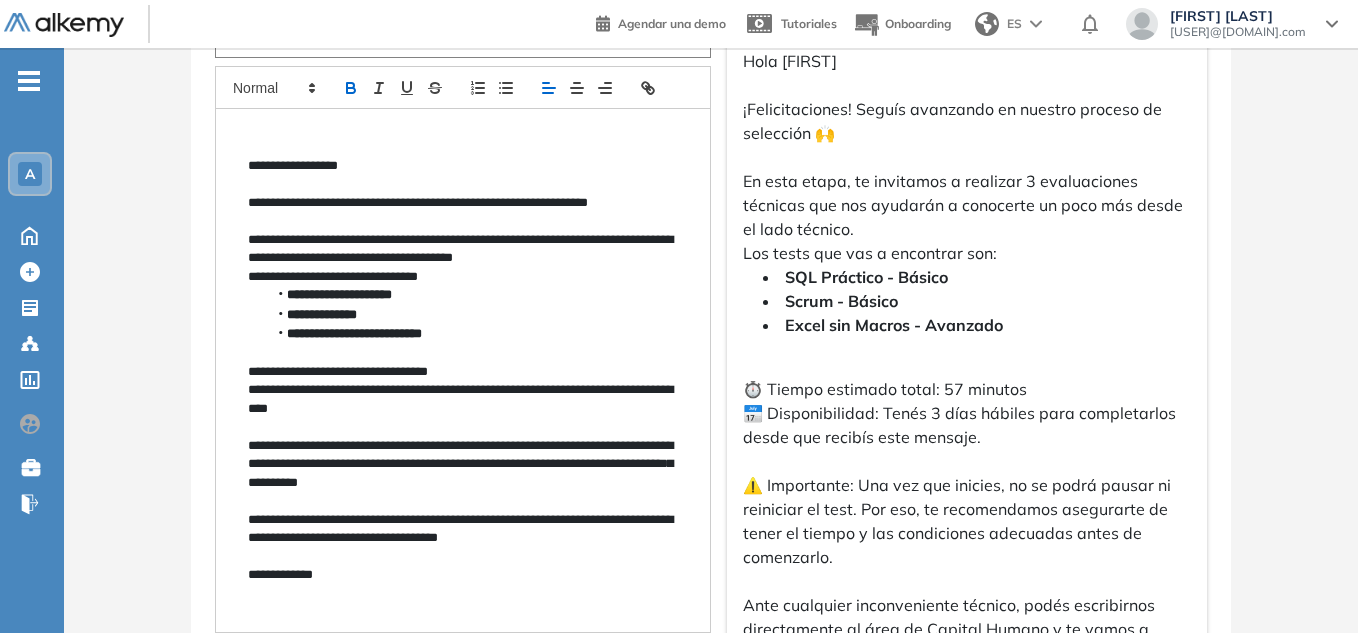 click 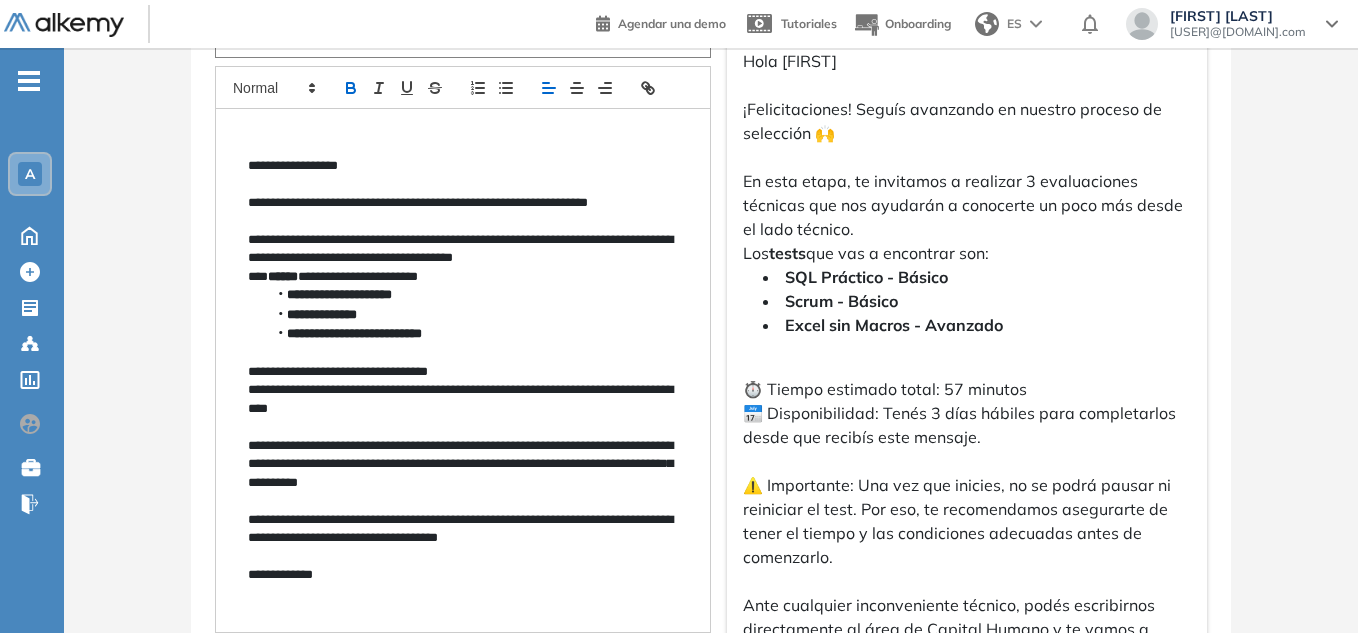 click on "SQL Práctico - Básico" at bounding box center (977, 277) 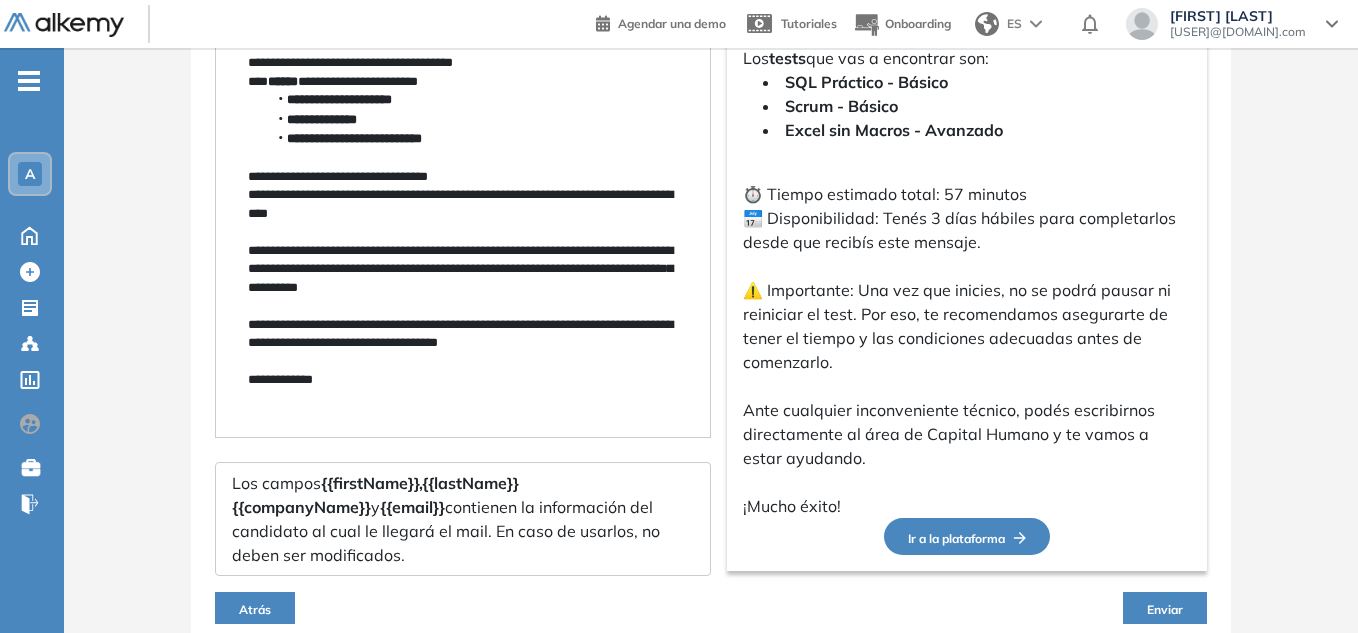 scroll, scrollTop: 445, scrollLeft: 0, axis: vertical 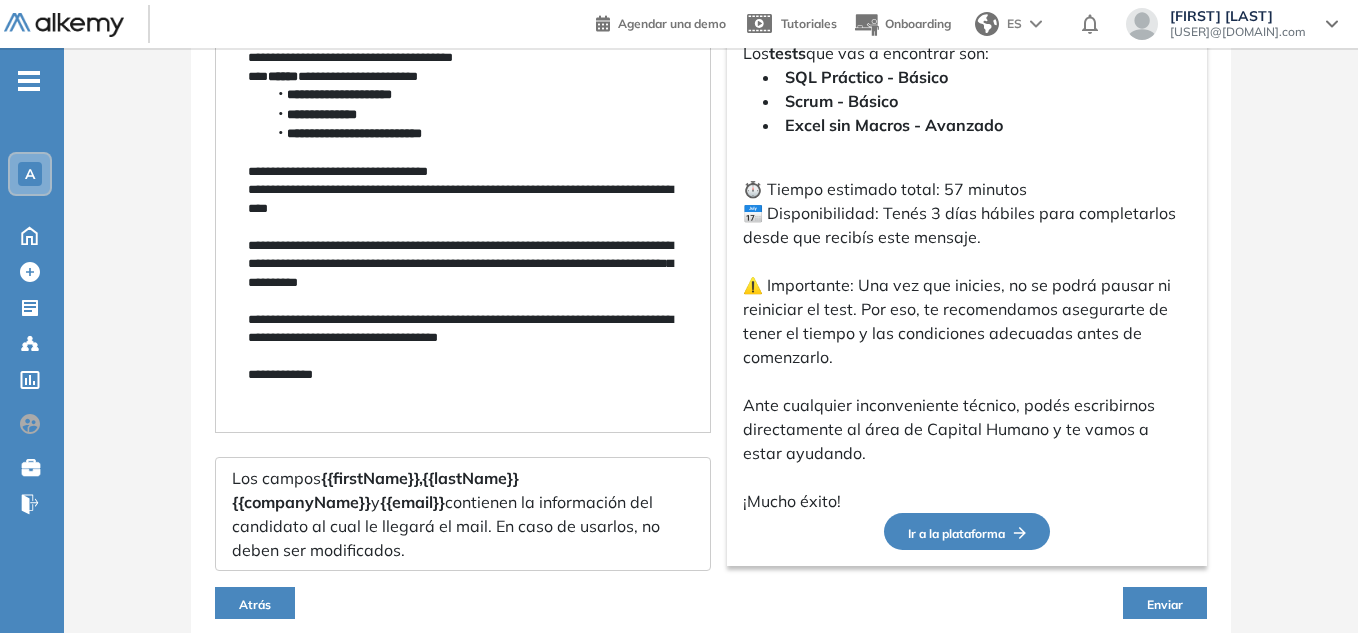click on "Enviar" at bounding box center (1165, 604) 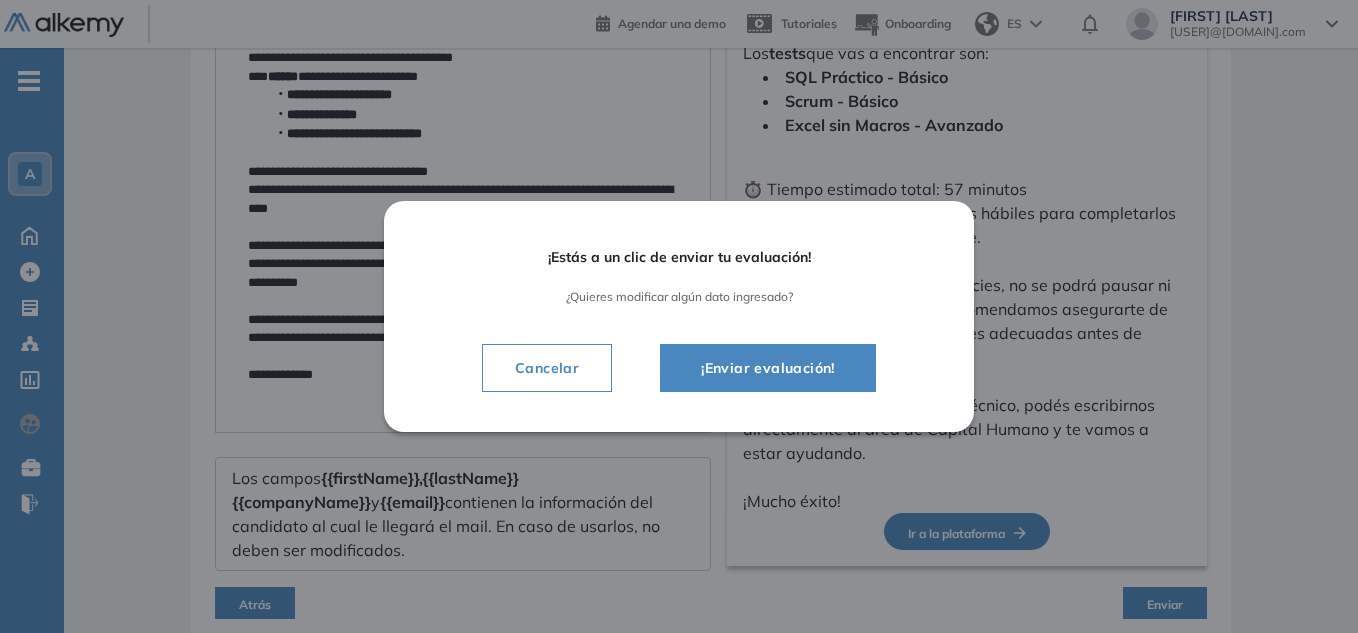 click on "¡Enviar evaluación!" at bounding box center (768, 368) 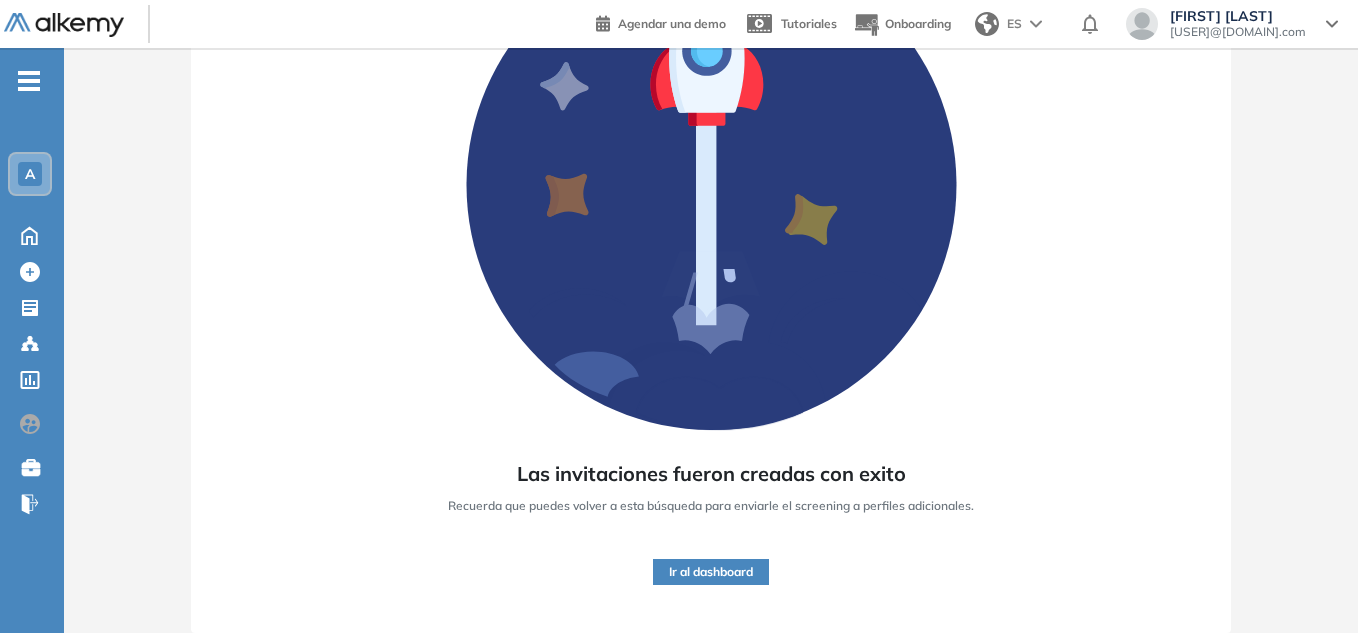 click on "Ir al dashboard" at bounding box center [711, 572] 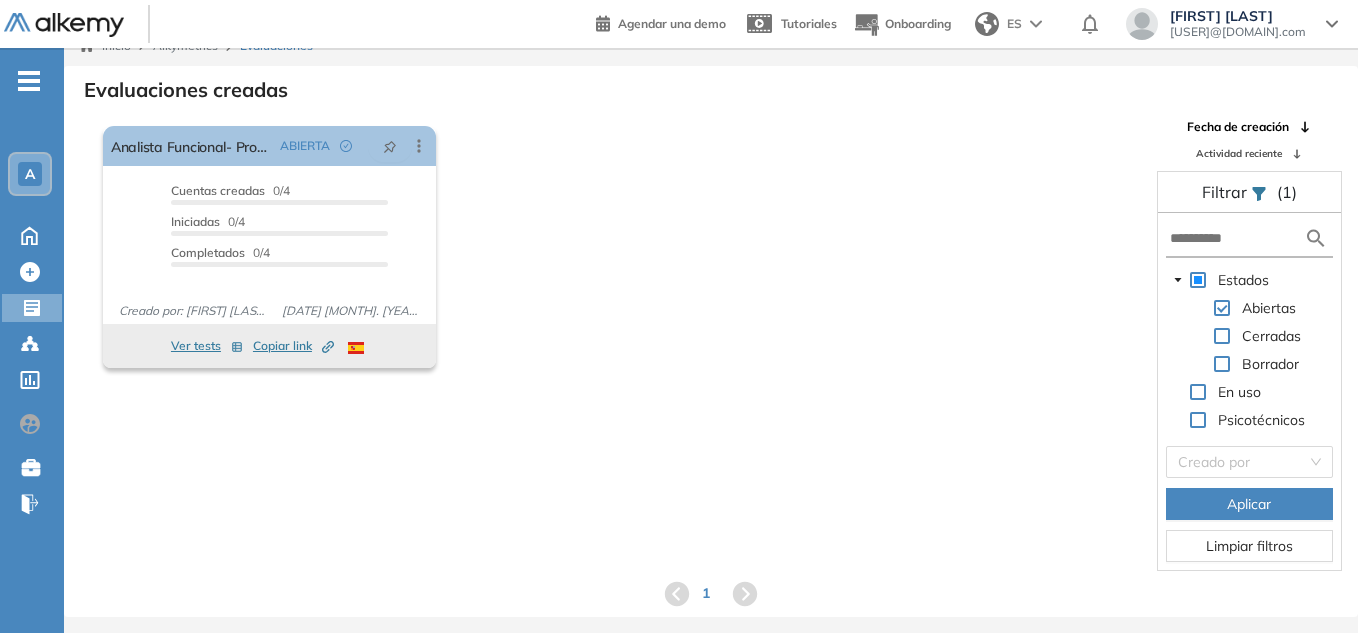 scroll, scrollTop: 0, scrollLeft: 0, axis: both 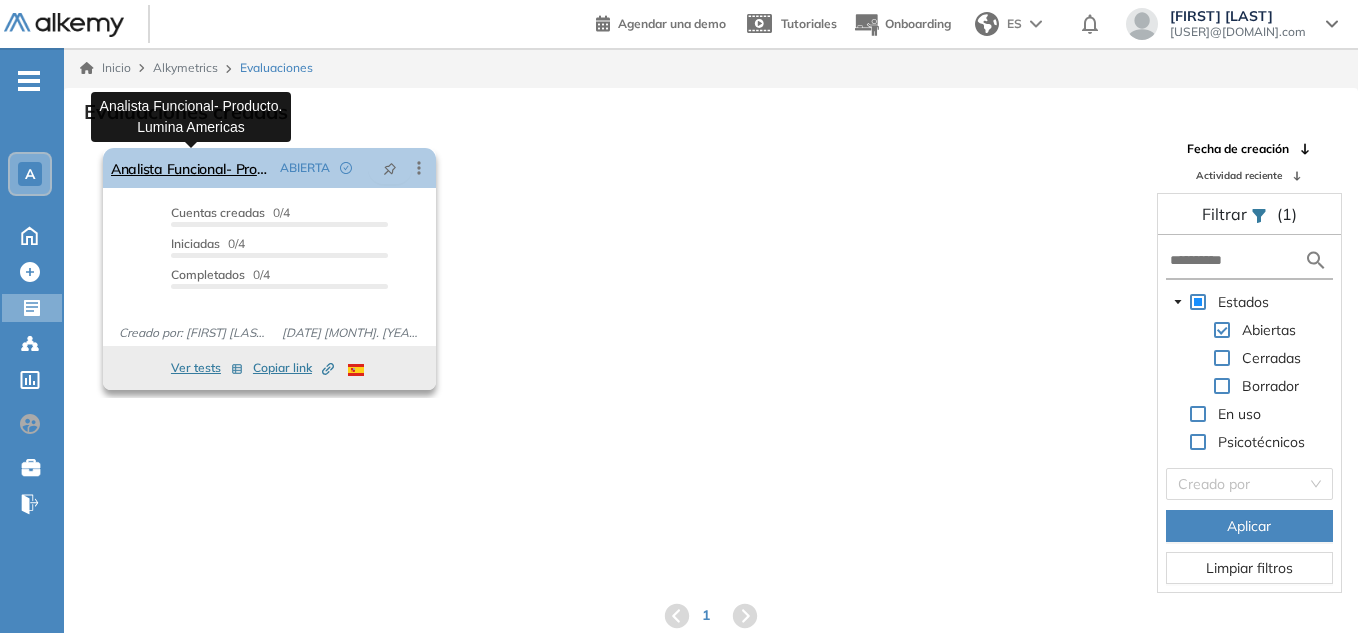 click on "Analista Funcional- Producto. Lumina Americas" at bounding box center (191, 168) 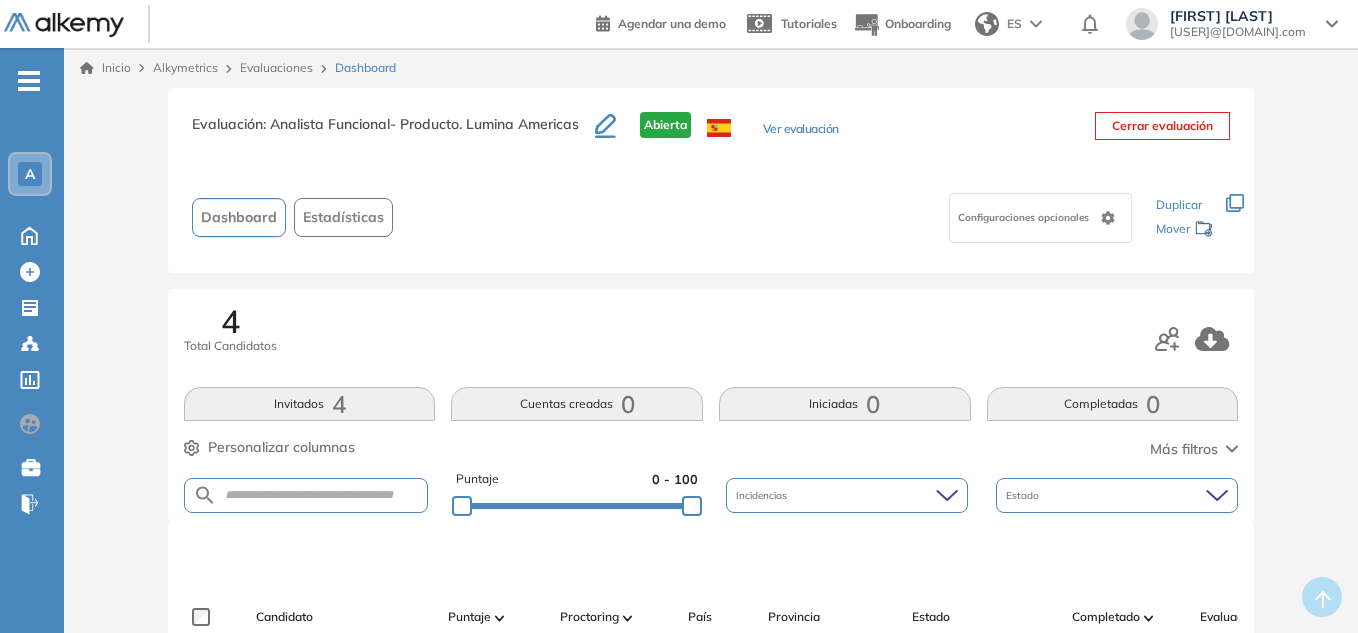 click on "Evaluaciones" at bounding box center [276, 67] 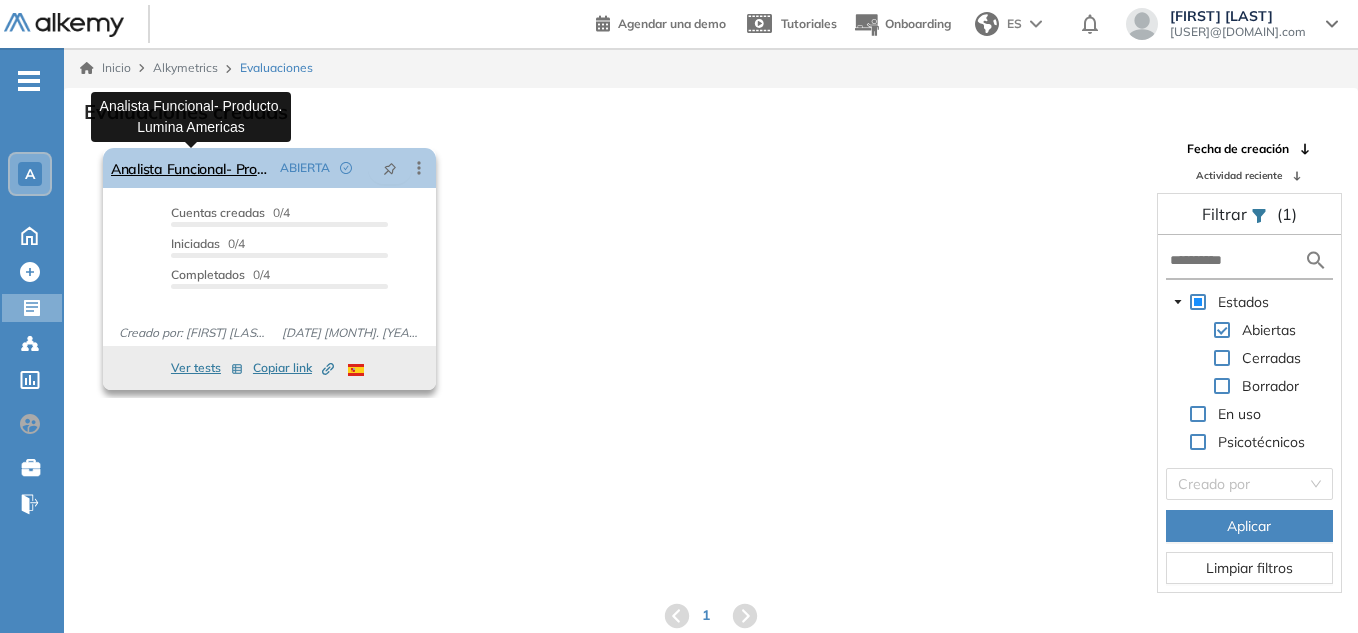 click on "Analista Funcional- Producto. Lumina Americas" at bounding box center [191, 168] 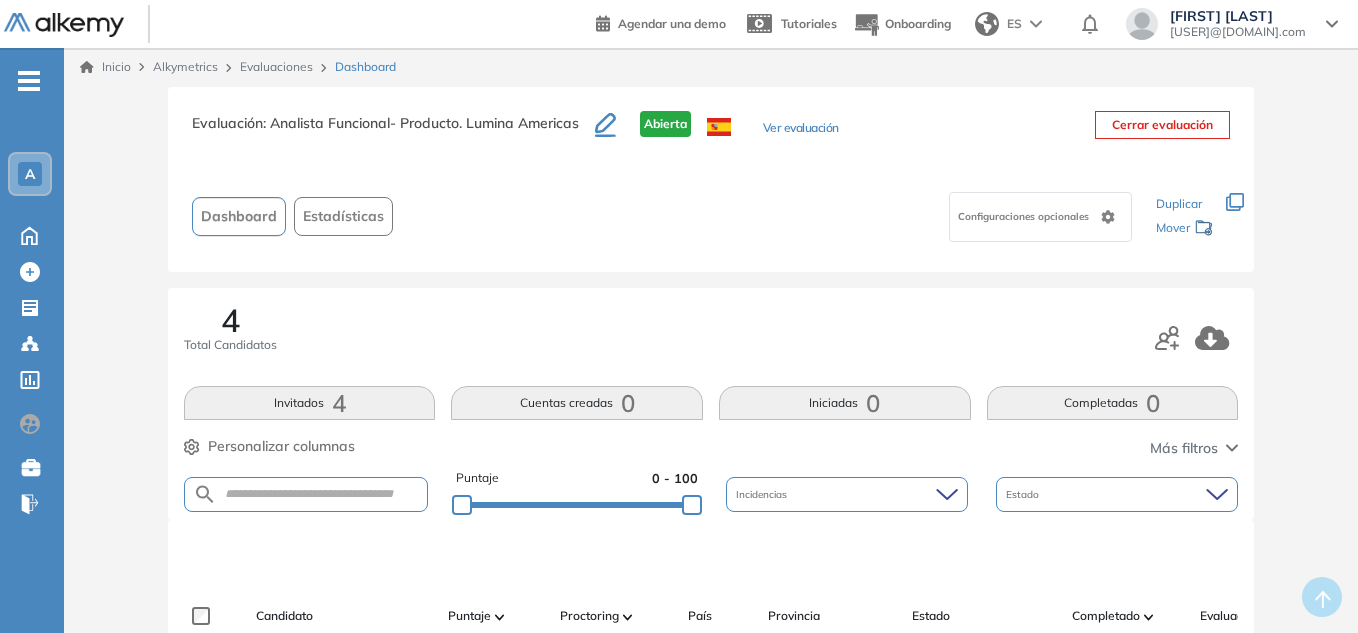 scroll, scrollTop: 100, scrollLeft: 0, axis: vertical 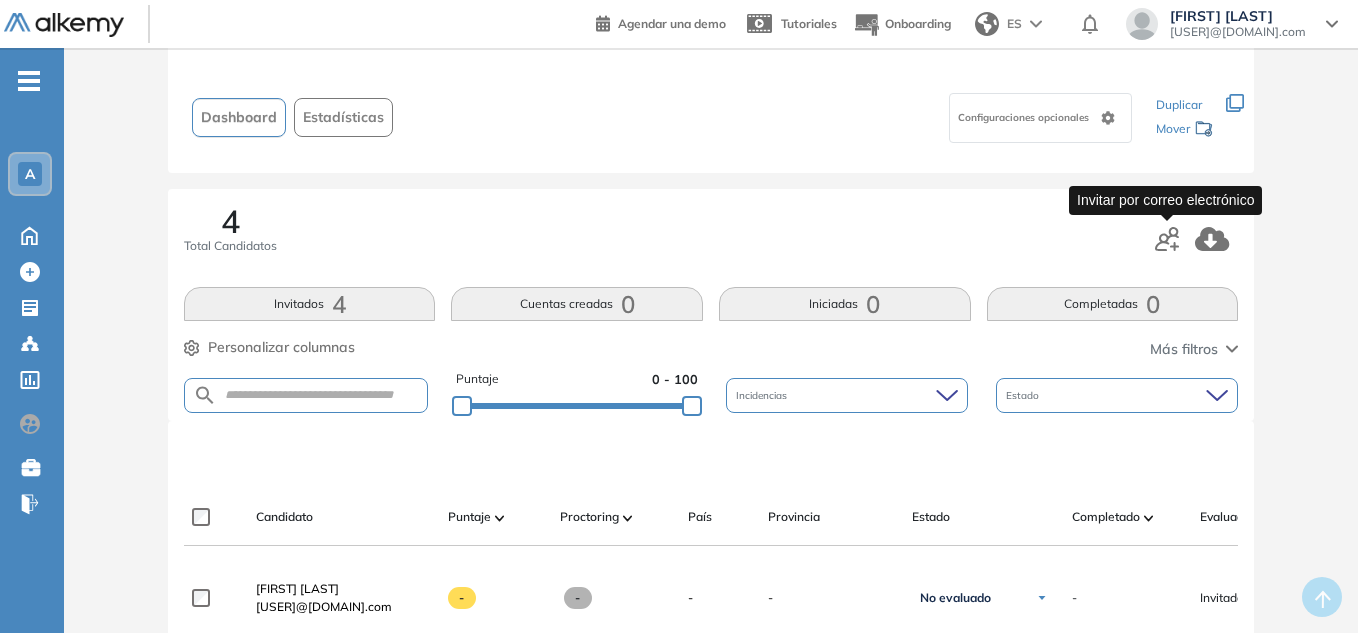 click 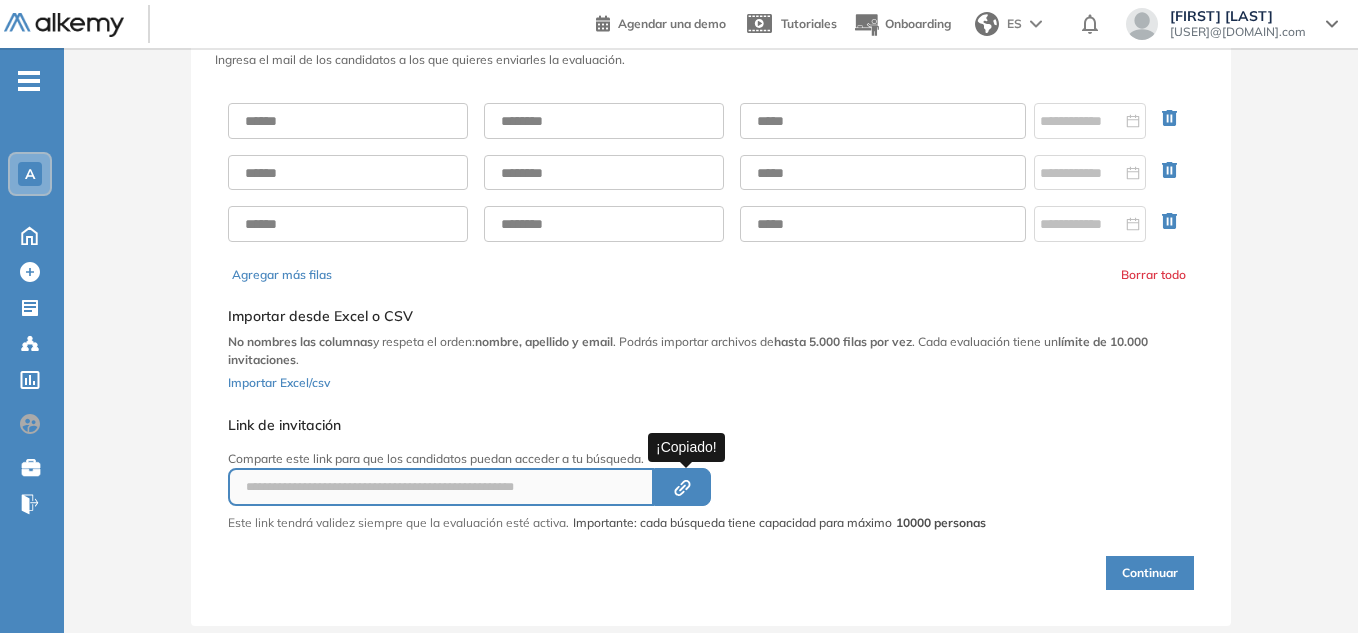 click on "Created by potrace 1.16, written by Peter Selinger 2001-2019" at bounding box center (682, 487) 